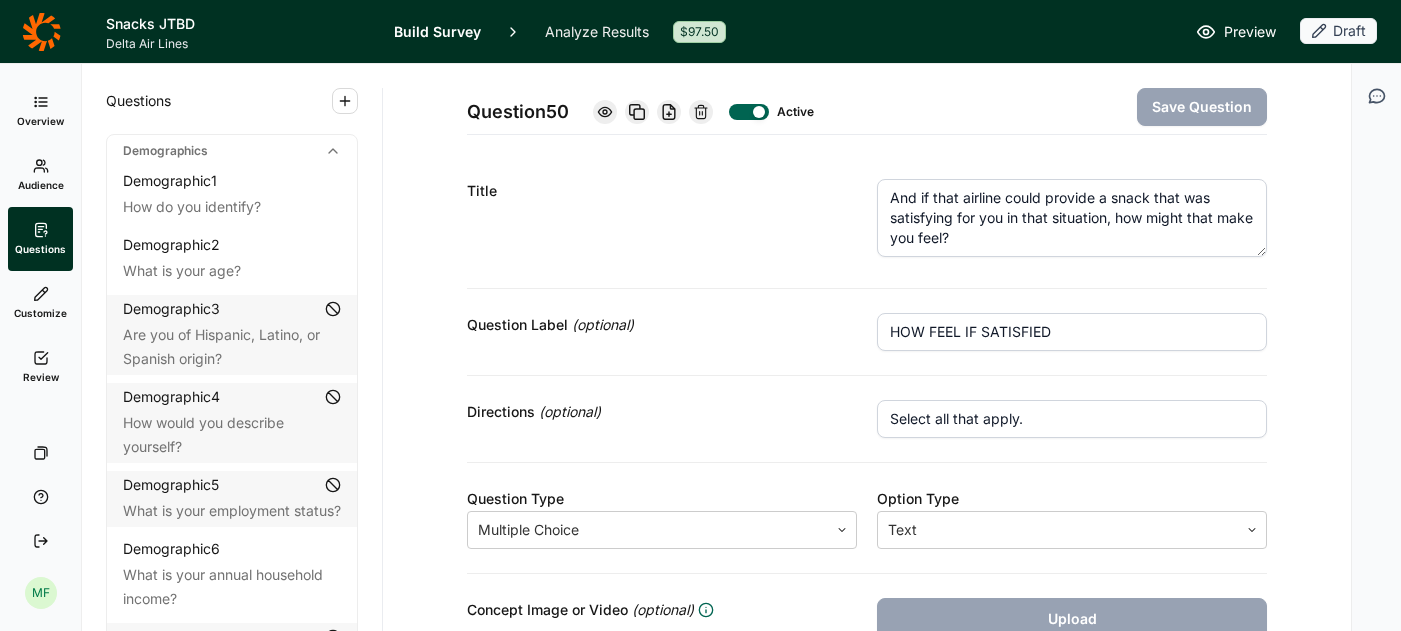 scroll, scrollTop: 0, scrollLeft: 0, axis: both 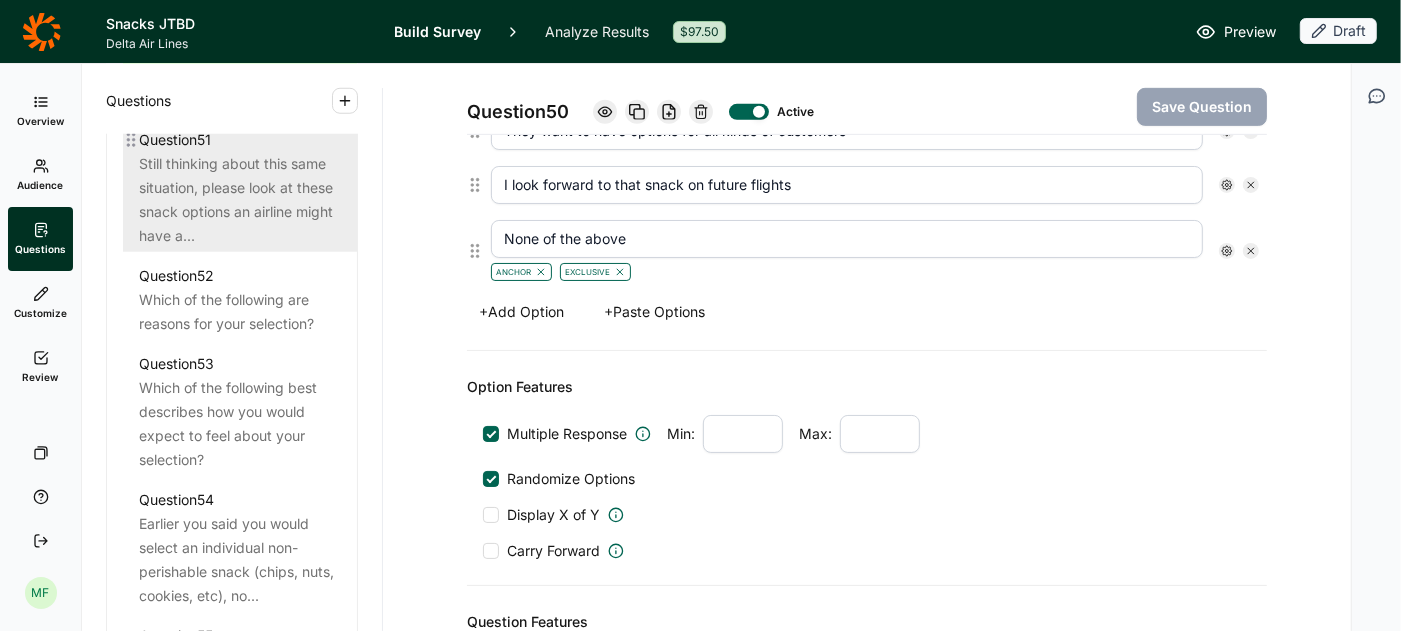 click on "Still thinking about this same situation, please look at these snack options an airline might have a..." at bounding box center [240, 200] 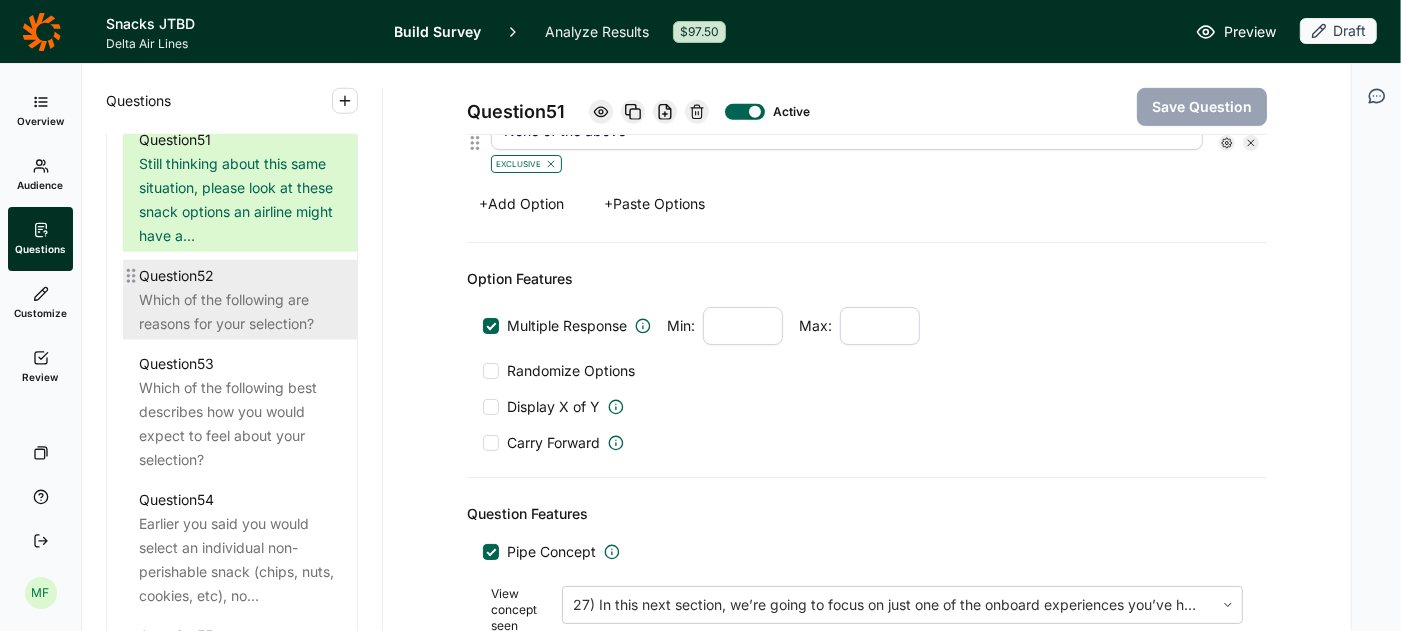 click on "Which of the following are reasons for your selection?" at bounding box center (240, 312) 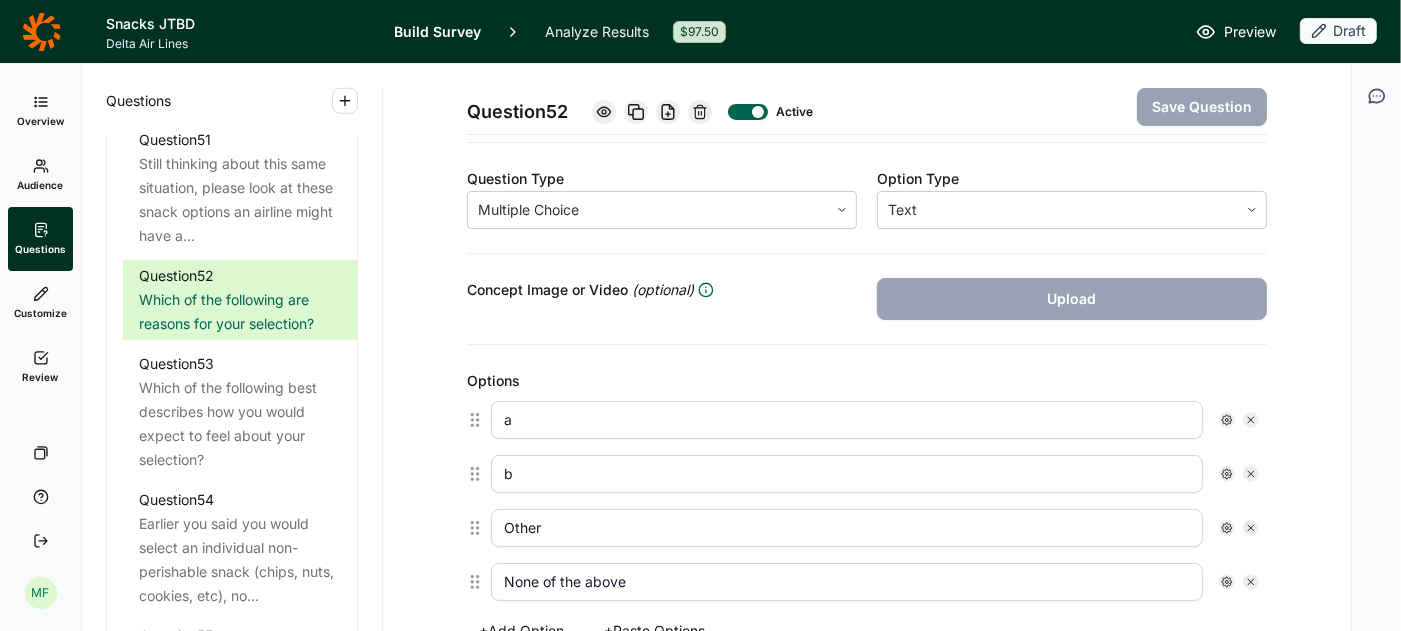 scroll, scrollTop: 310, scrollLeft: 0, axis: vertical 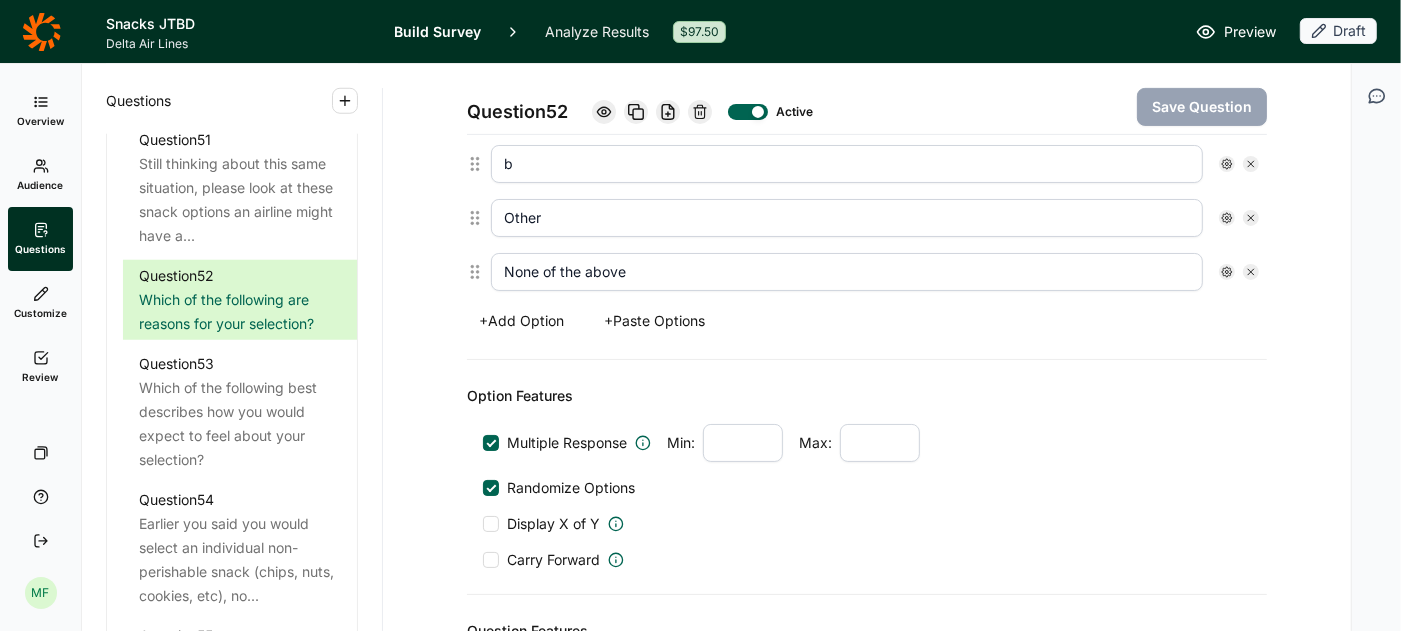 click on "+  Paste Options" at bounding box center (654, 321) 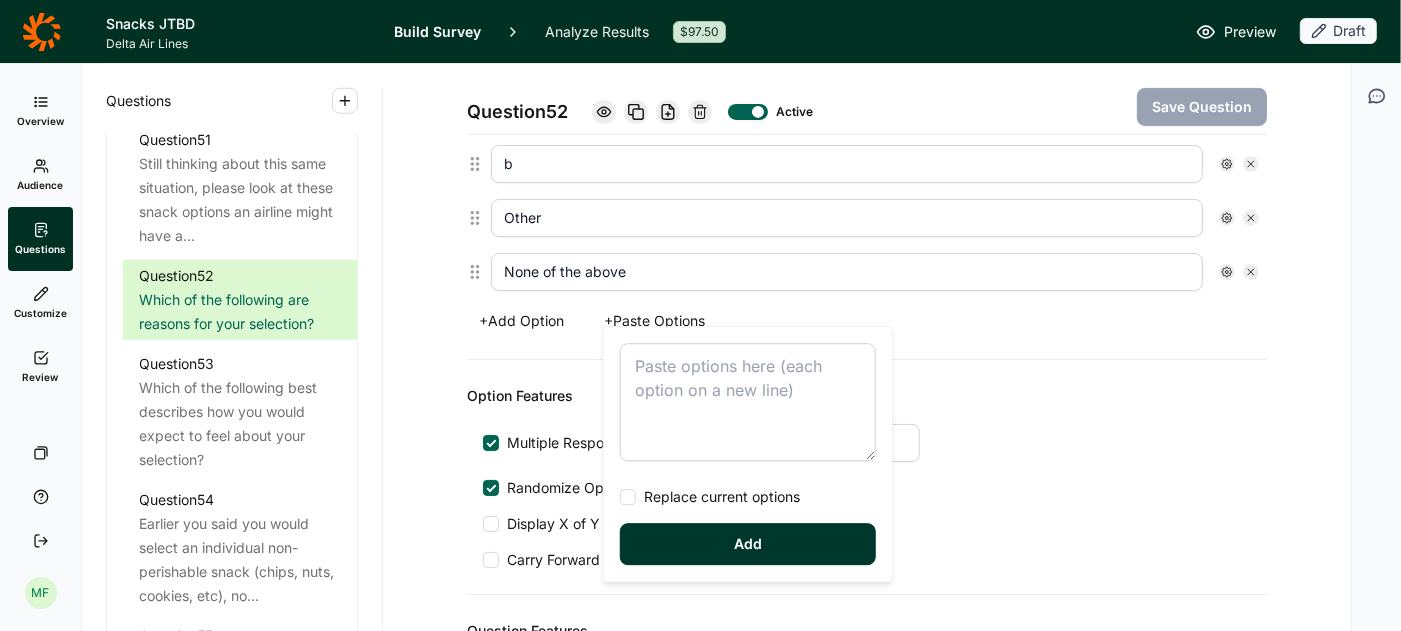 click at bounding box center [748, 402] 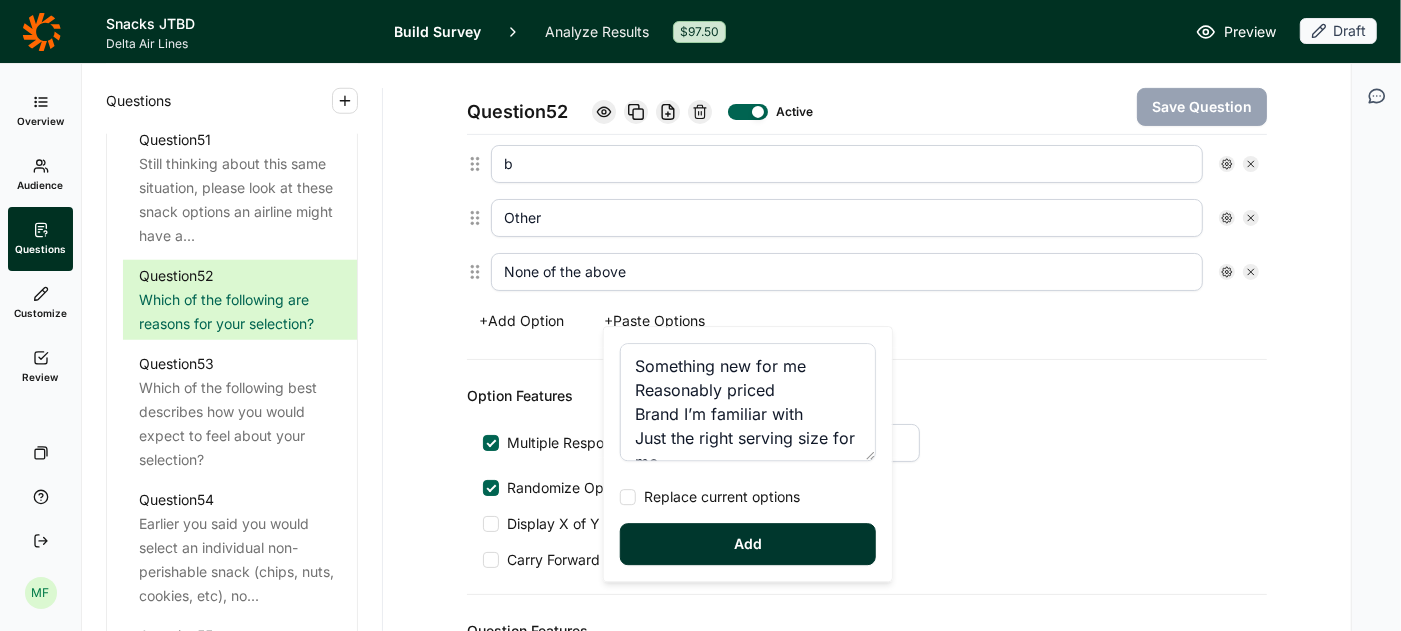click at bounding box center [628, 497] 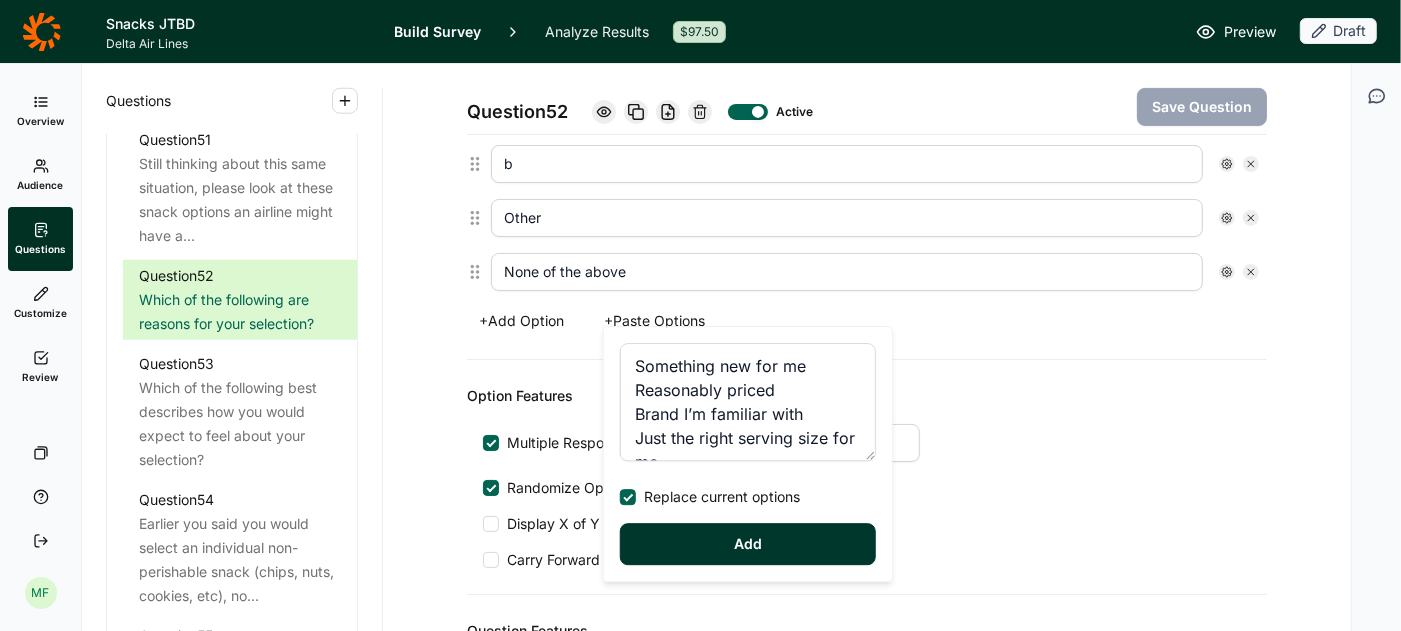click on "Something new for me
Reasonably priced
Brand I’m familiar with
Just the right serving size for me
Would curb my immediate hunger
Would keep me full
Made with few, simple ingredients
Like the flavor
Like the texture
Well-balanced
Low in calories
Good source of vitamins & minerals
Like the packaging
Has enhanced/functional ingredients
Would protect my immune system
Indulgent
Free/no cost
Would settle my stomach
Would settles my nerves
Would energize me
It’s allergen-free
I wanted more than one item (if selected box only)
I wanted fresh food
Seemed closer to a meal
It’s aligned with dietary restrictions (Kosher, Halal, Vegan, gluten-free, etc)
Other, please specify: [anchor] [free text]
None of these [anchor] [exclusive]" at bounding box center (748, 402) 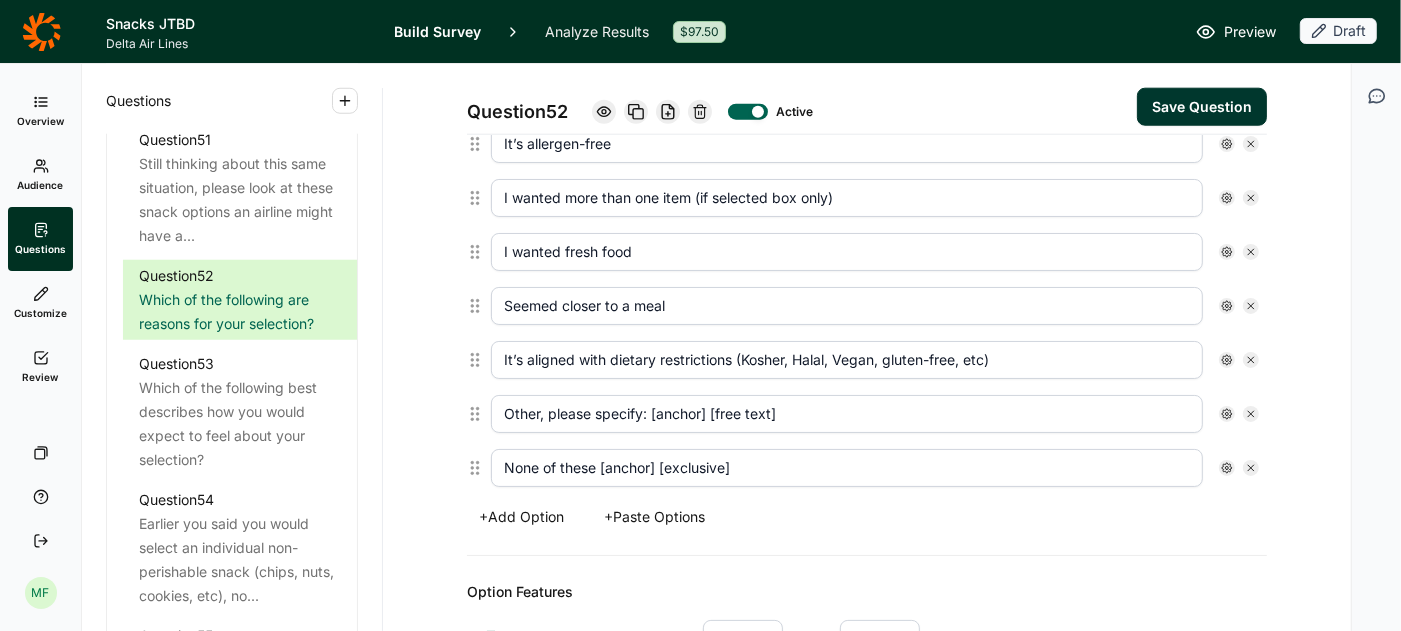 scroll, scrollTop: 1677, scrollLeft: 0, axis: vertical 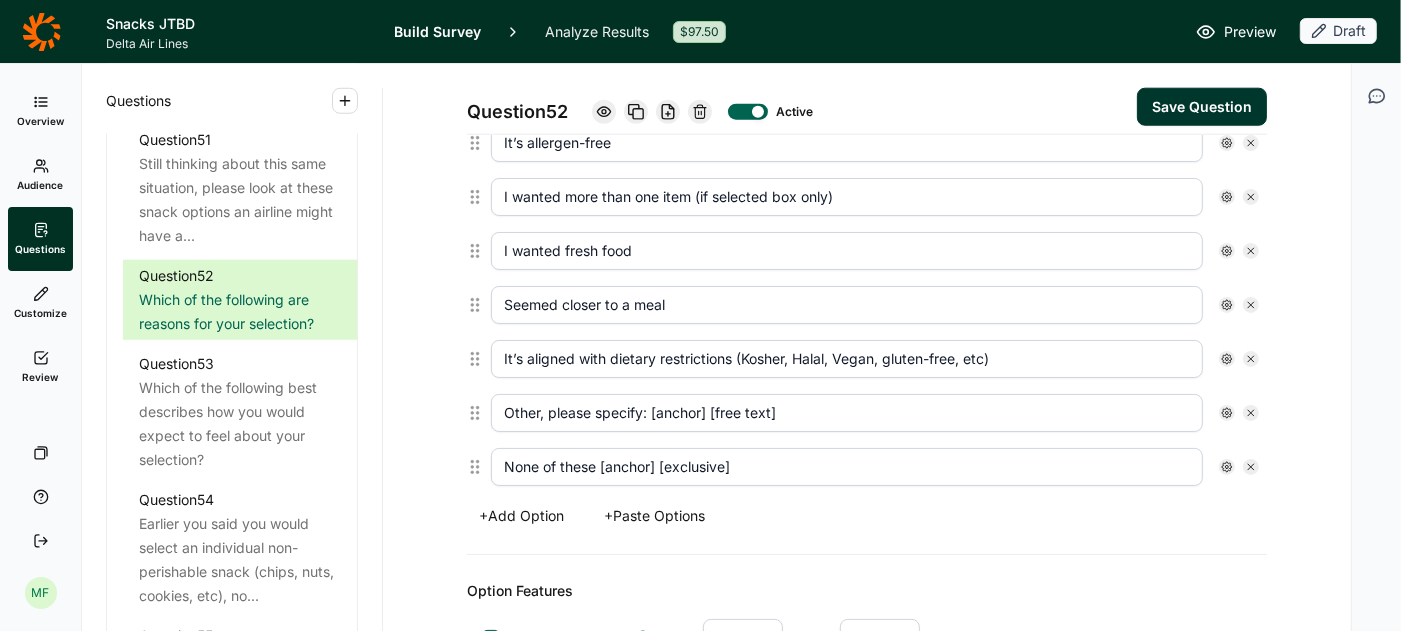 drag, startPoint x: 800, startPoint y: 392, endPoint x: 652, endPoint y: 391, distance: 148.00337 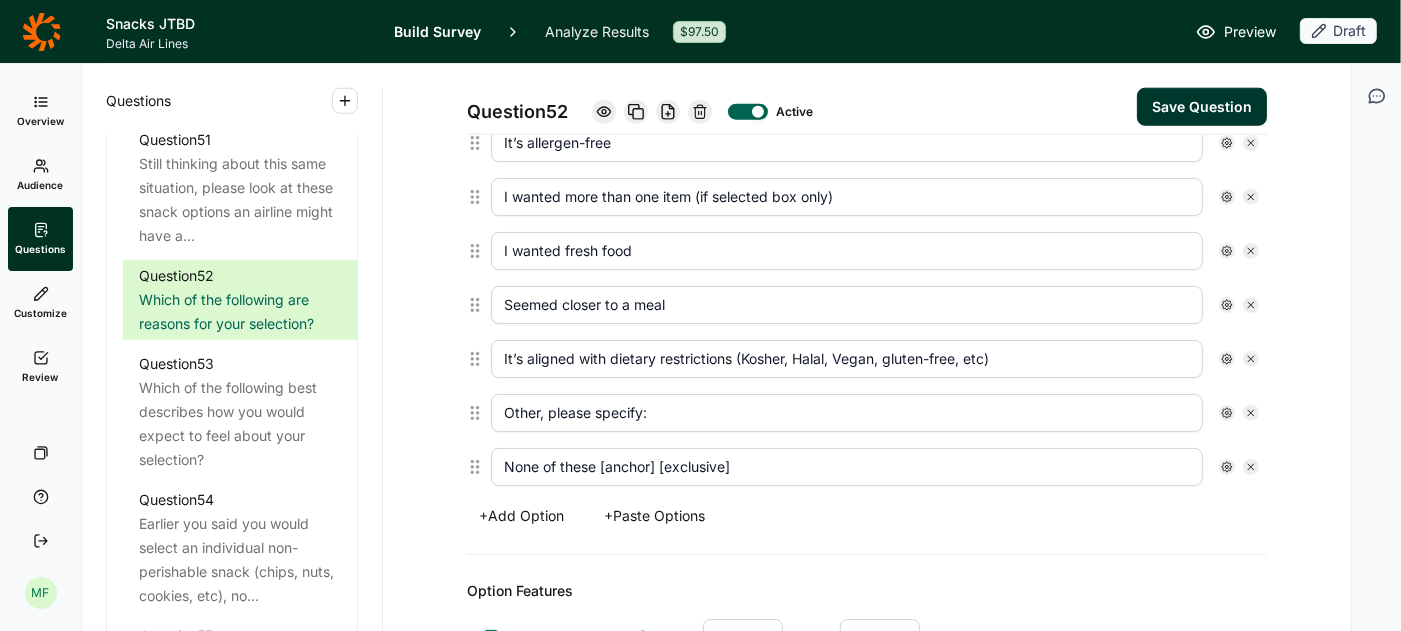 type on "Other, please specify:" 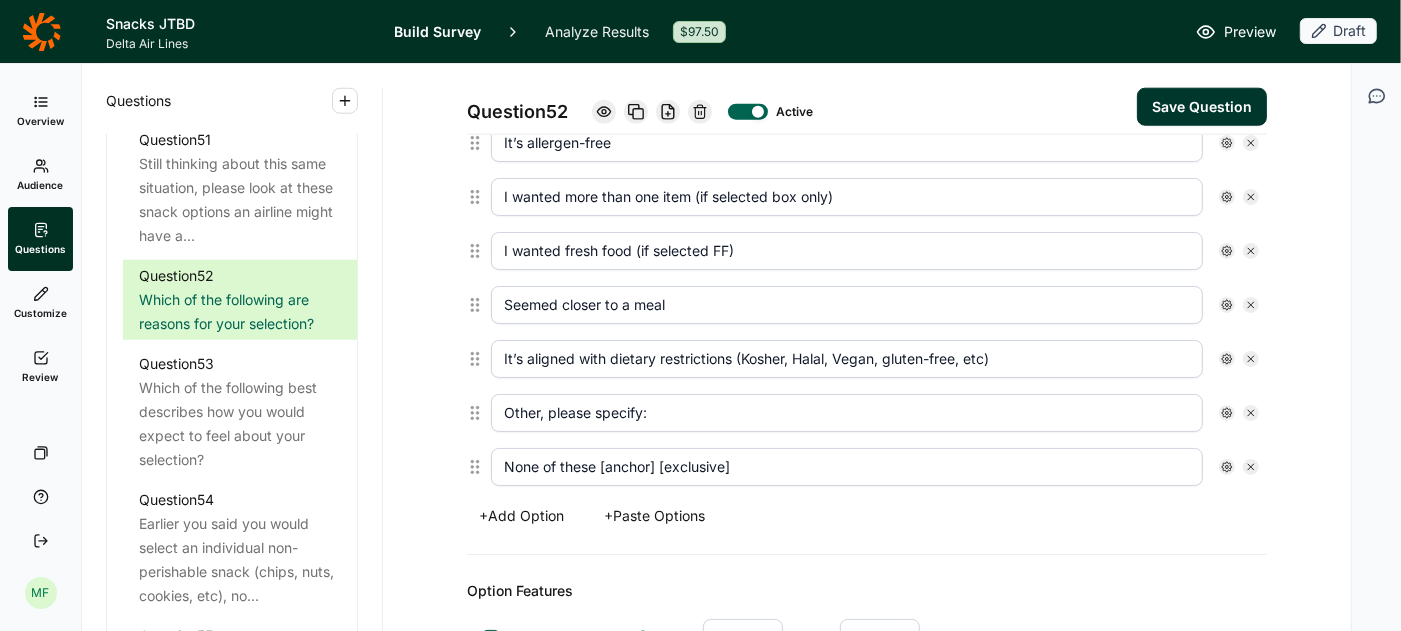 type on "I wanted fresh food (if selected FF)" 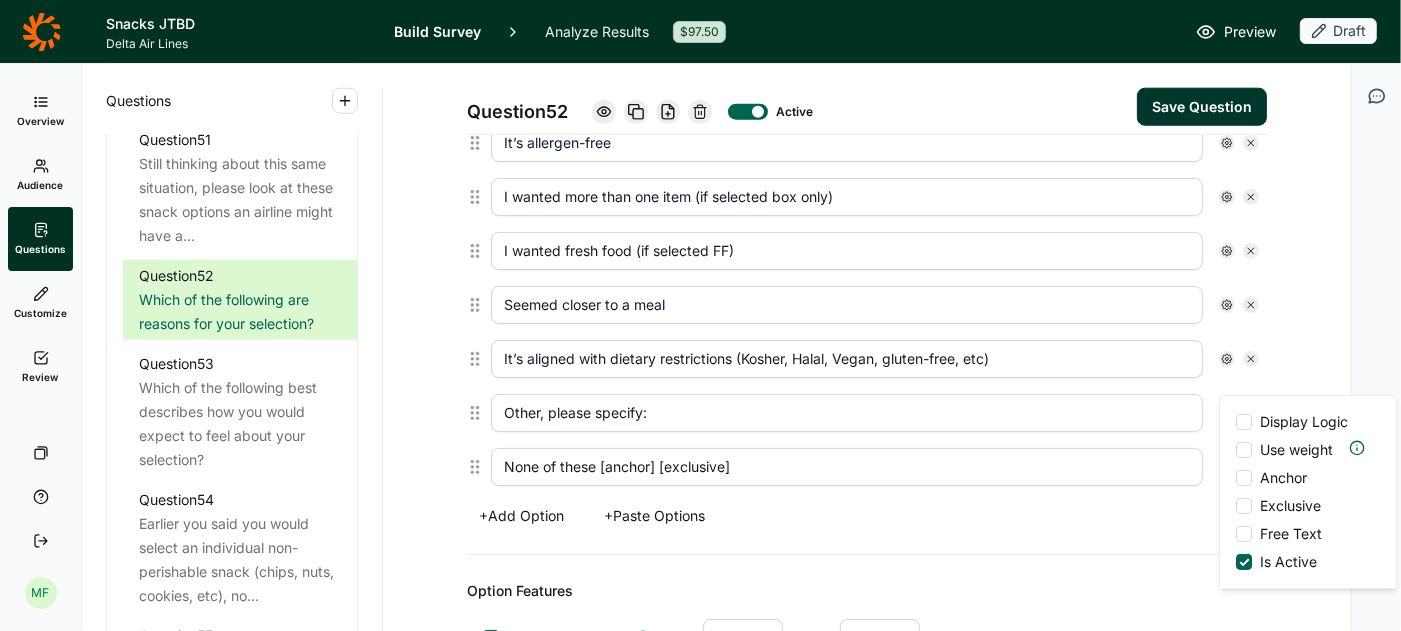 click at bounding box center (1244, 534) 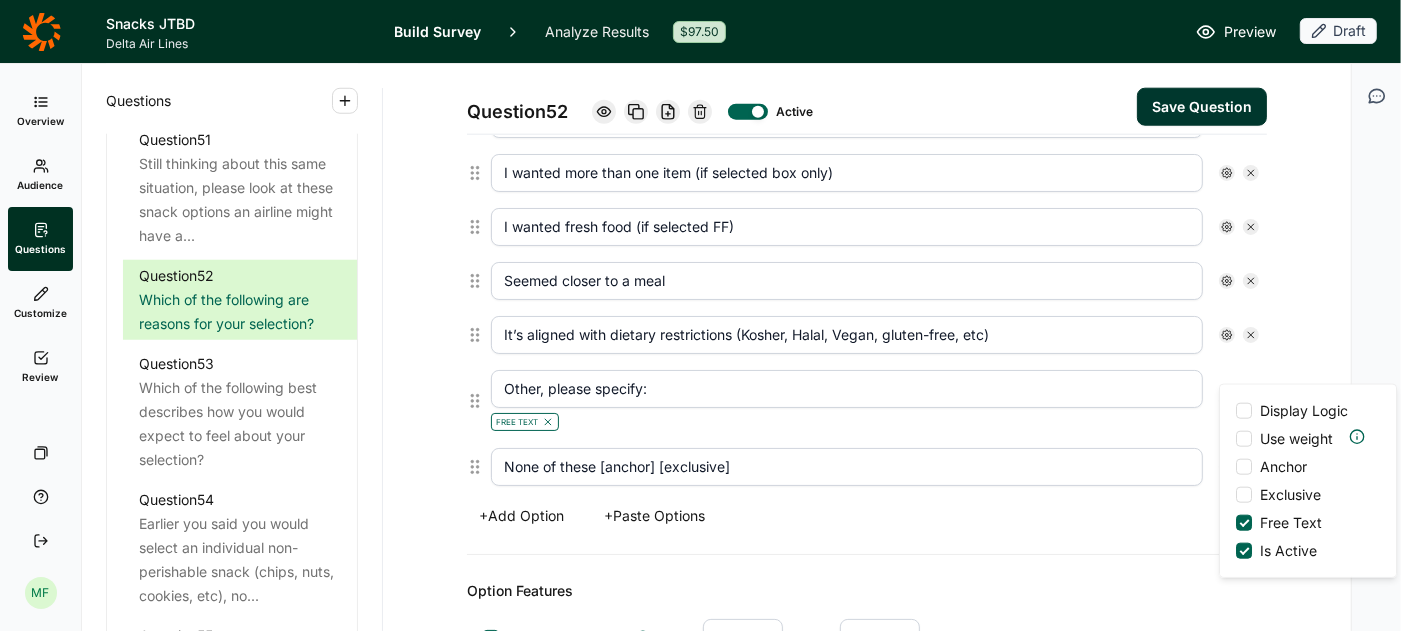click on "None of these [anchor] [exclusive]" at bounding box center [847, 467] 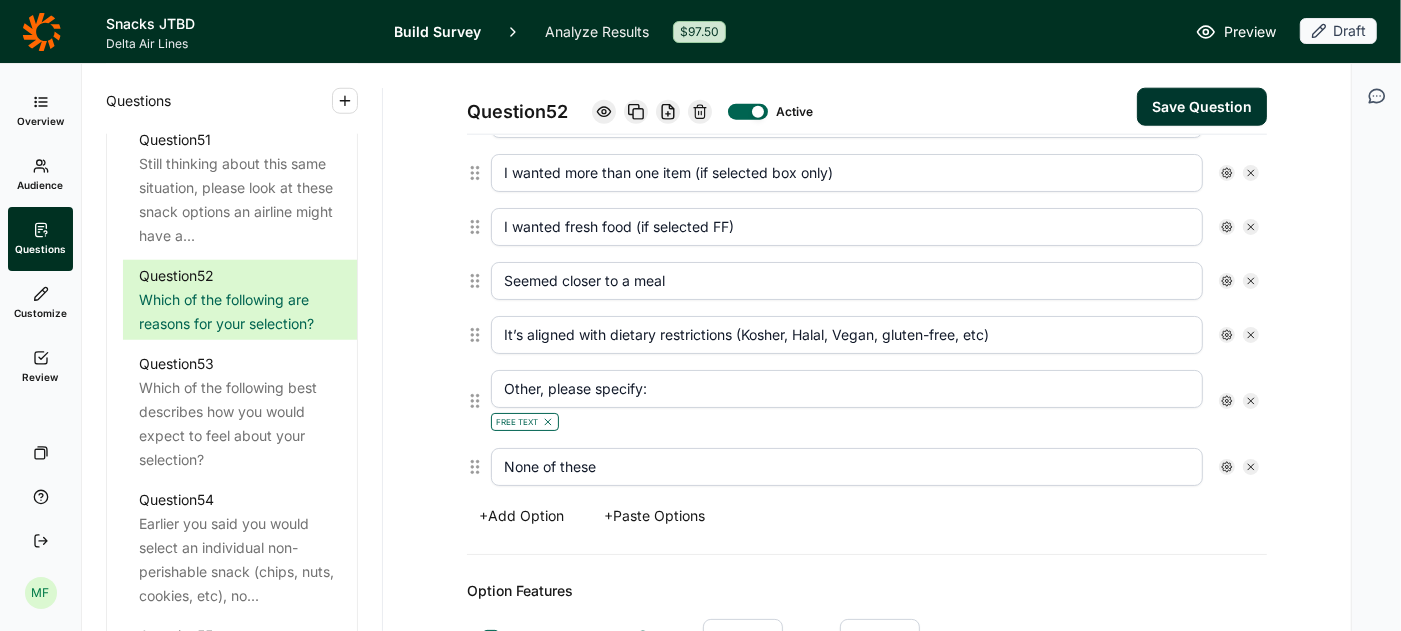 type on "None of these" 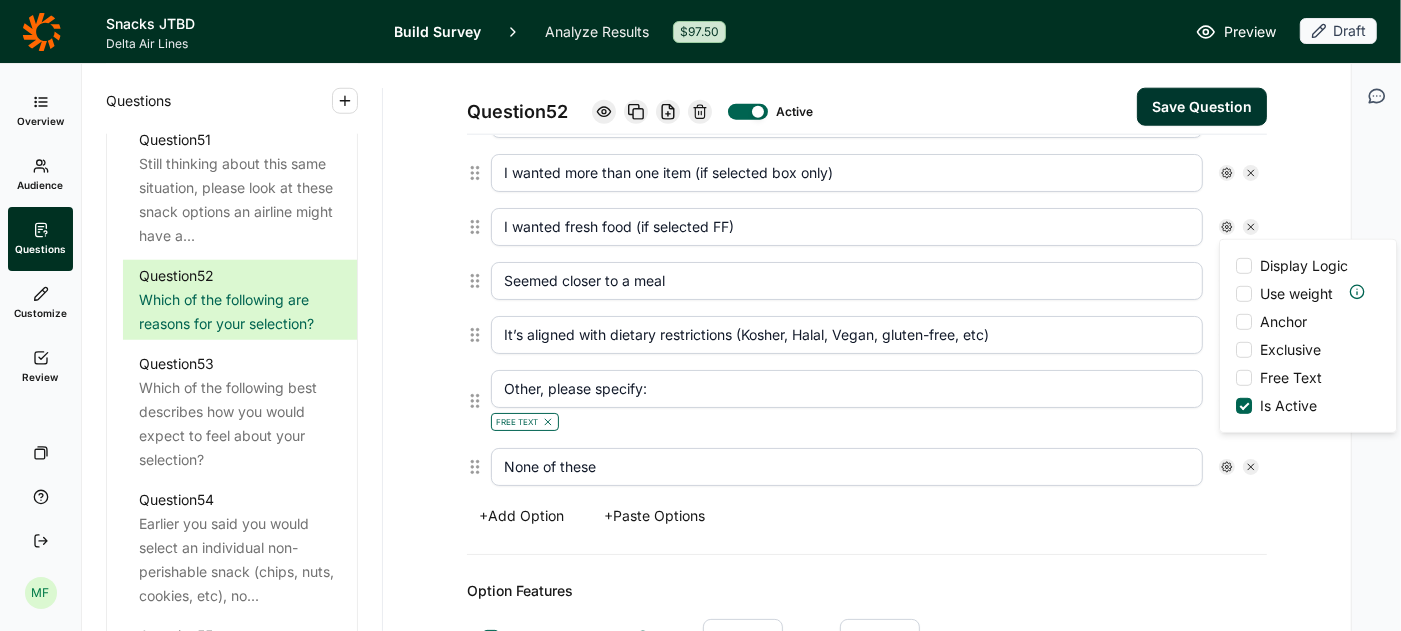 click at bounding box center [1244, 322] 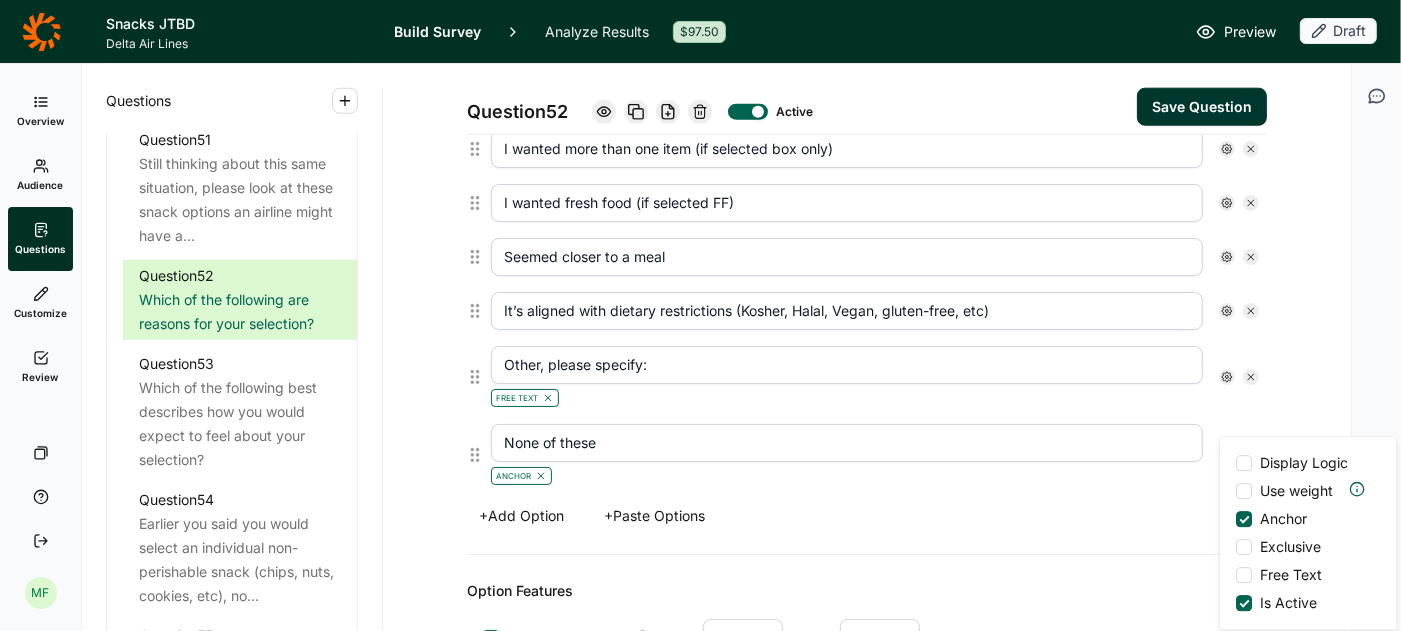 click at bounding box center [1244, 547] 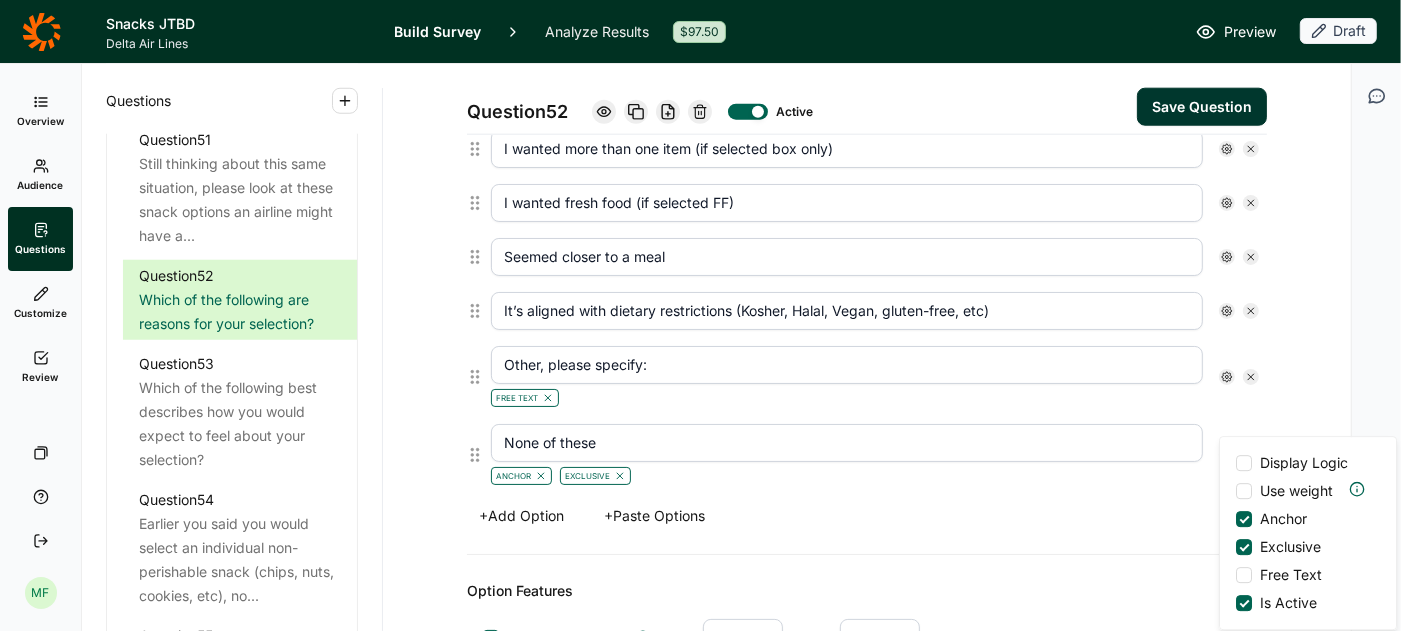 click on "+  Add Option +  Paste Options" at bounding box center (867, 516) 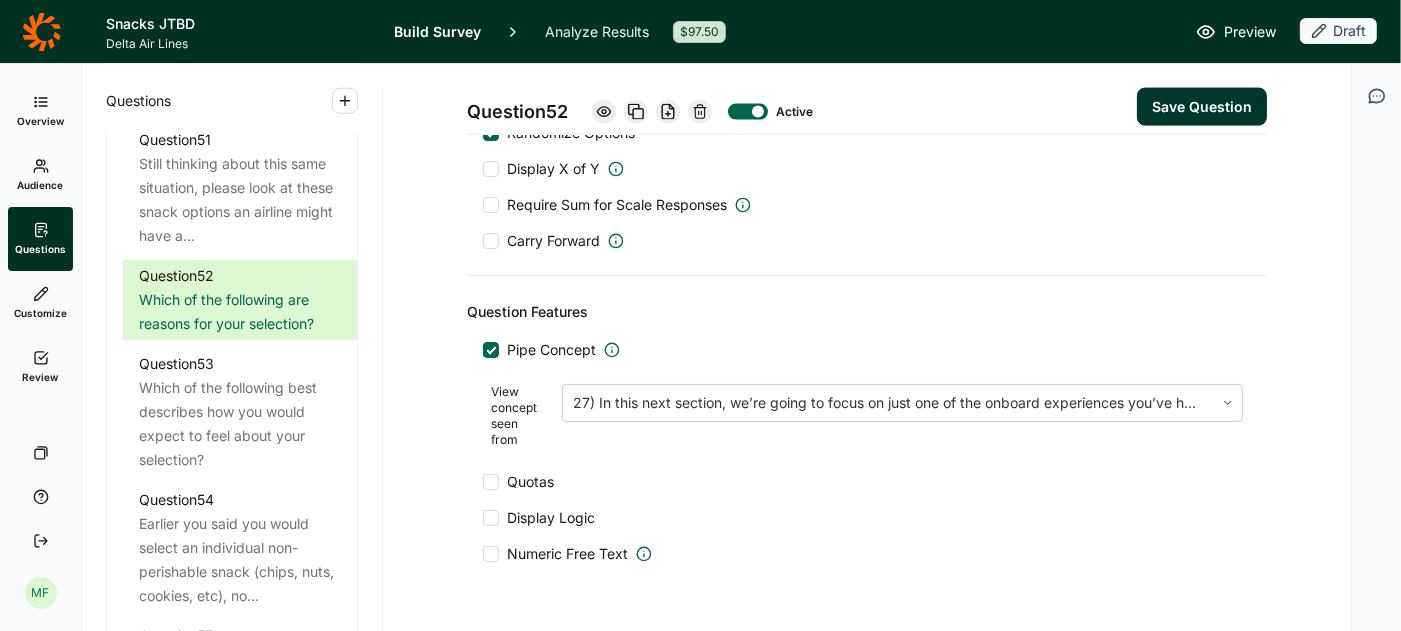 scroll, scrollTop: 2278, scrollLeft: 0, axis: vertical 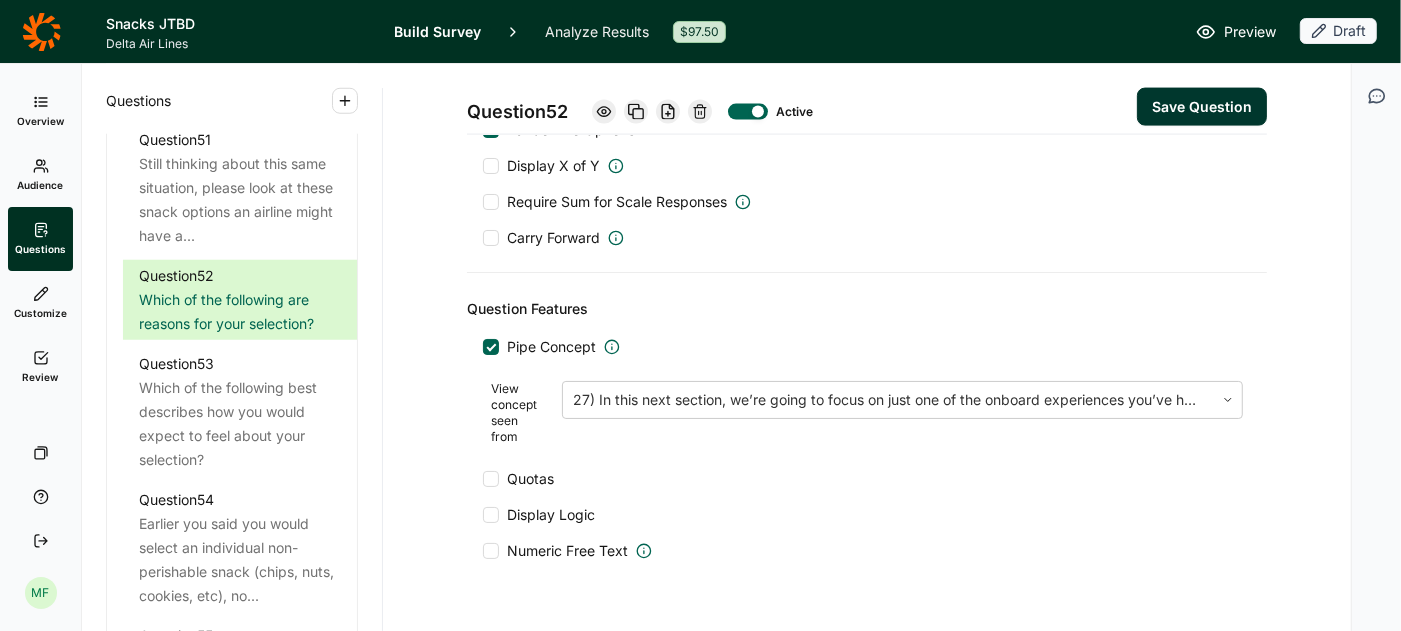 click on "Save Question" at bounding box center (1202, 107) 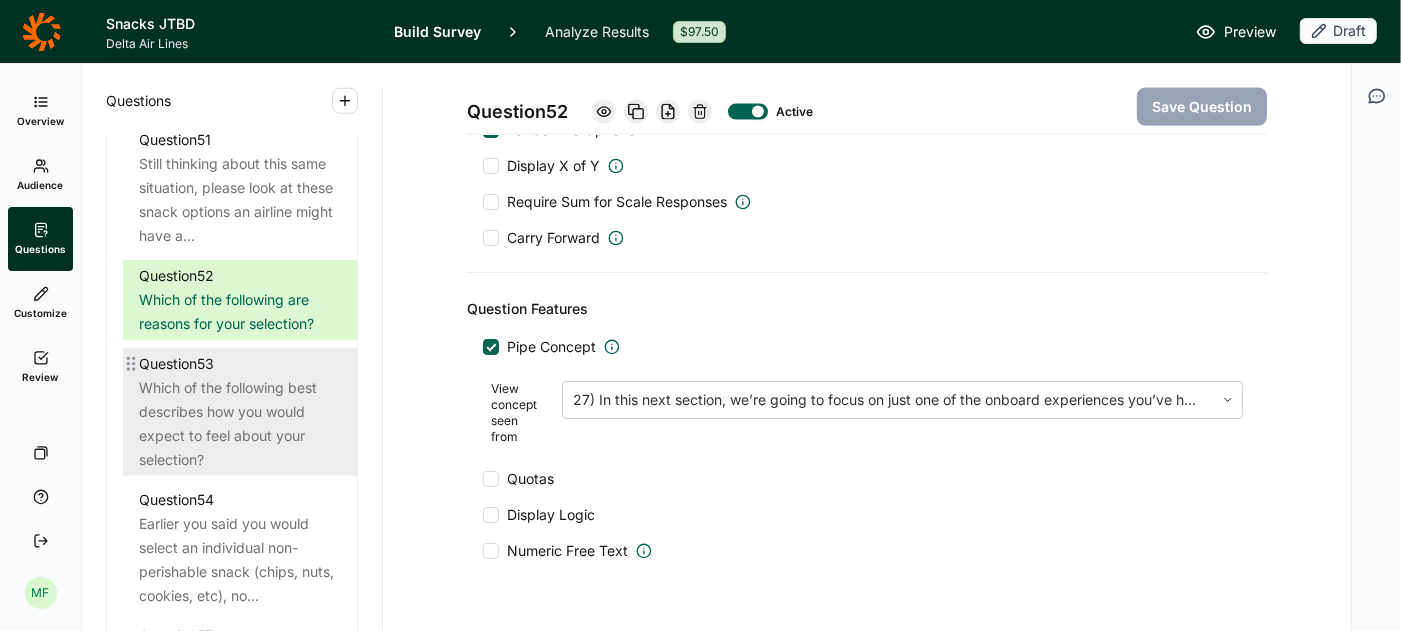 click on "Which of the following best describes how you would expect to feel about your selection?" at bounding box center (240, 424) 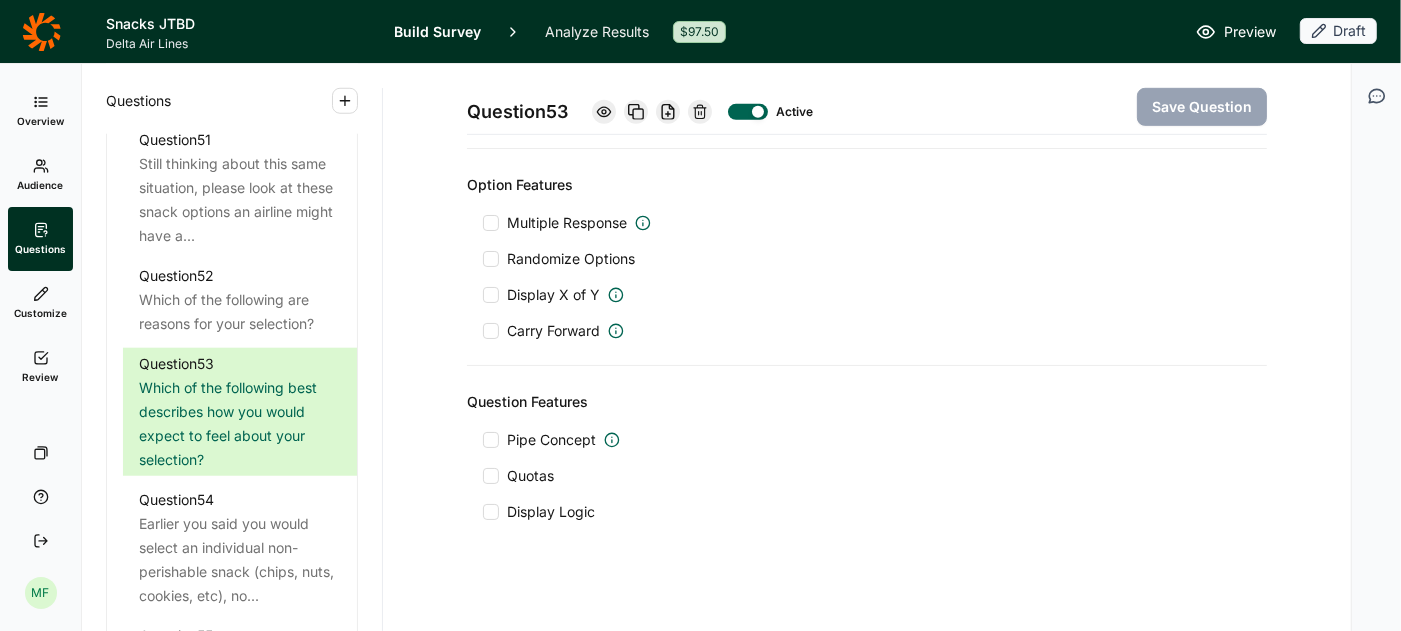 click at bounding box center (491, 440) 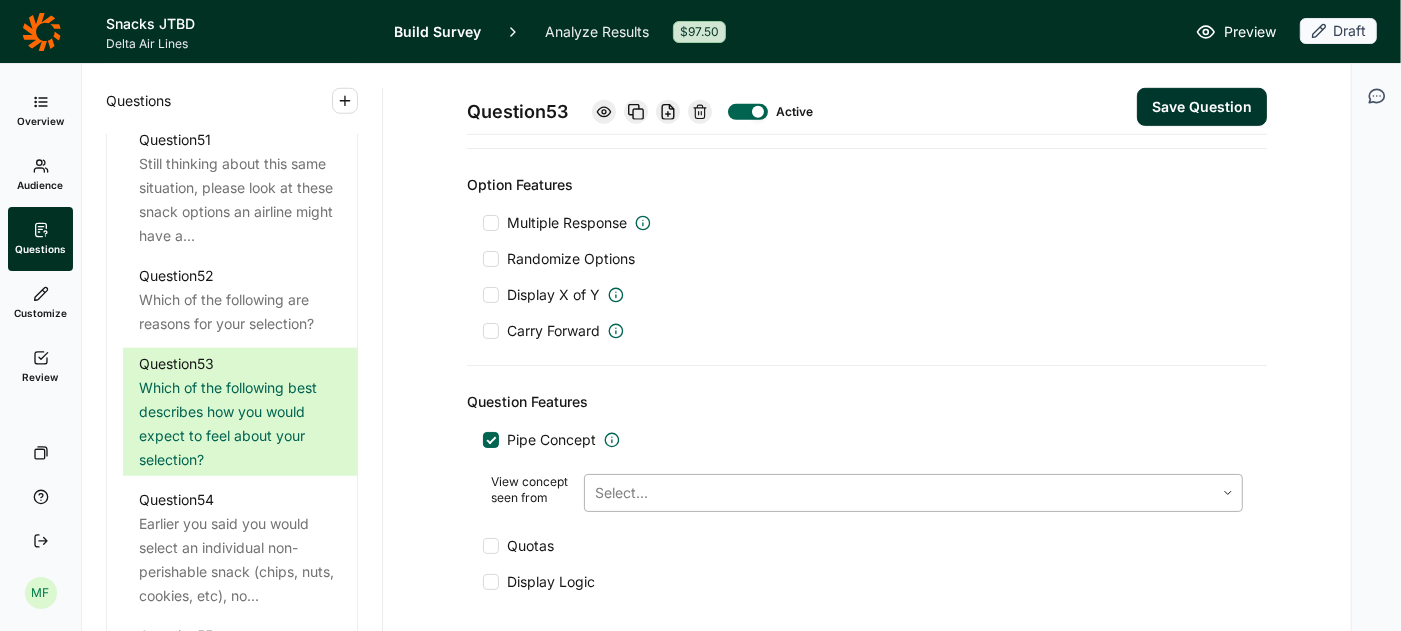 click at bounding box center (899, 493) 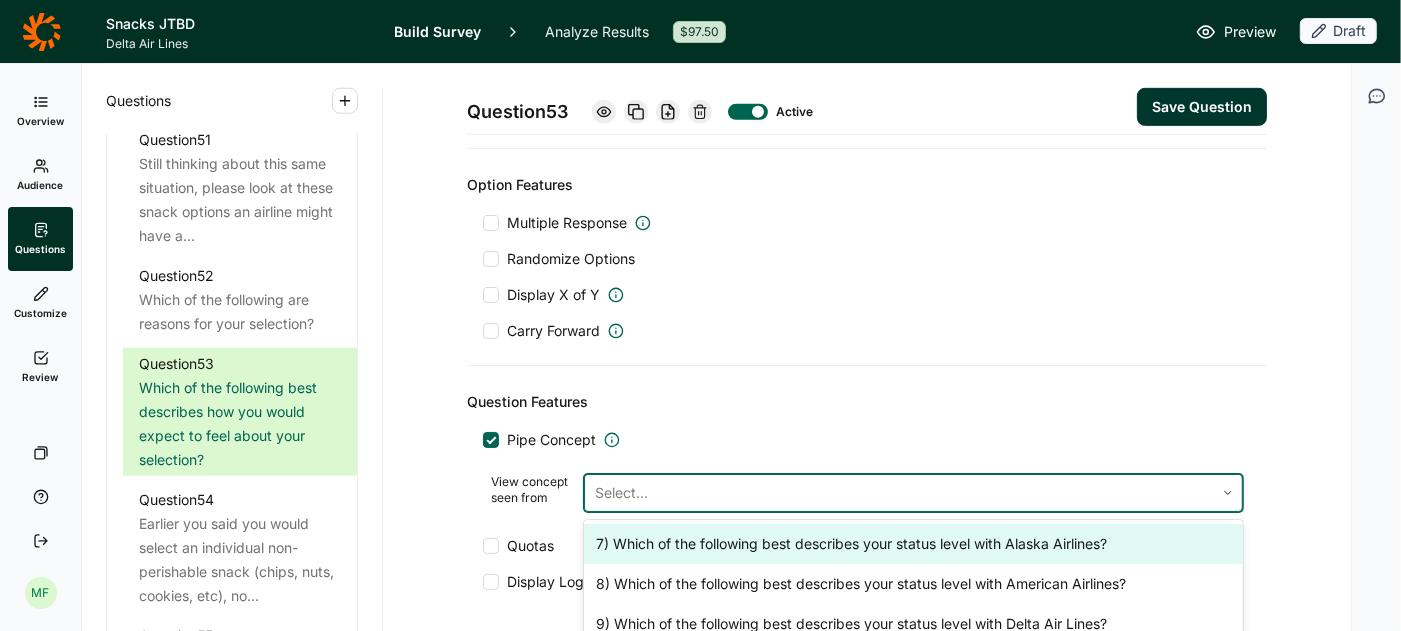 scroll, scrollTop: 140, scrollLeft: 0, axis: vertical 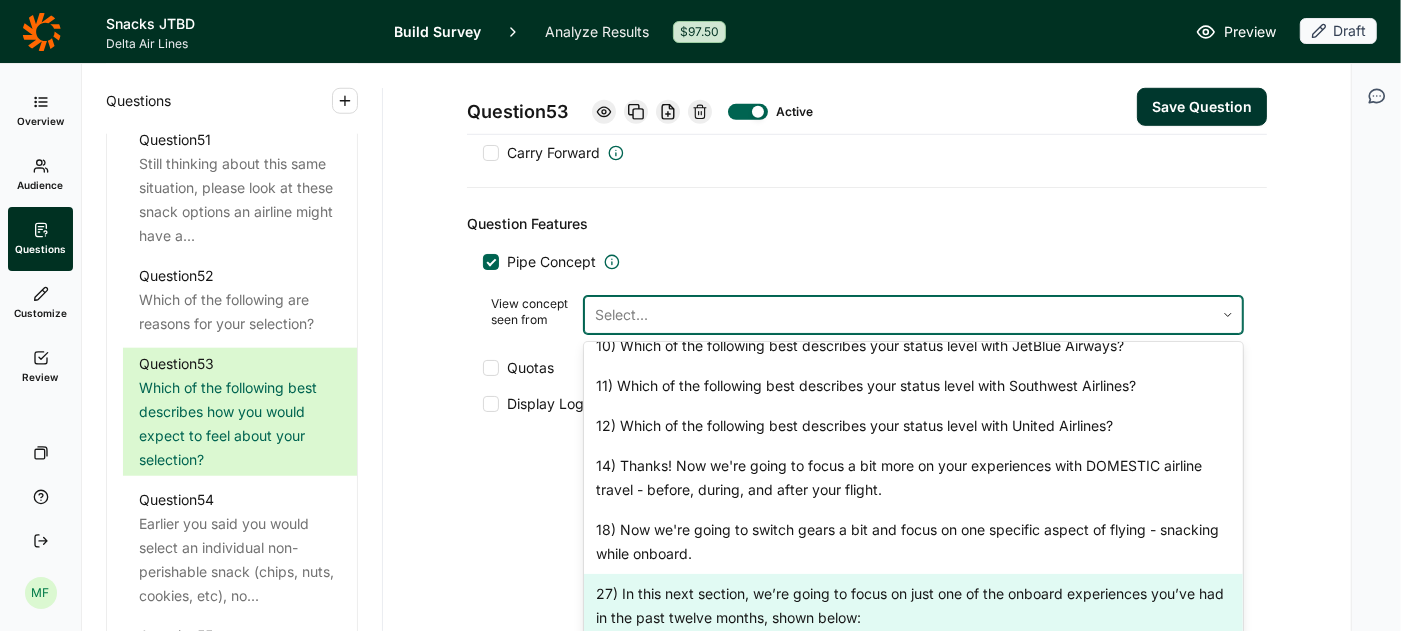 click on "27) In this next section, we’re going to focus on just one of the onboard experiences you’ve had in the past twelve months, shown below:" at bounding box center [913, 606] 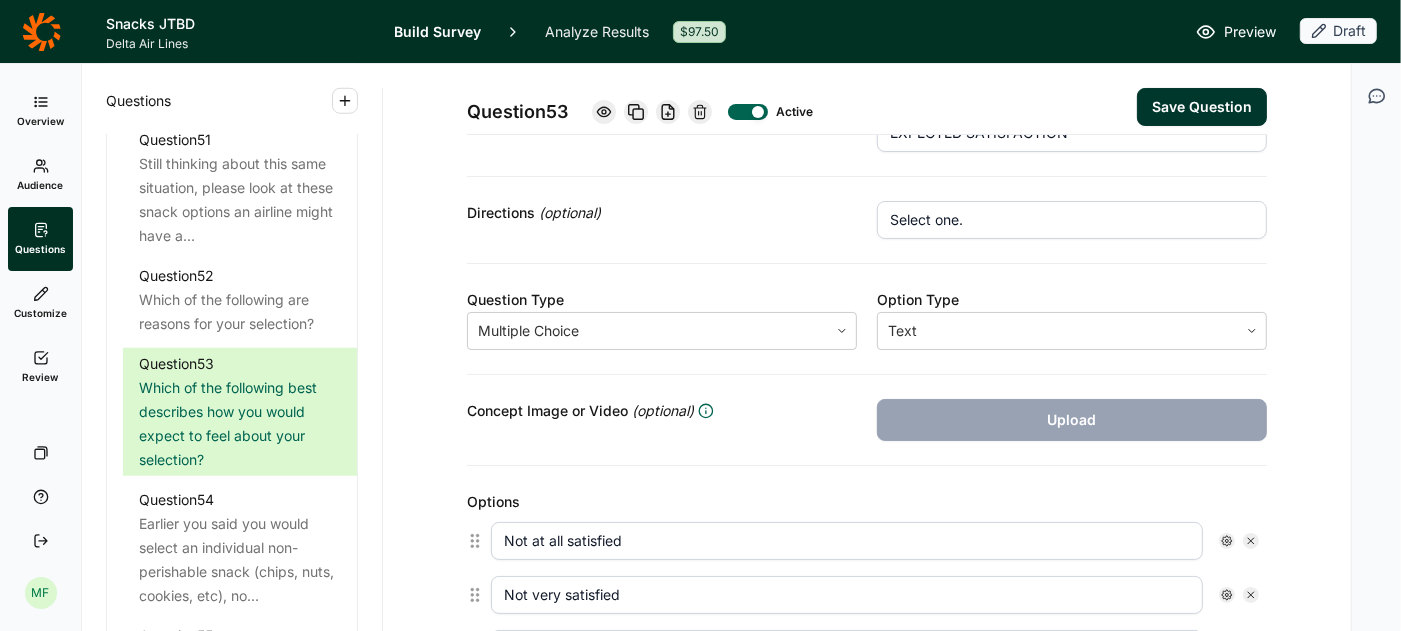 scroll, scrollTop: 196, scrollLeft: 0, axis: vertical 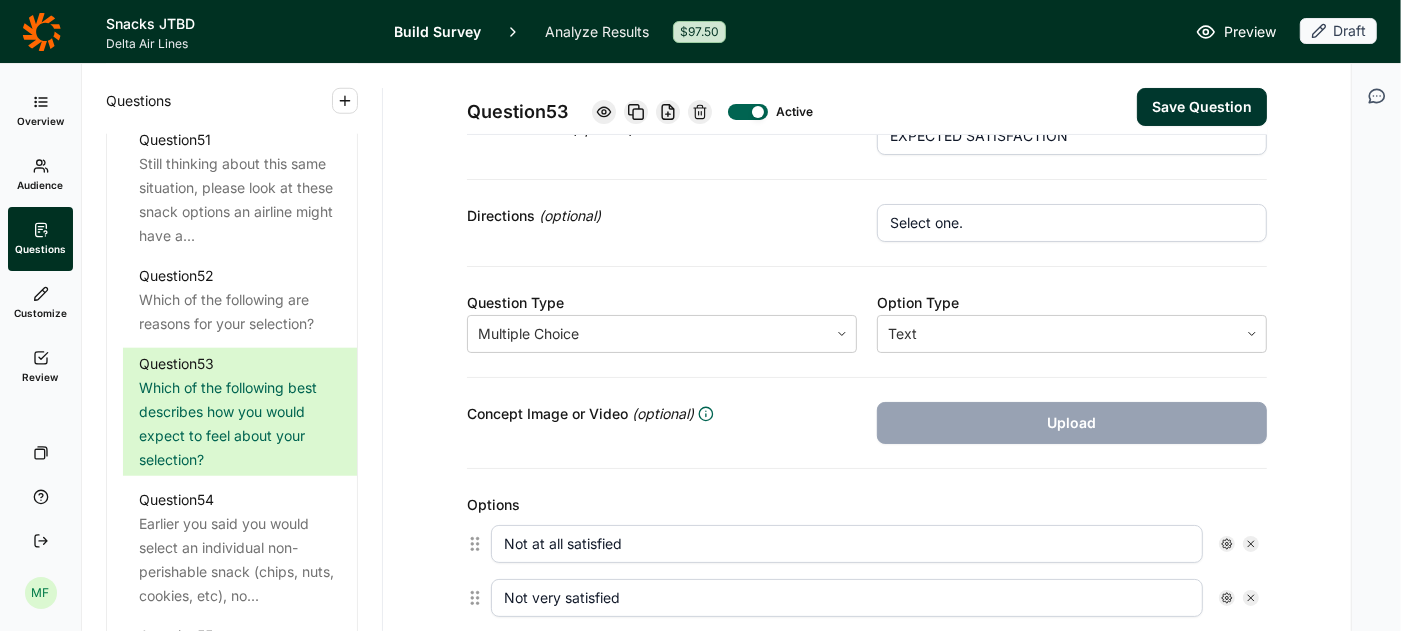 click on "Save Question" at bounding box center [1202, 107] 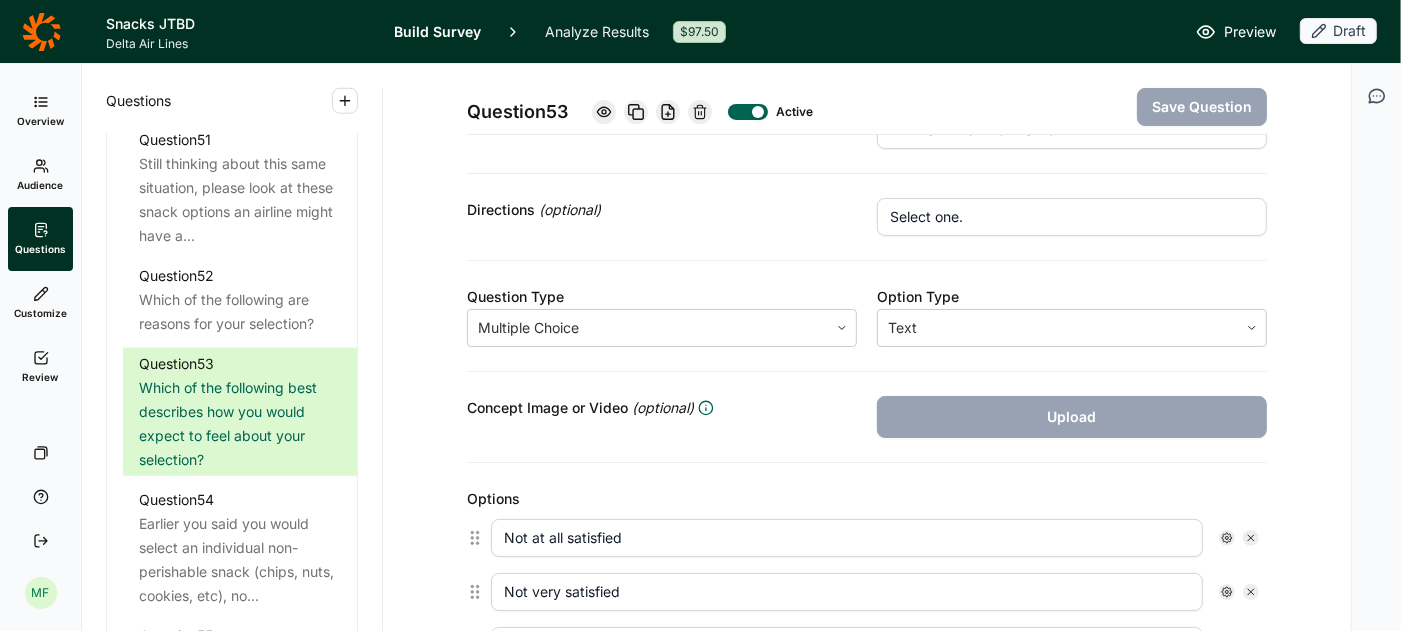 scroll, scrollTop: 235, scrollLeft: 0, axis: vertical 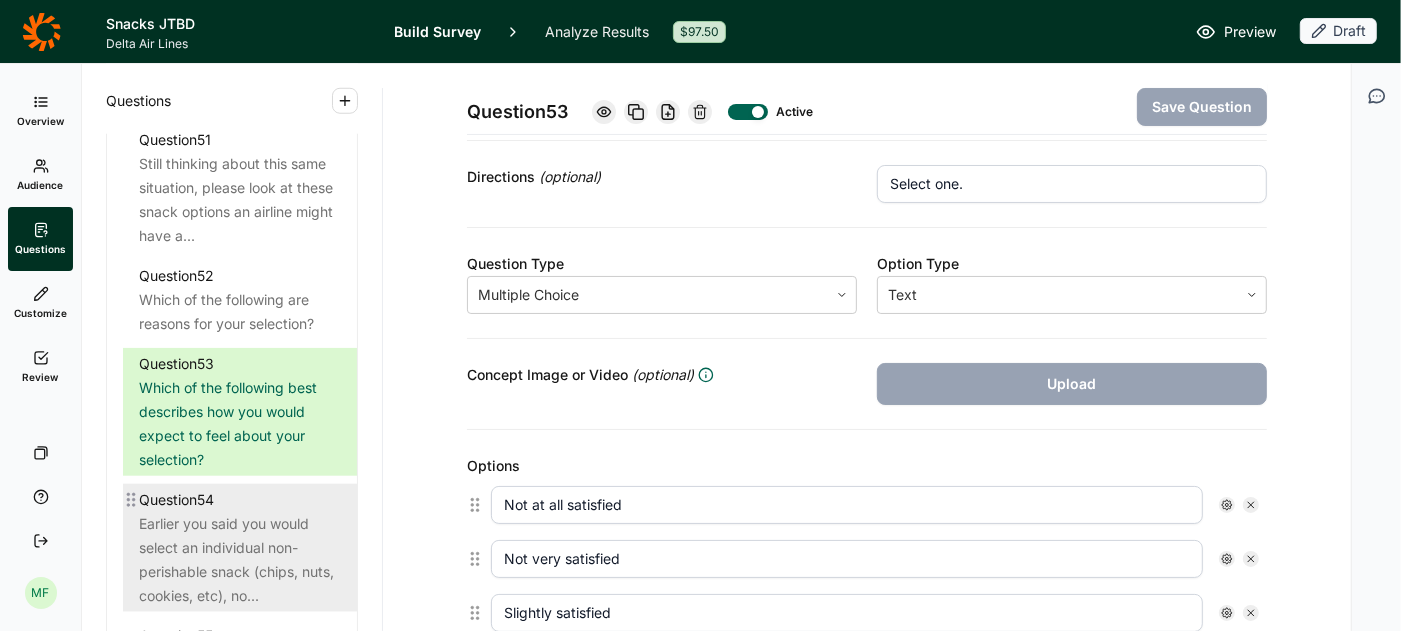click on "Earlier you said you would select an individual non-perishable snack (chips, nuts, cookies, etc), no..." at bounding box center (240, 560) 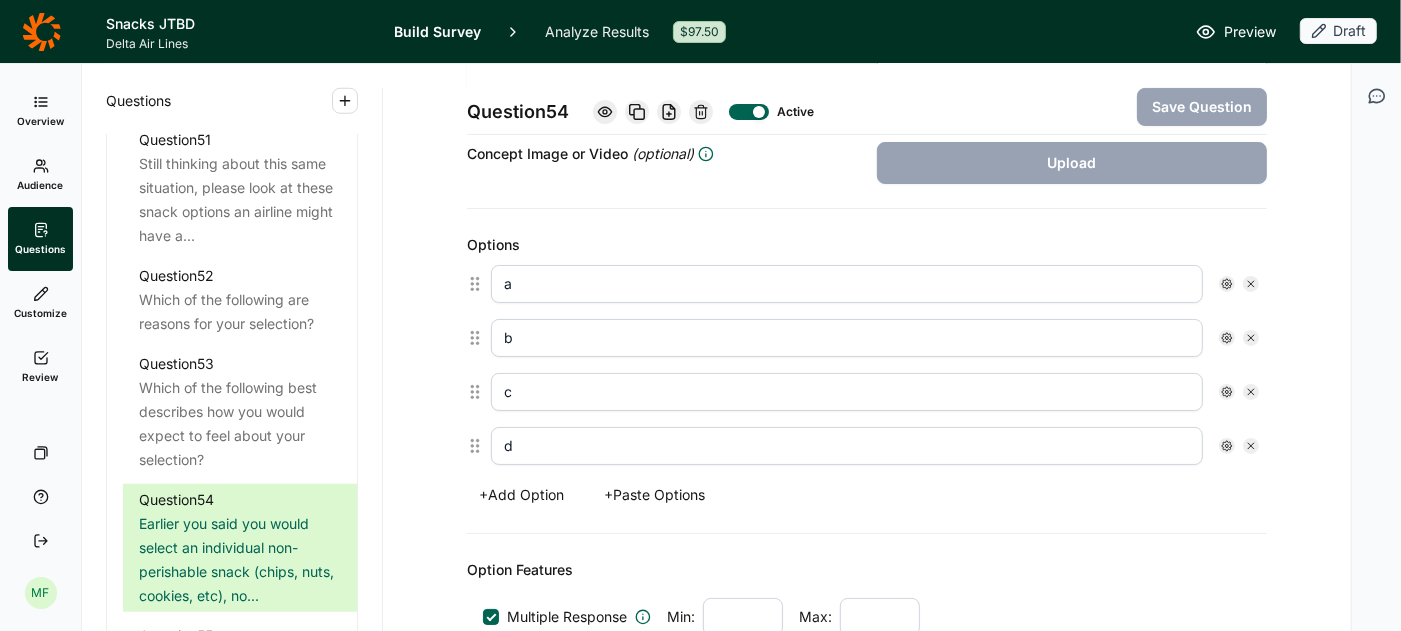 scroll, scrollTop: 472, scrollLeft: 0, axis: vertical 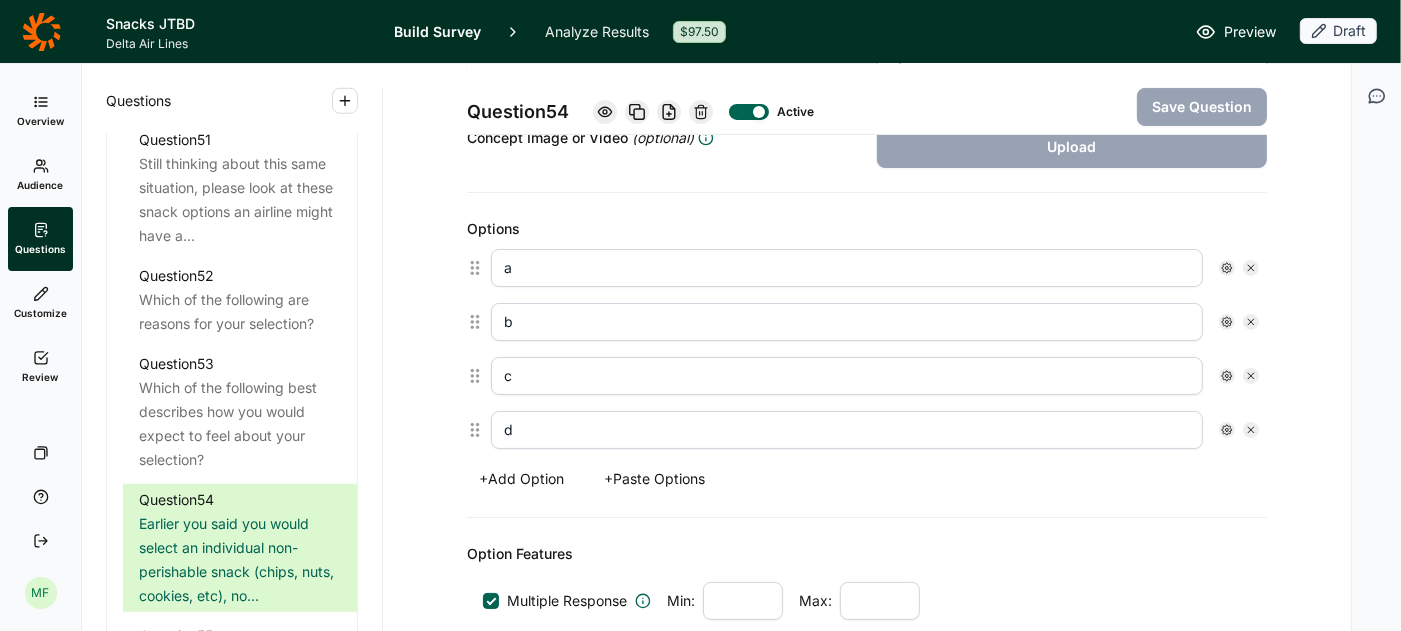 click on "+  Paste Options" at bounding box center (654, 479) 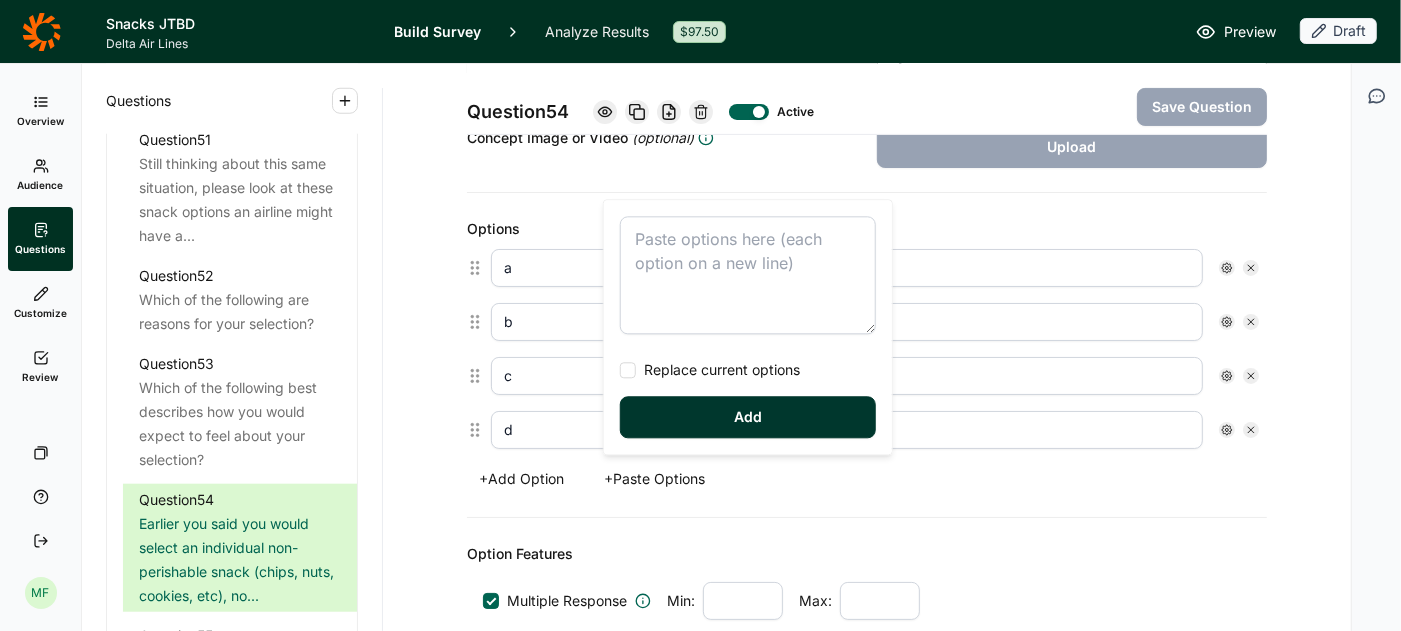 click at bounding box center [748, 275] 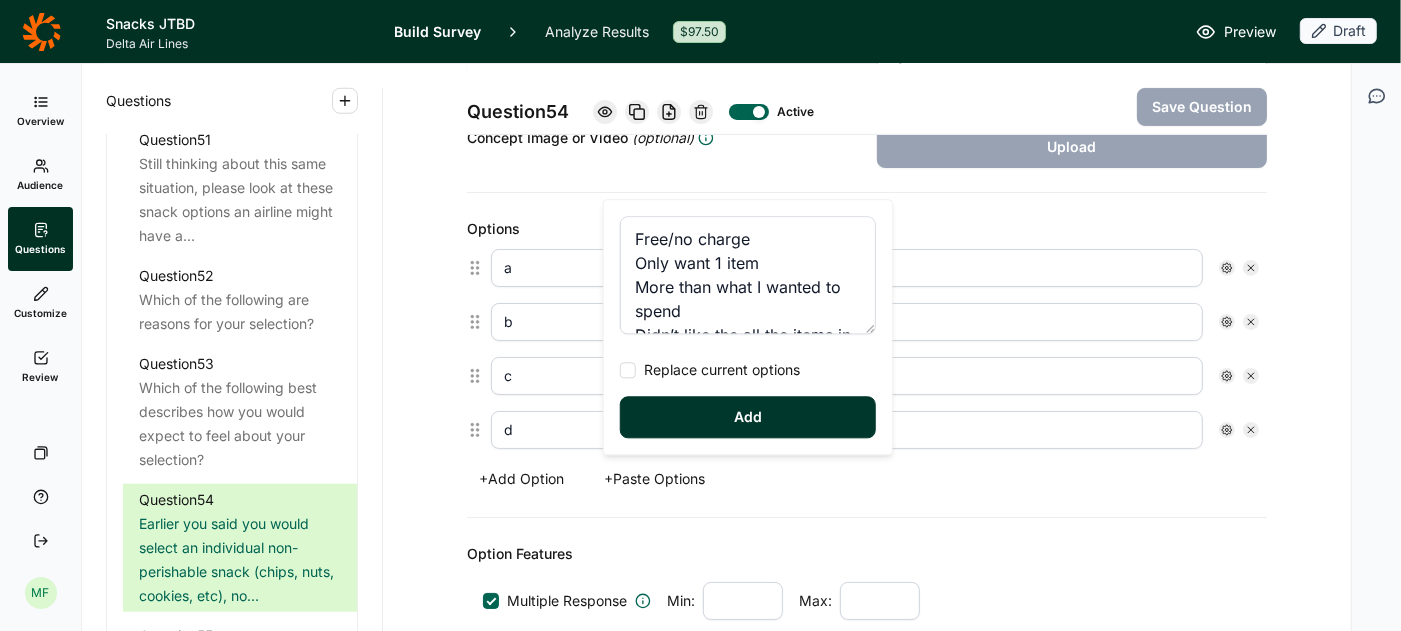 click at bounding box center [628, 370] 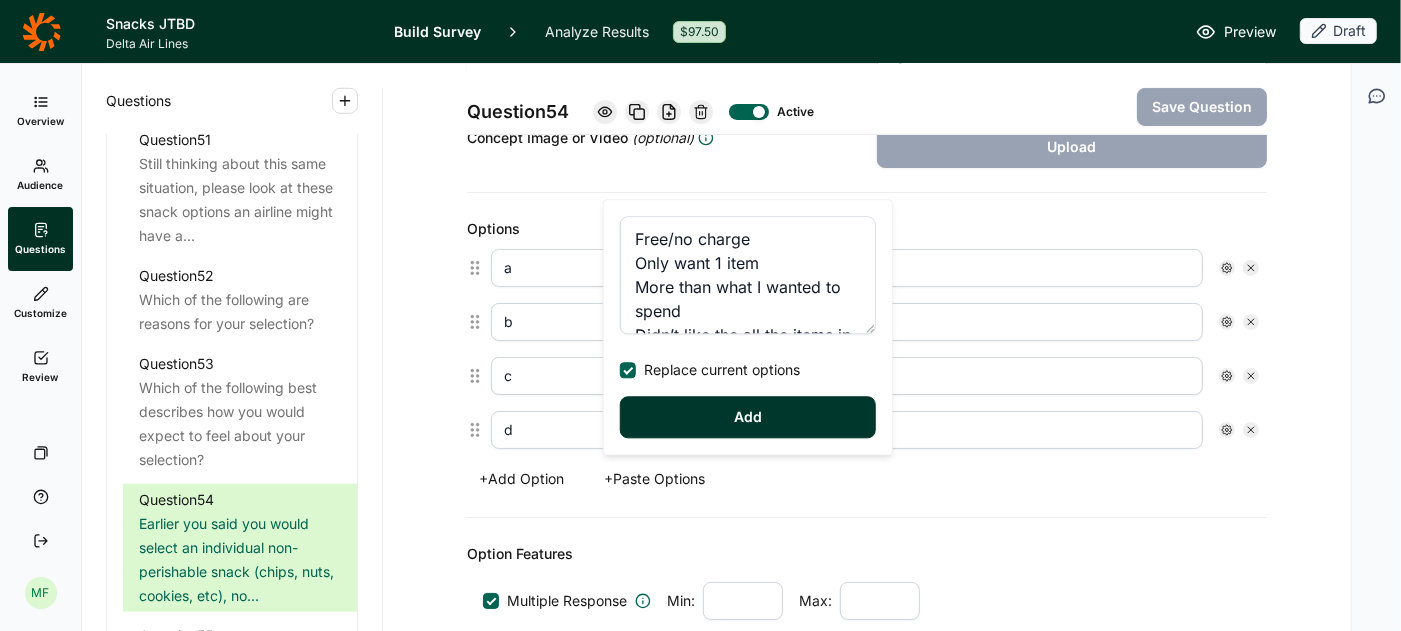 click on "Add" at bounding box center (748, 417) 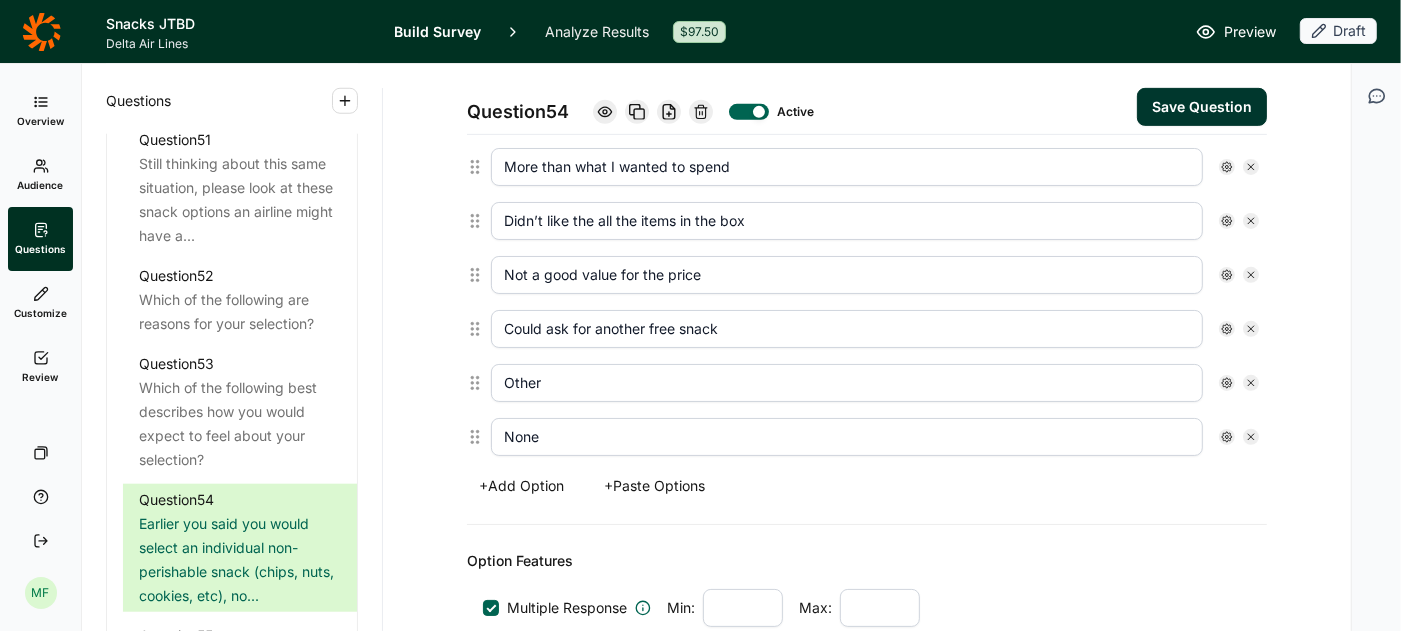 scroll, scrollTop: 683, scrollLeft: 0, axis: vertical 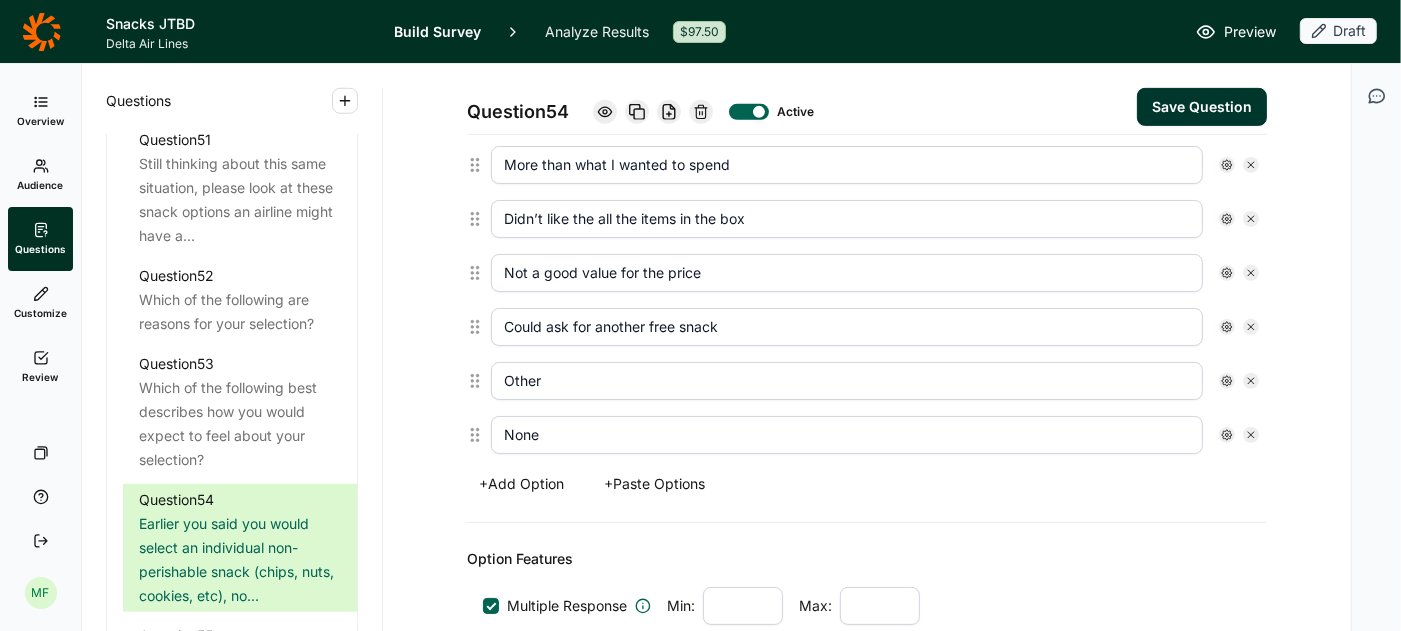 click on "Other" at bounding box center (847, 381) 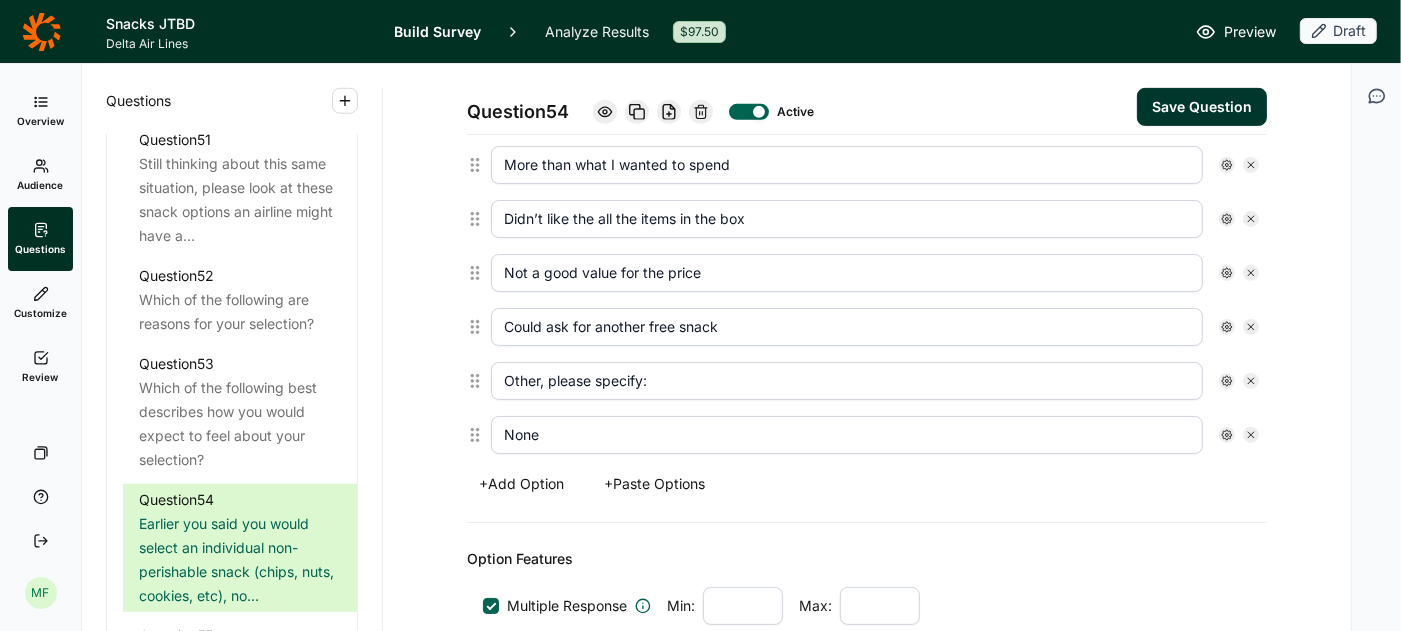 type on "Other, please specify:" 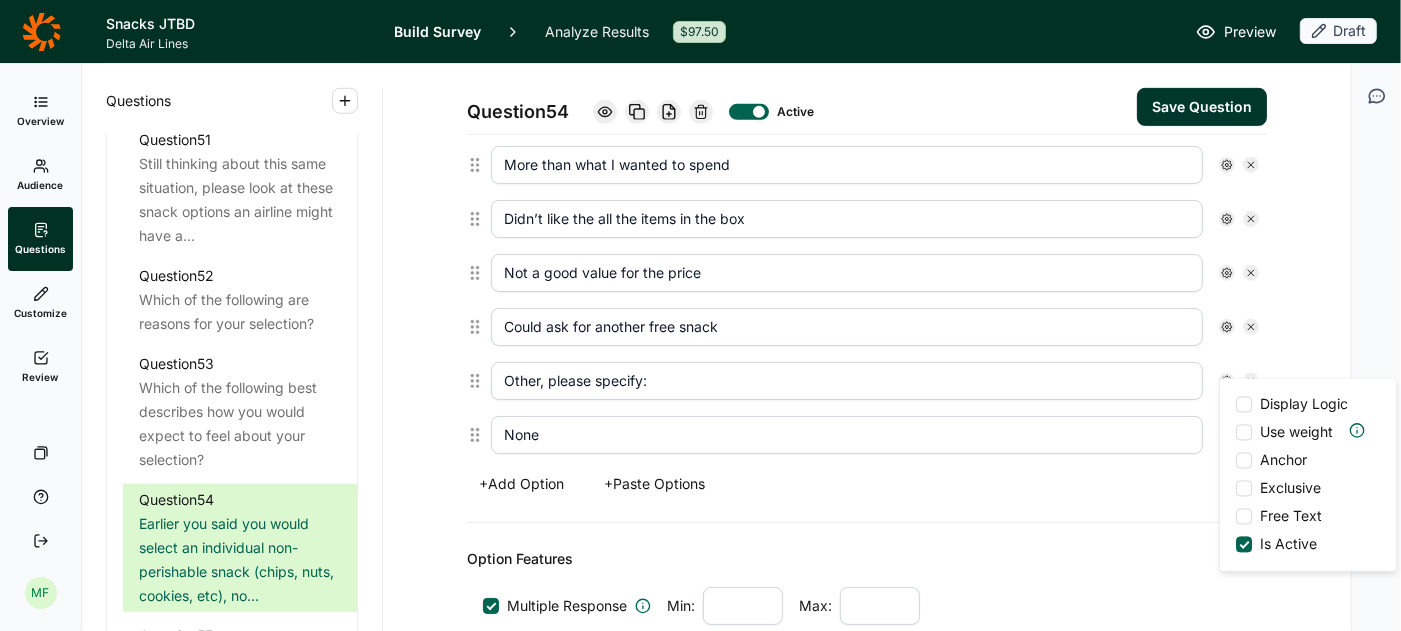 click at bounding box center (1244, 461) 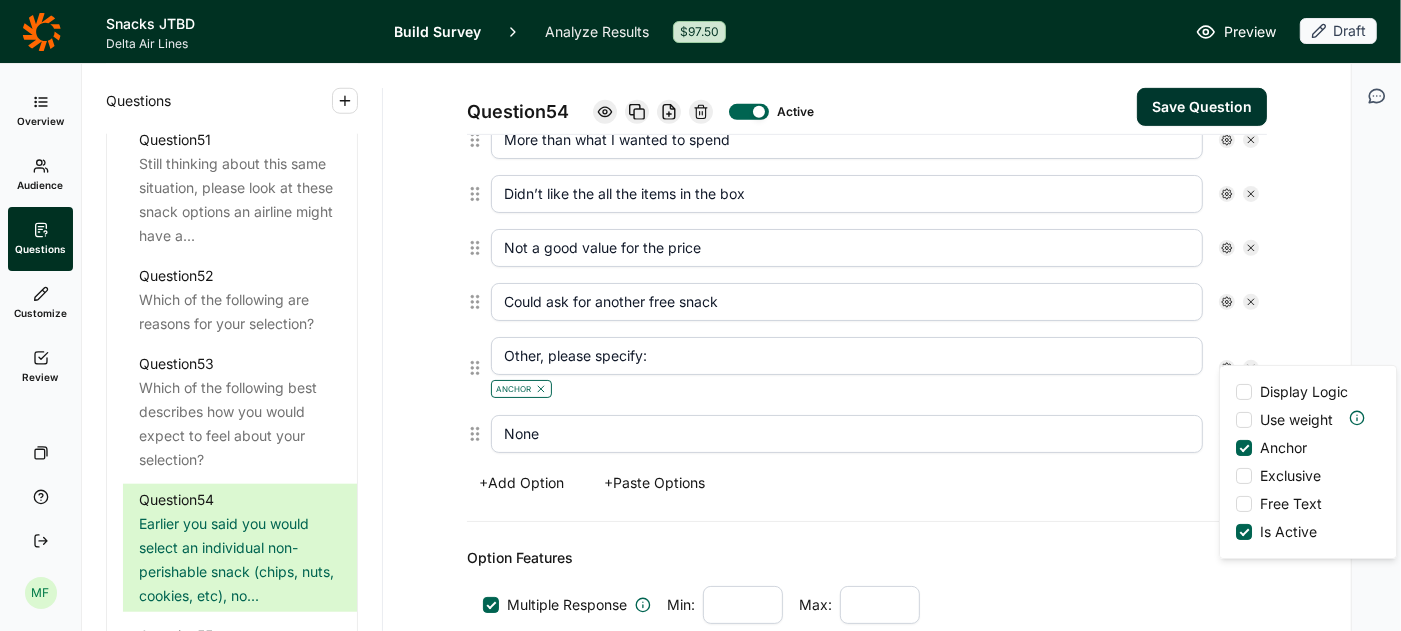 click at bounding box center (1244, 504) 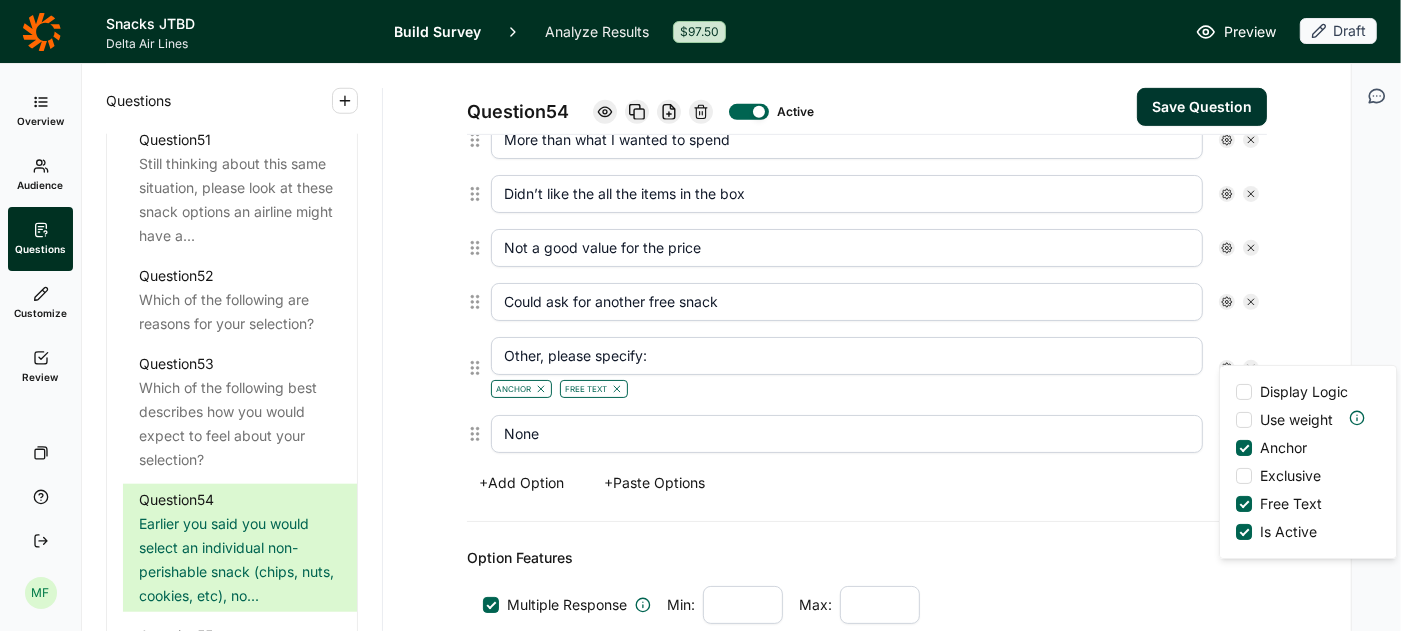 click on "None" at bounding box center [847, 434] 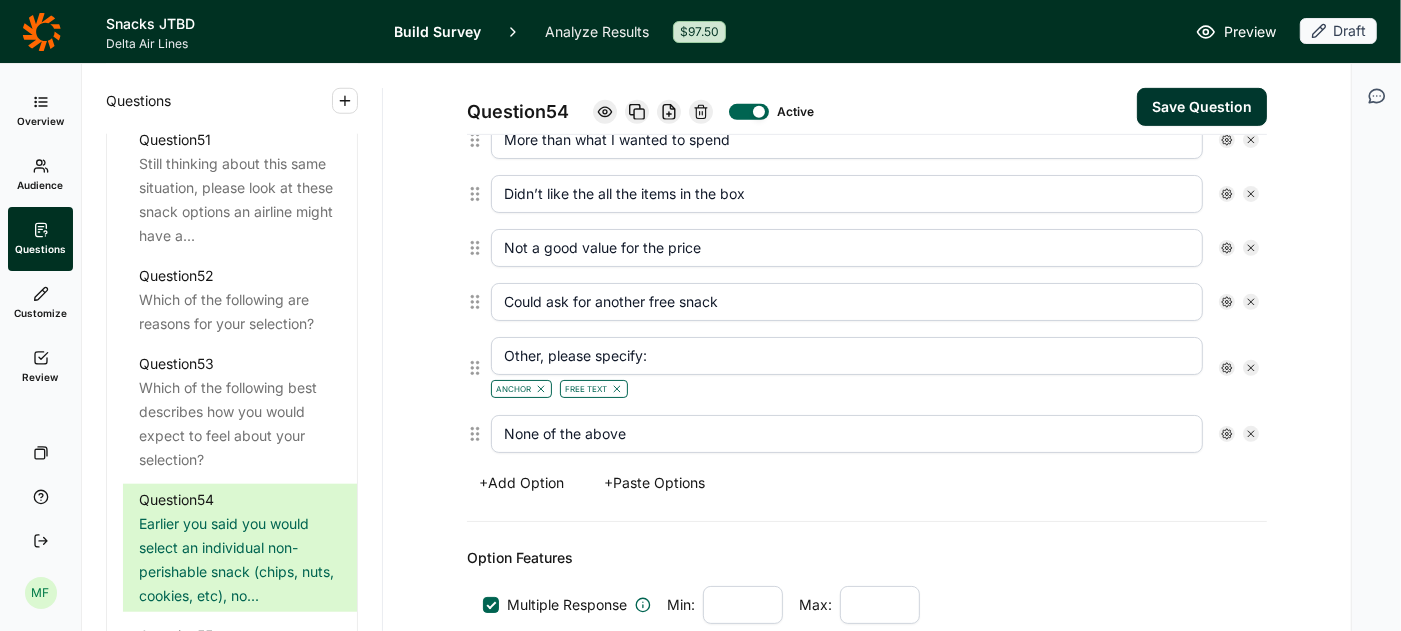 type on "None of the above" 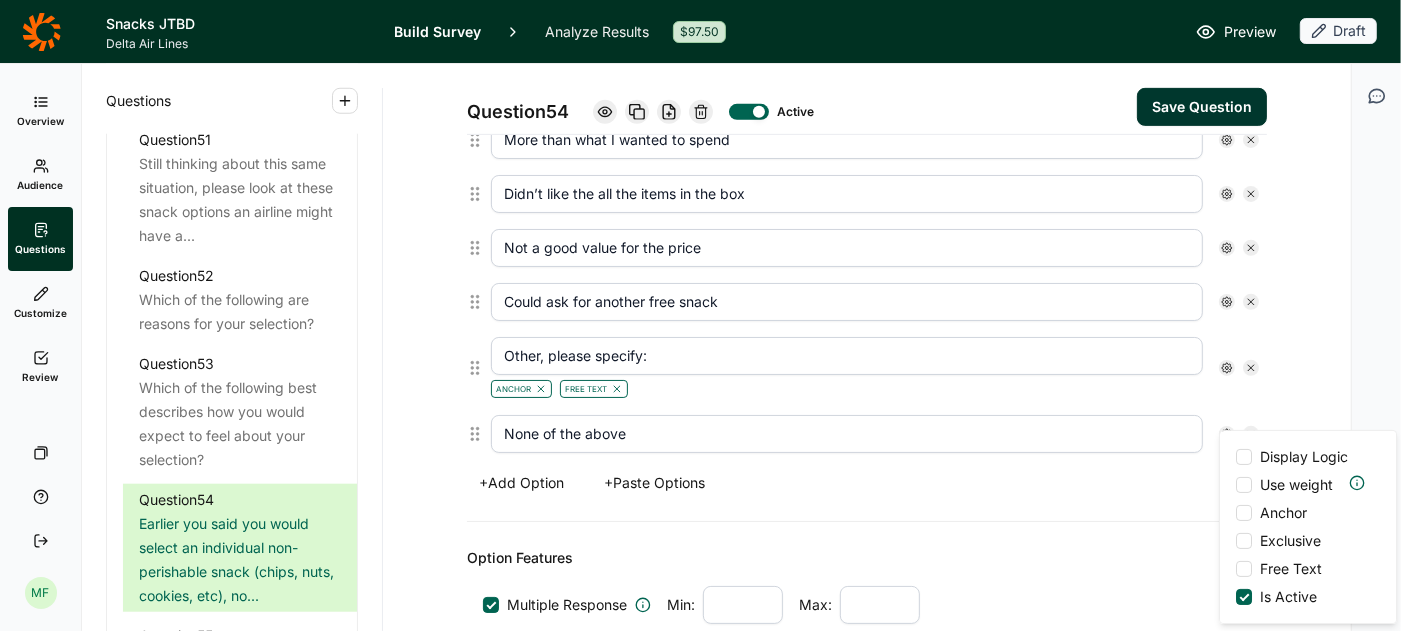 click at bounding box center [1244, 513] 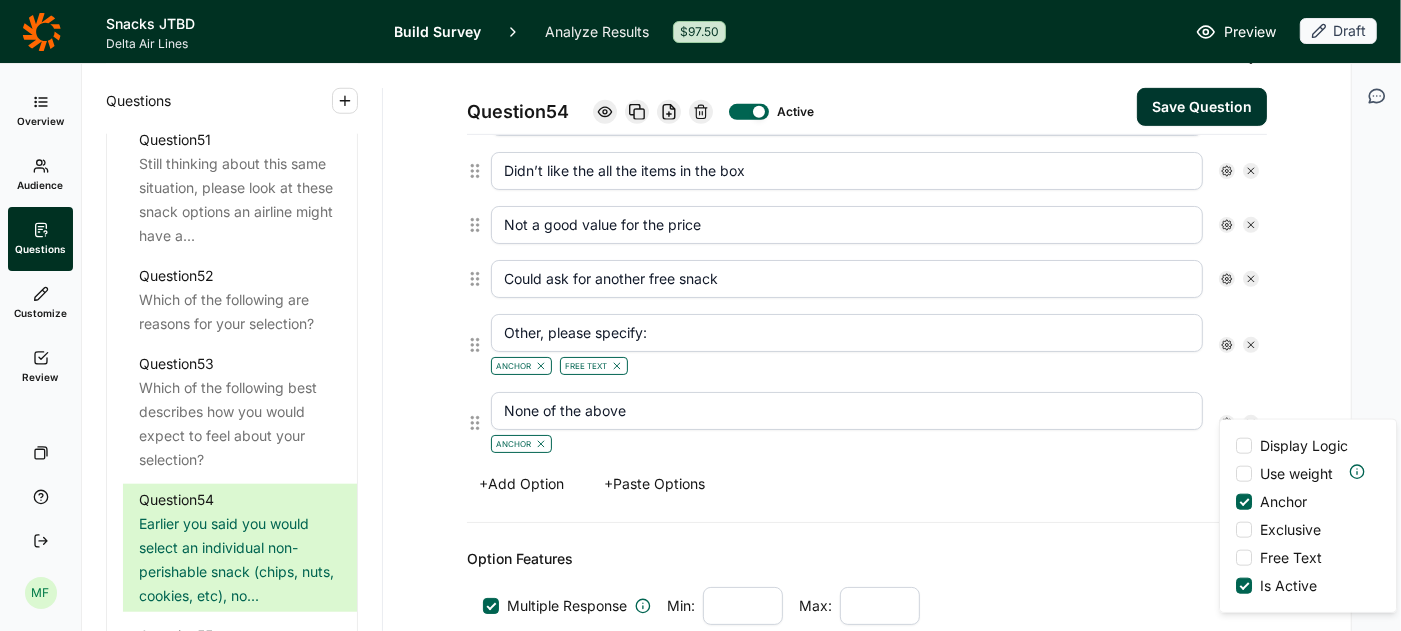 click at bounding box center [1244, 530] 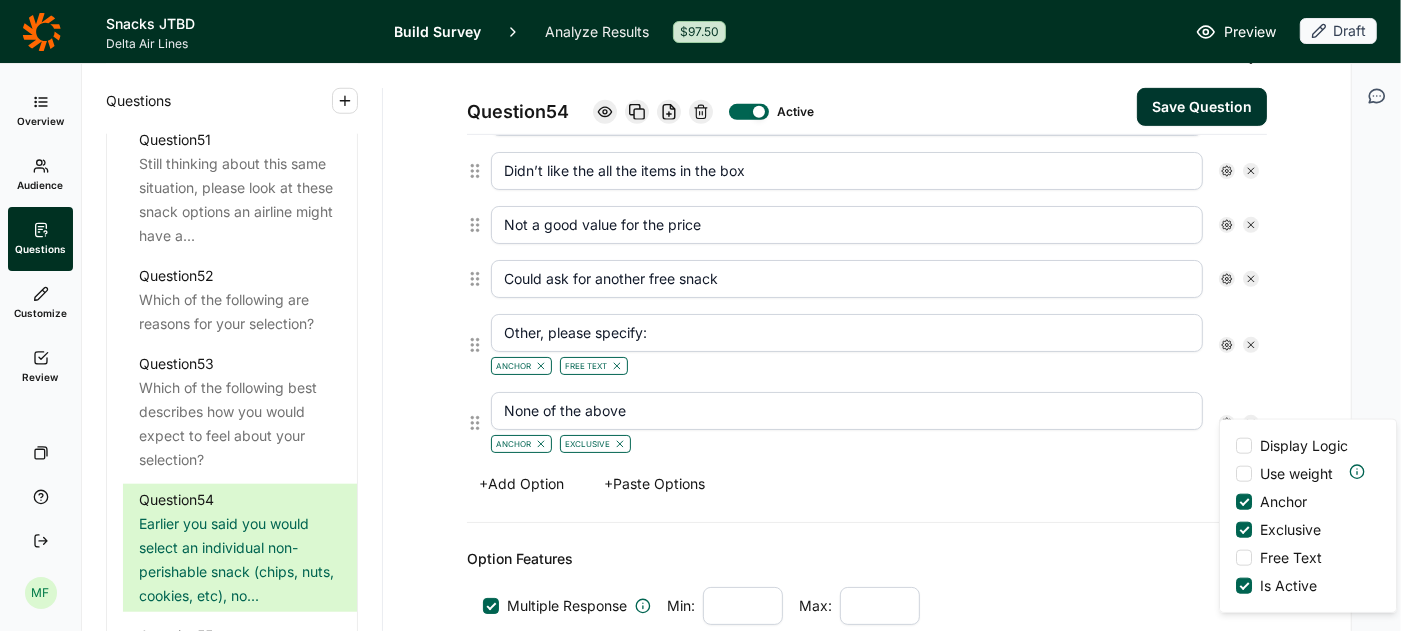 click on "+  Add Option +  Paste Options" at bounding box center (867, 484) 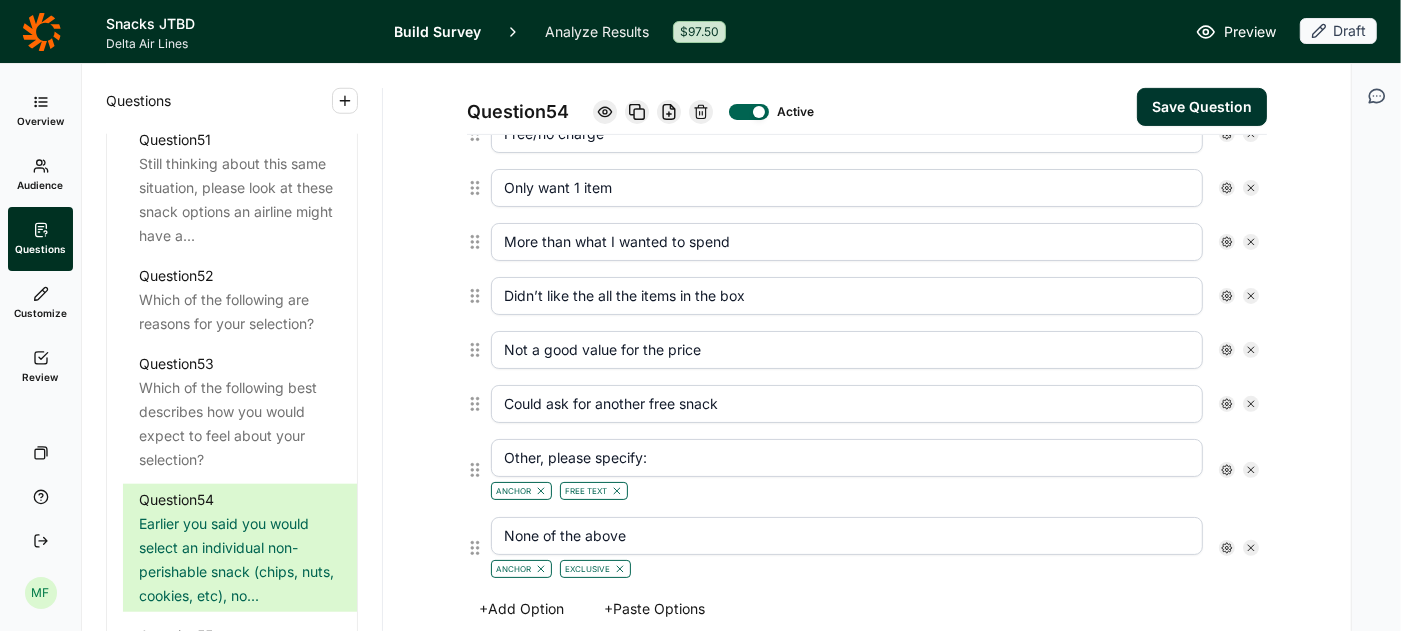 scroll, scrollTop: 574, scrollLeft: 0, axis: vertical 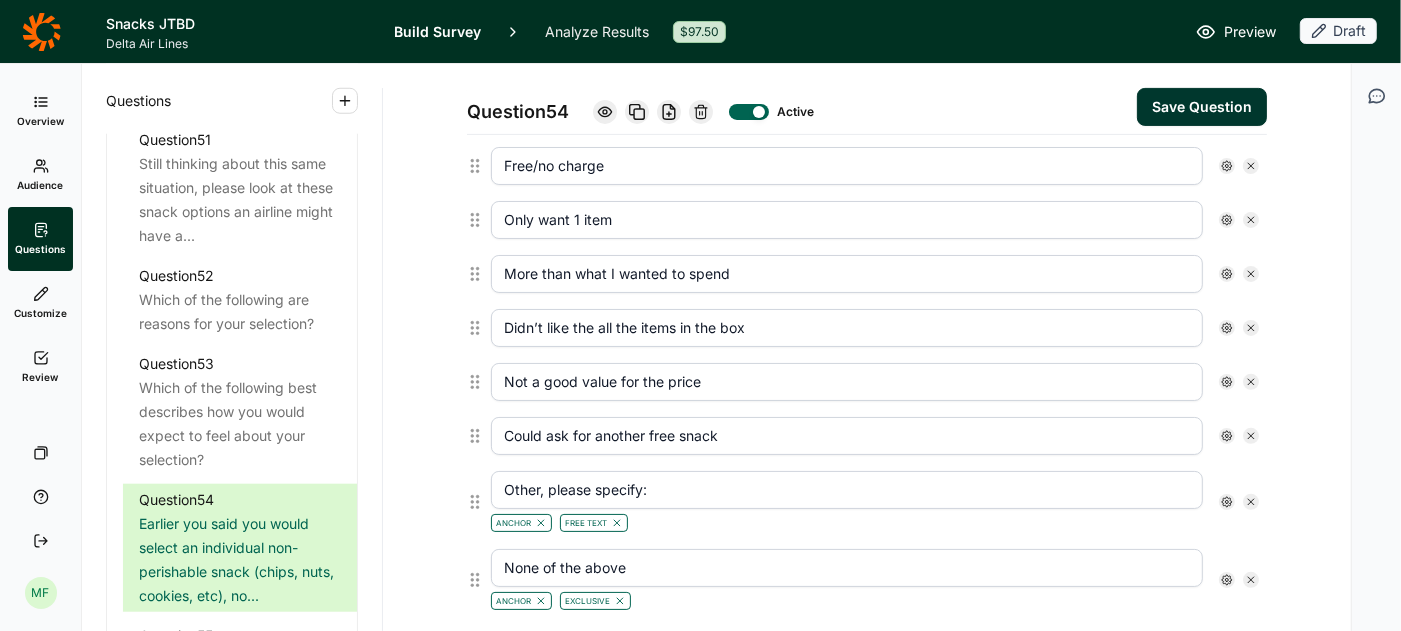 click on "Save Question" at bounding box center (1202, 107) 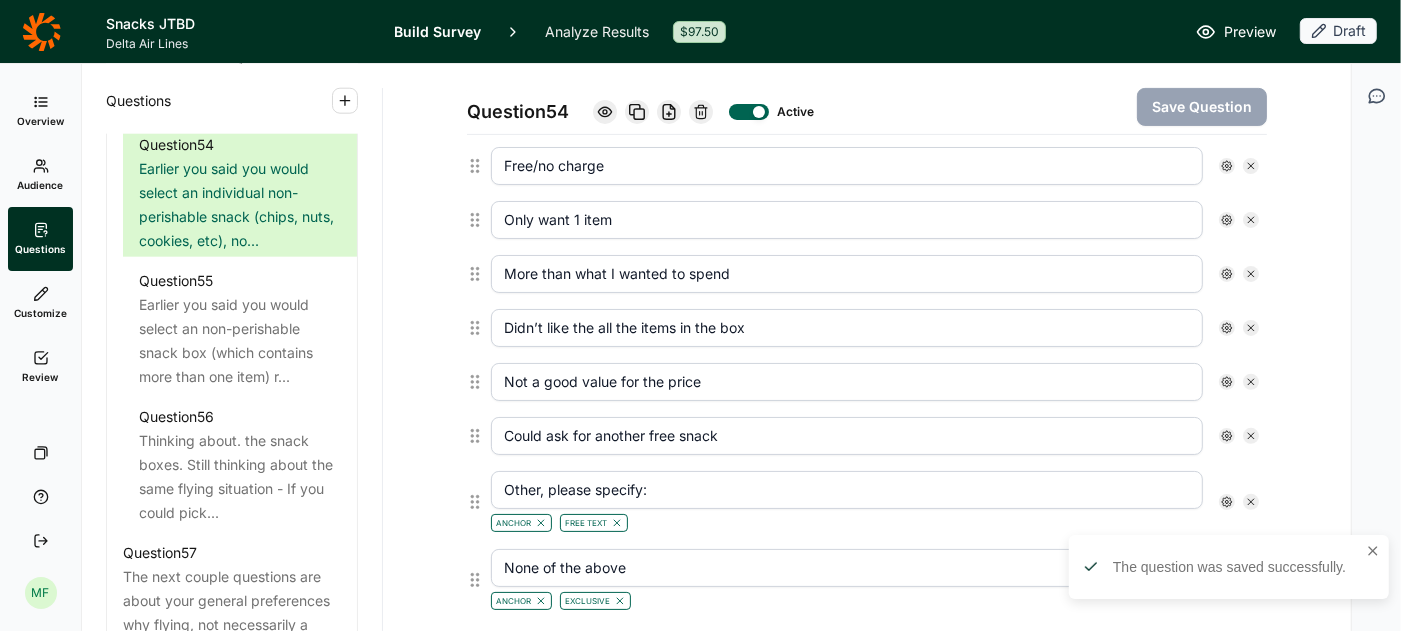 scroll, scrollTop: 7326, scrollLeft: 0, axis: vertical 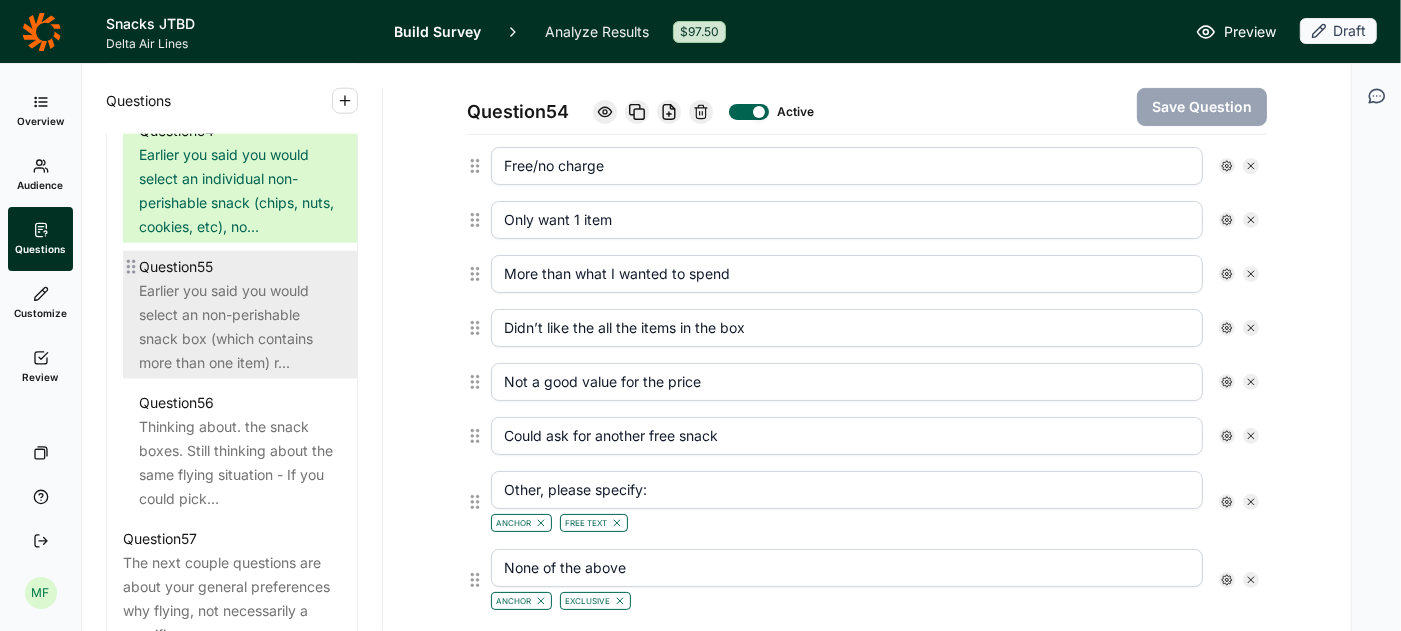 click on "Earlier you said you would select an non-perishable snack  box (which contains more than one item) r..." at bounding box center (240, 327) 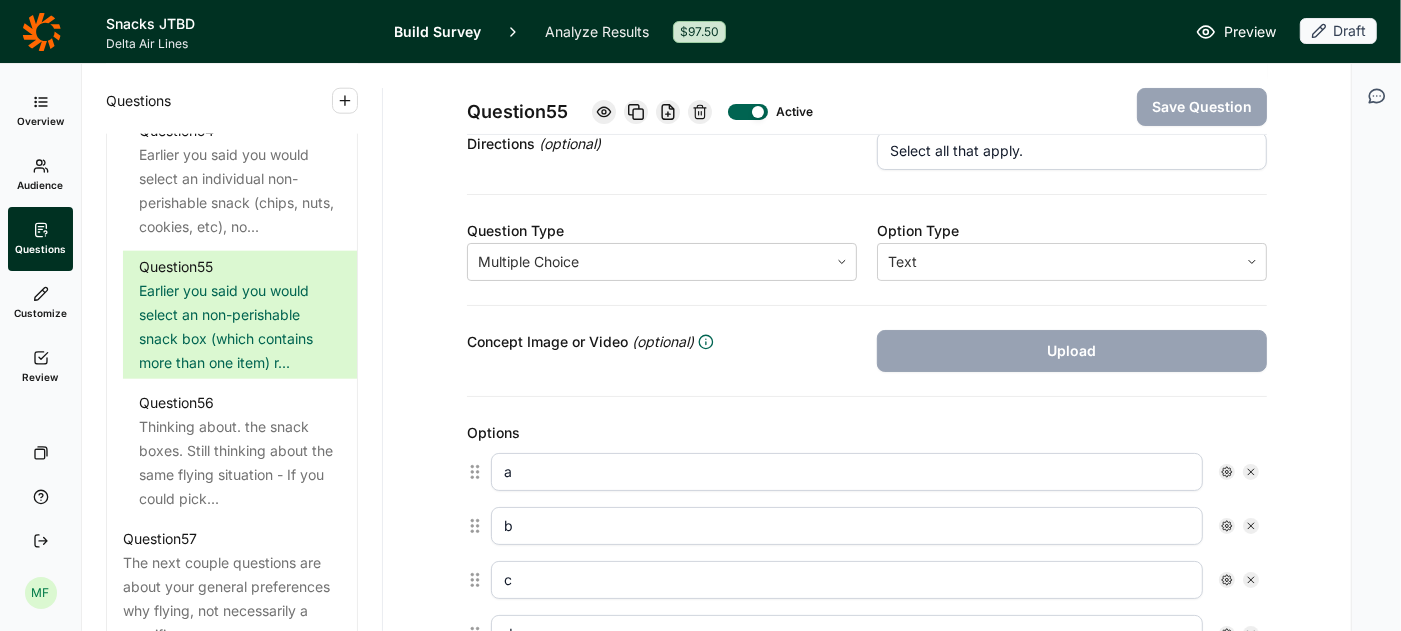 scroll, scrollTop: 0, scrollLeft: 0, axis: both 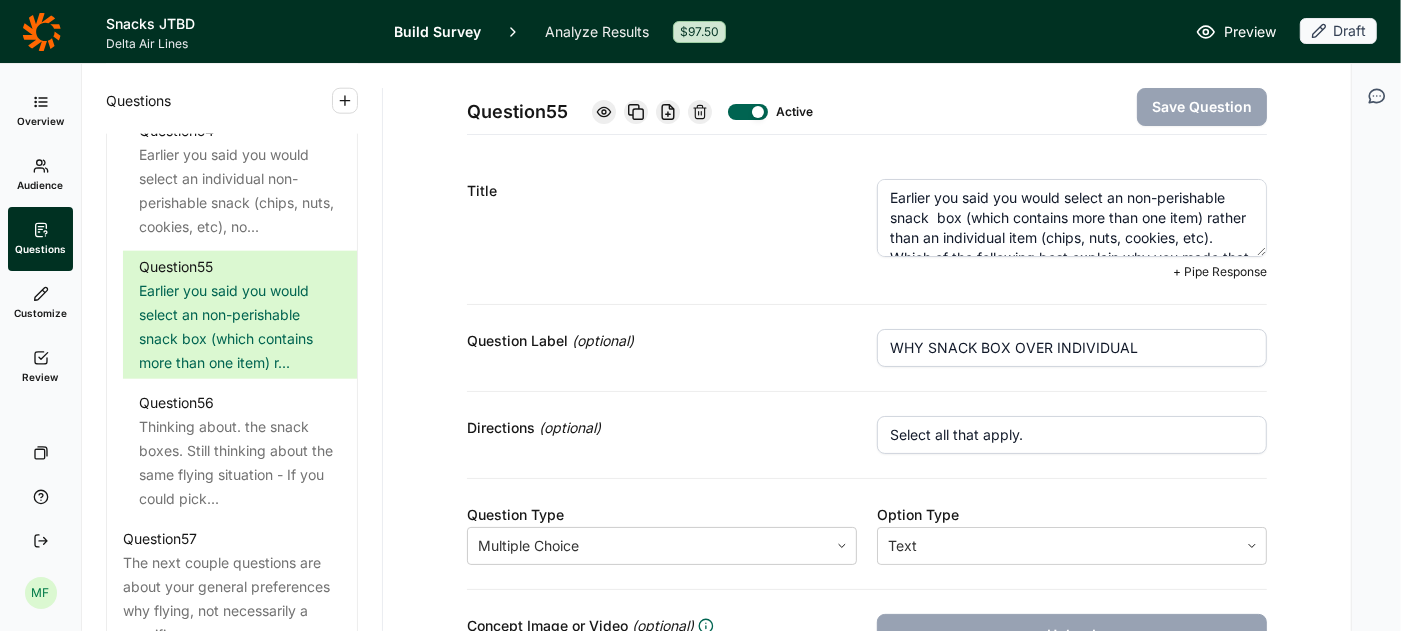 click on "Earlier you said you would select an non-perishable snack  box (which contains more than one item) rather than an individual item (chips, nuts, cookies, etc). Which of the following best explain why you made that choice?" at bounding box center [1072, 218] 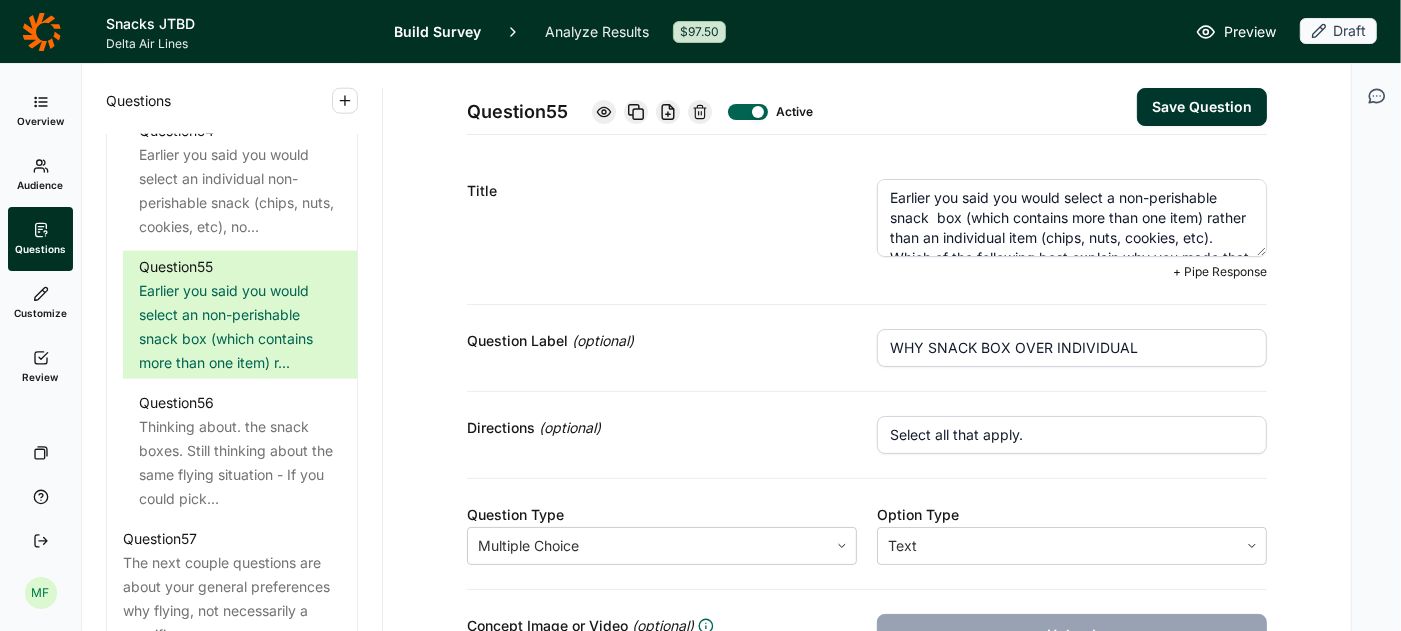click on "Earlier you said you would select a non-perishable snack  box (which contains more than one item) rather than an individual item (chips, nuts, cookies, etc). Which of the following best explain why you made that choice?" at bounding box center [1072, 218] 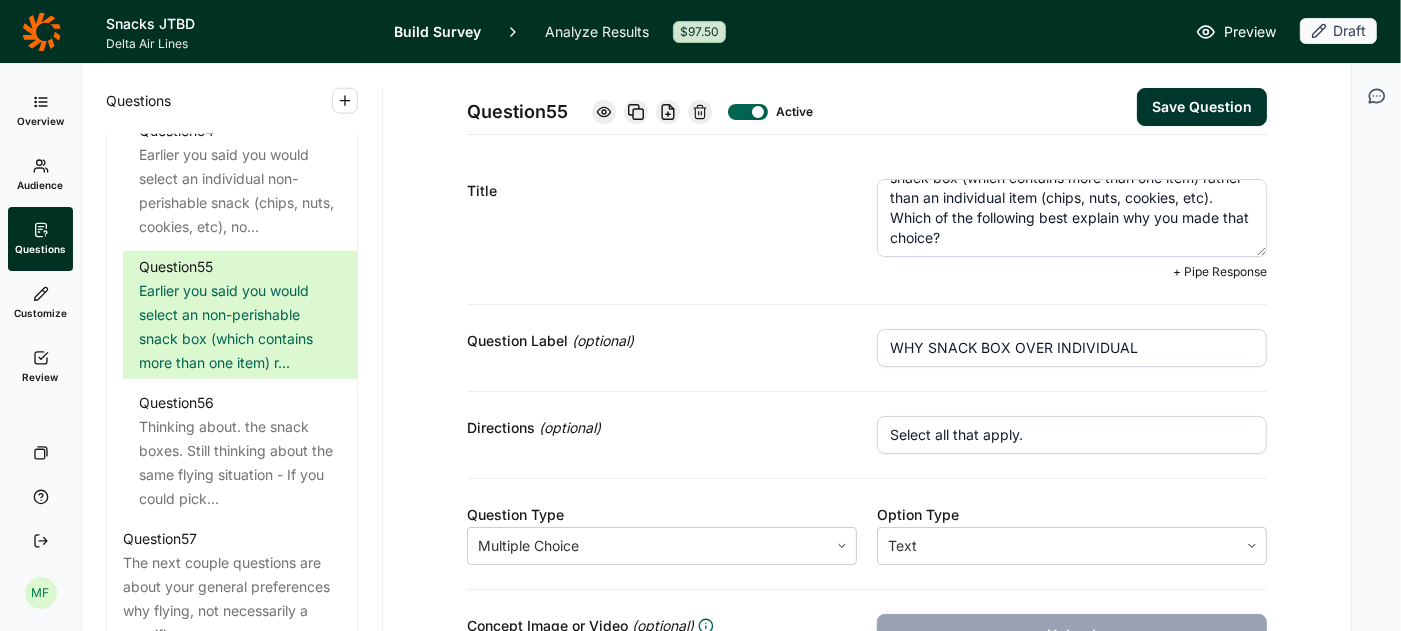 scroll, scrollTop: 38, scrollLeft: 0, axis: vertical 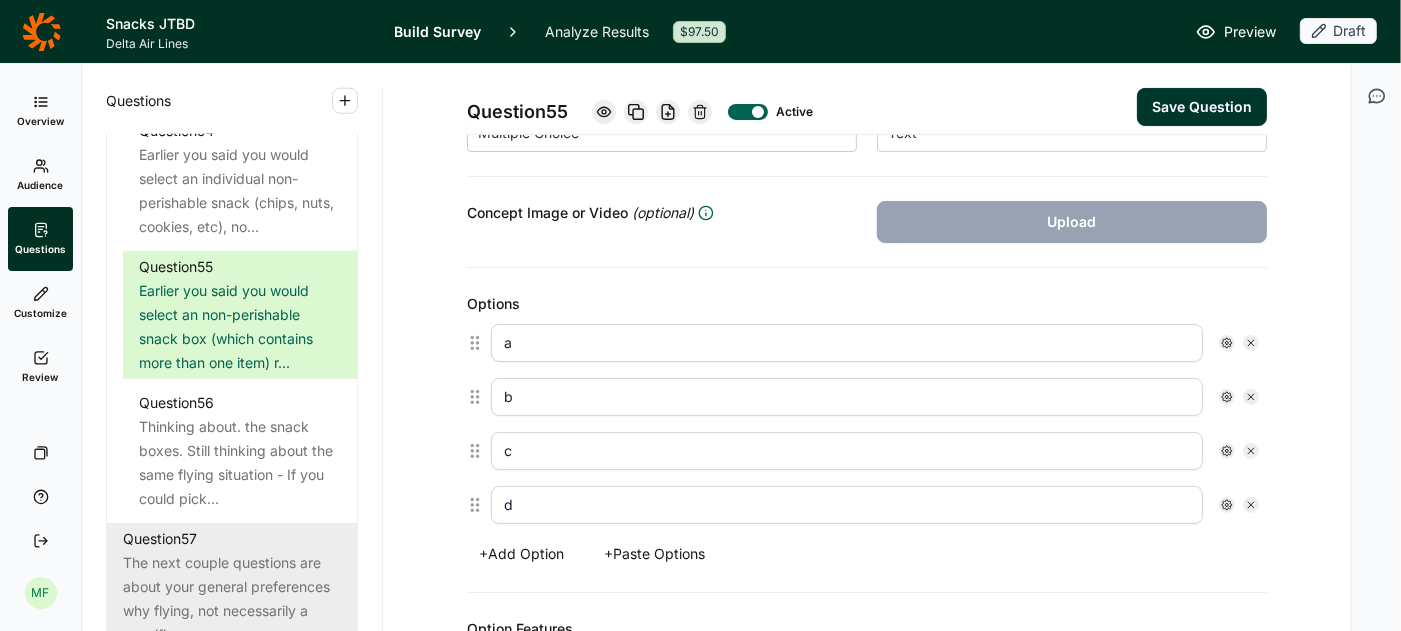 type on "Earlier you said you would select a non-perishable snack box (which contains more than one item) rather than an individual item (chips, nuts, cookies, etc). Which of the following best explain why you made that choice?" 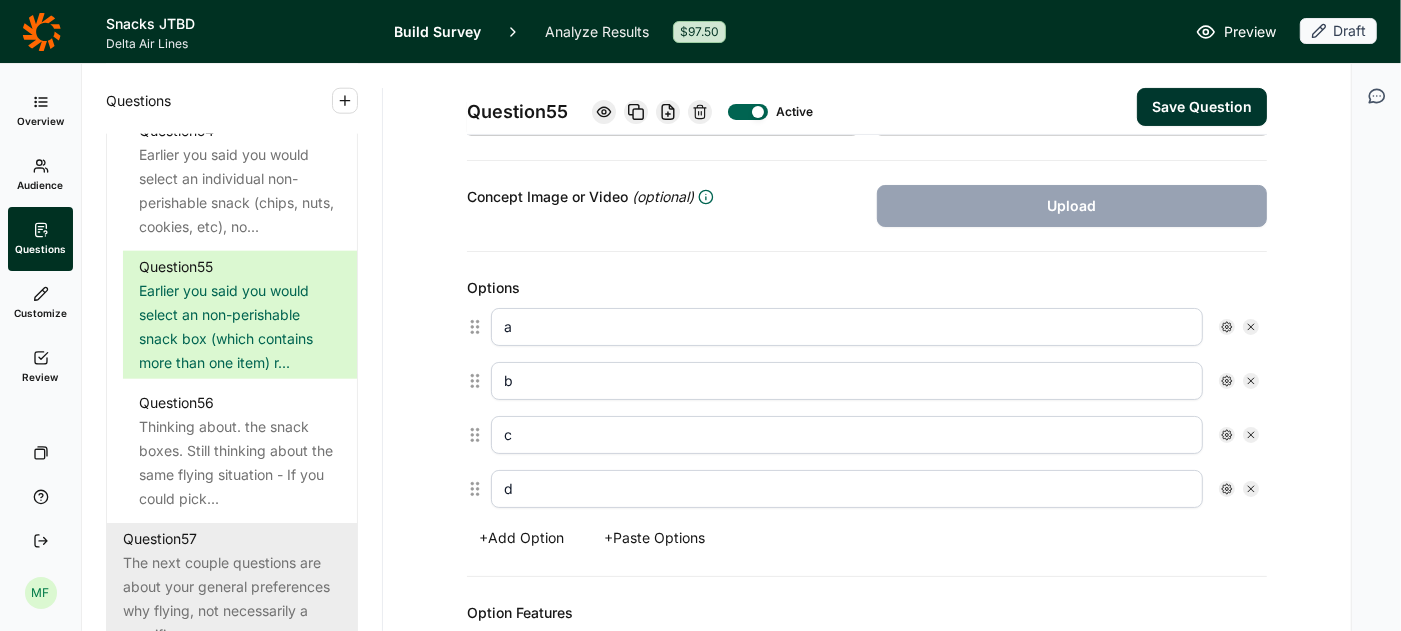 scroll, scrollTop: 398, scrollLeft: 0, axis: vertical 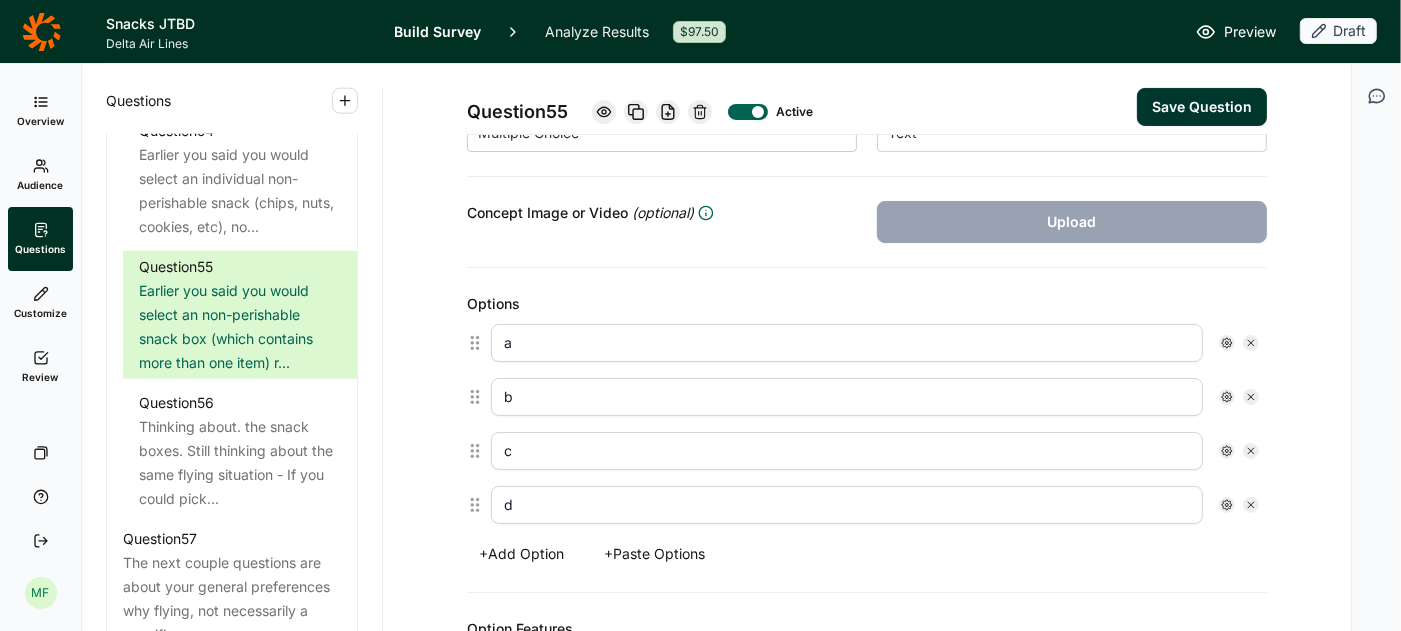 click on "+  Paste Options" at bounding box center (654, 554) 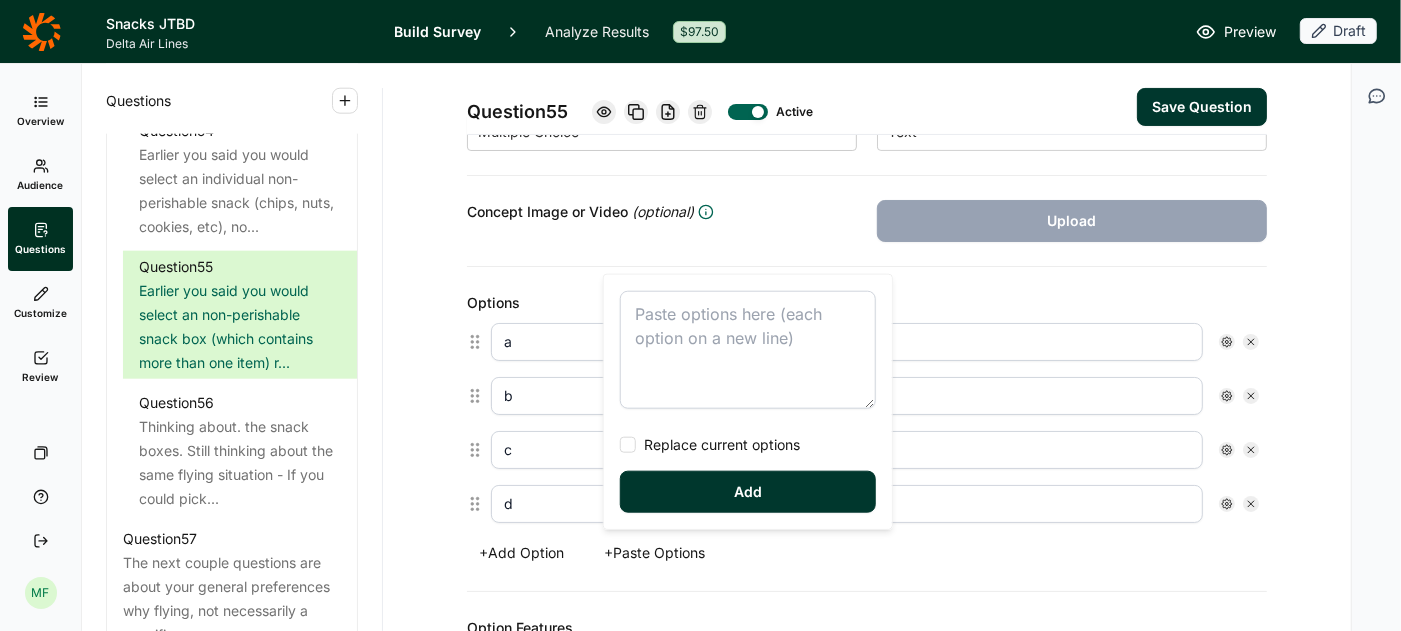click at bounding box center (748, 350) 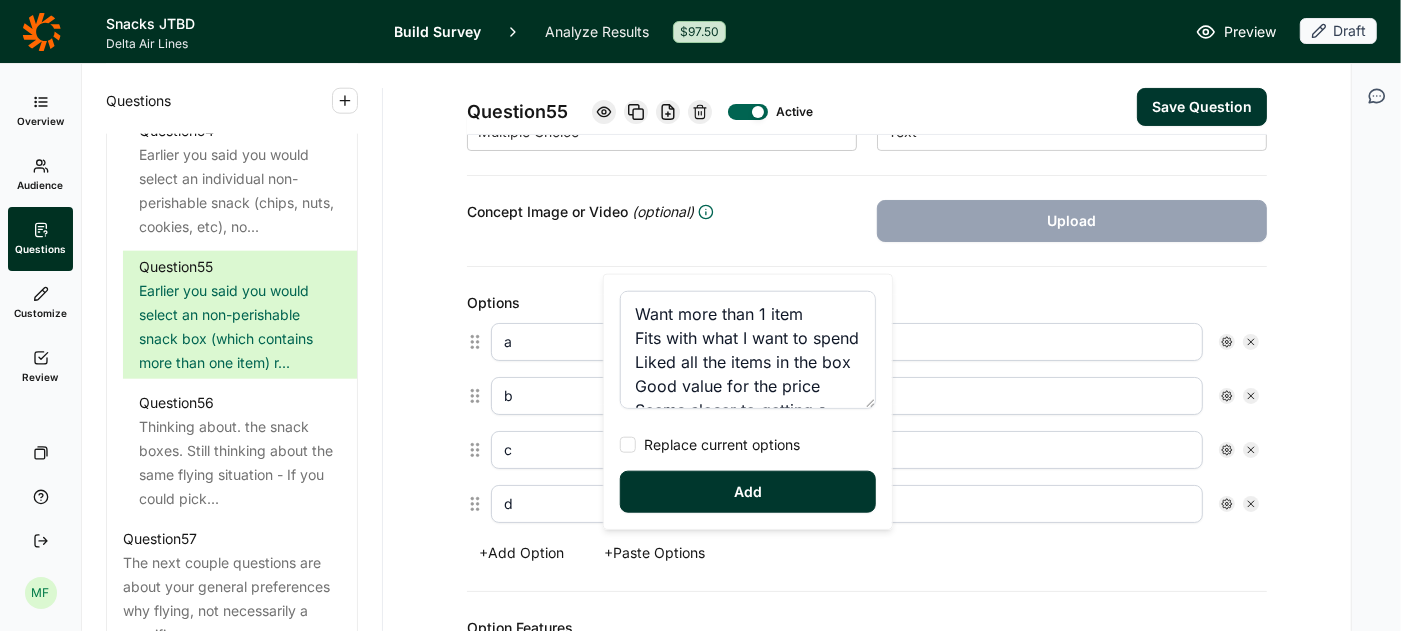 click at bounding box center [628, 445] 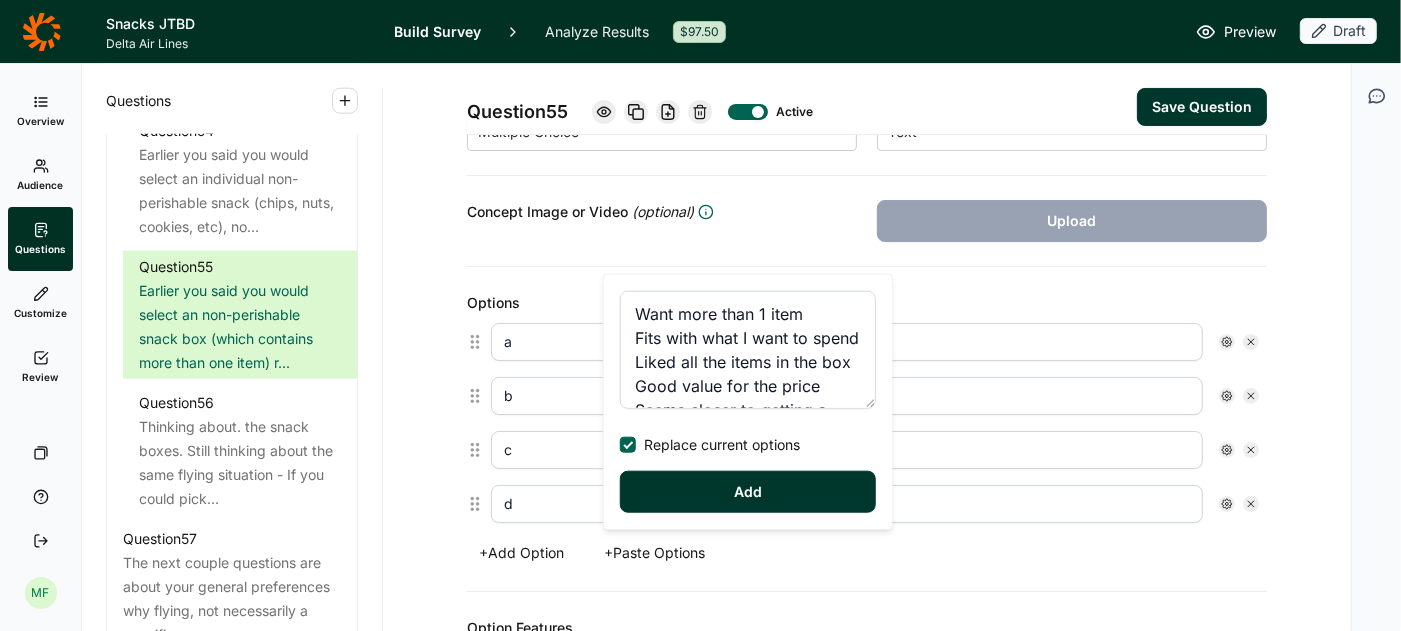 click on "Add" at bounding box center (748, 492) 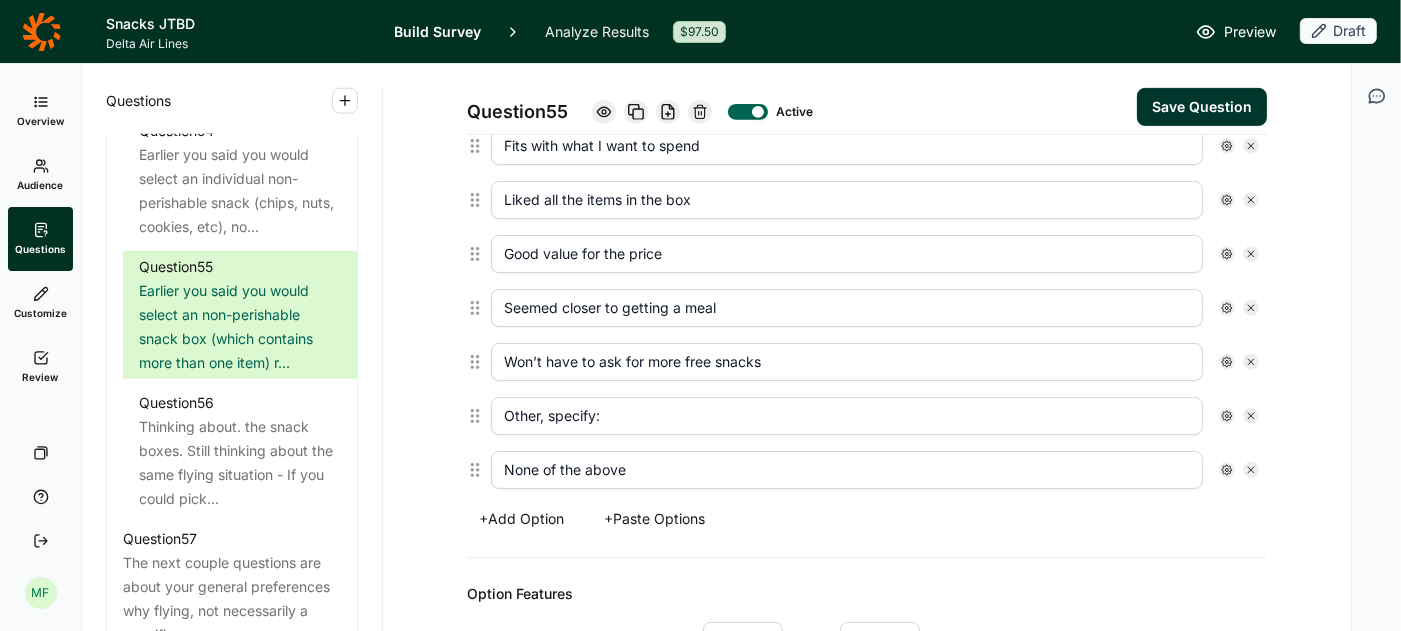 scroll, scrollTop: 654, scrollLeft: 0, axis: vertical 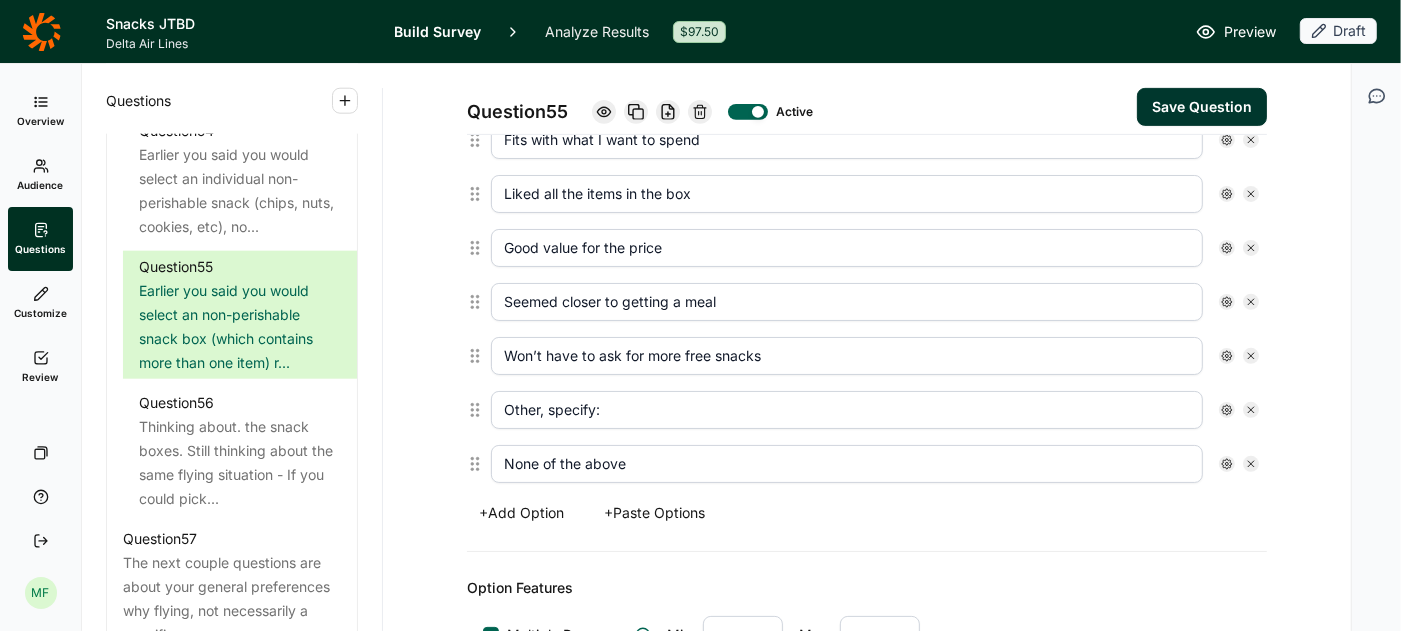 click 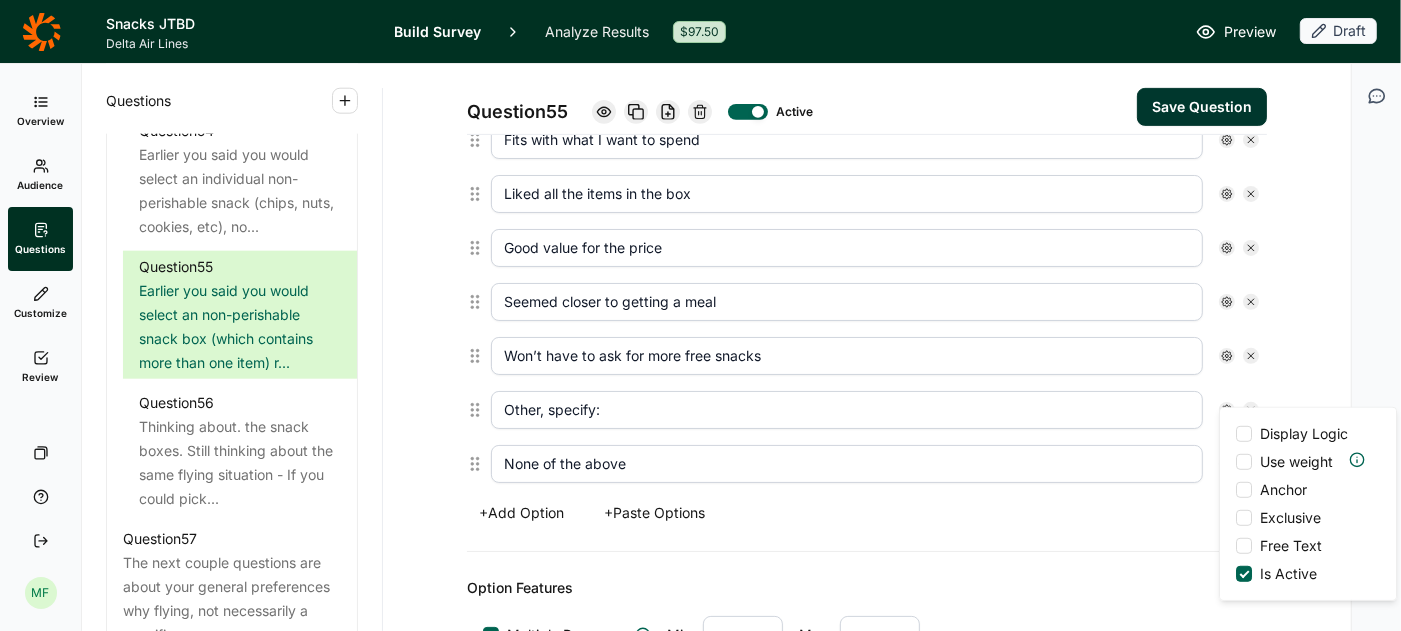 click at bounding box center [1244, 546] 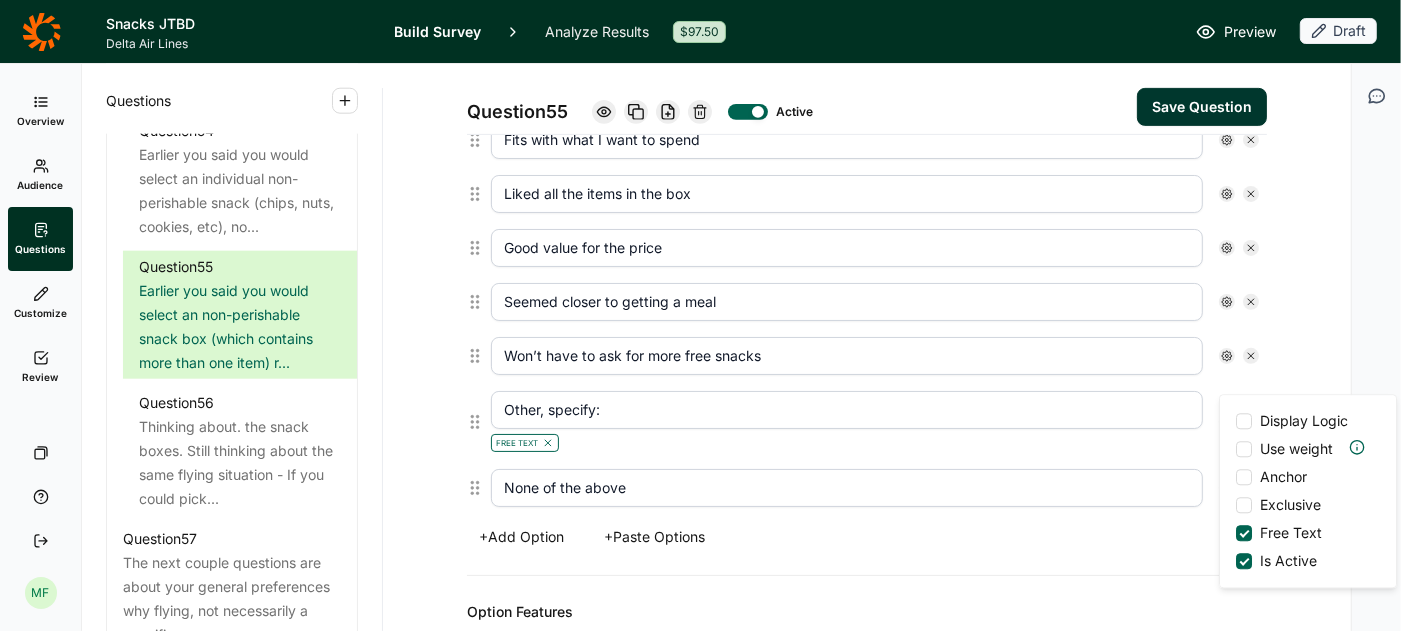 scroll, scrollTop: 678, scrollLeft: 0, axis: vertical 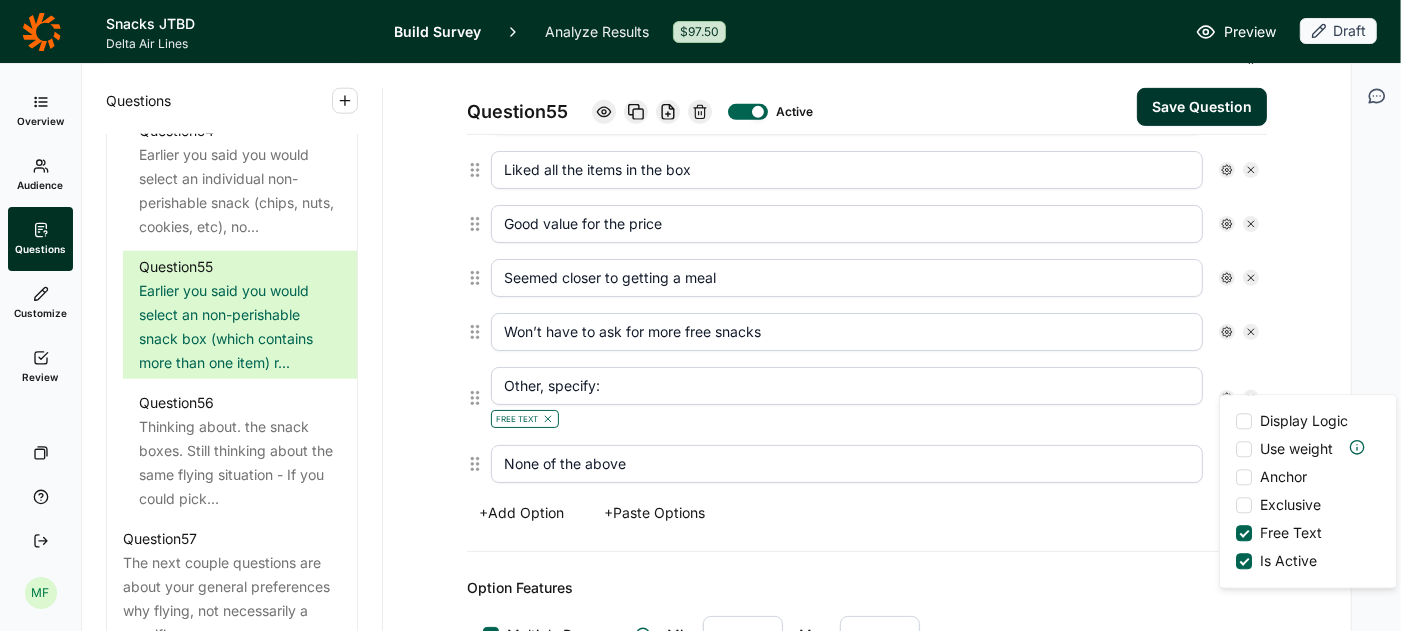 click at bounding box center (1244, 477) 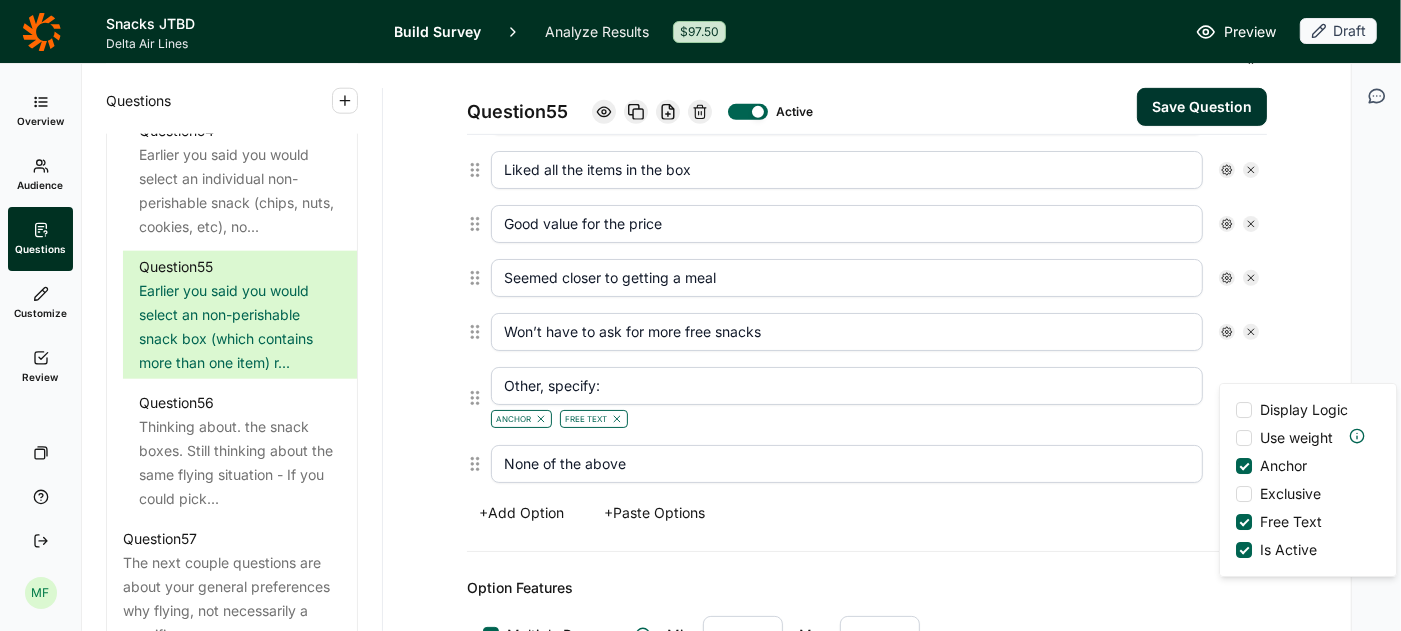 scroll, scrollTop: 797, scrollLeft: 0, axis: vertical 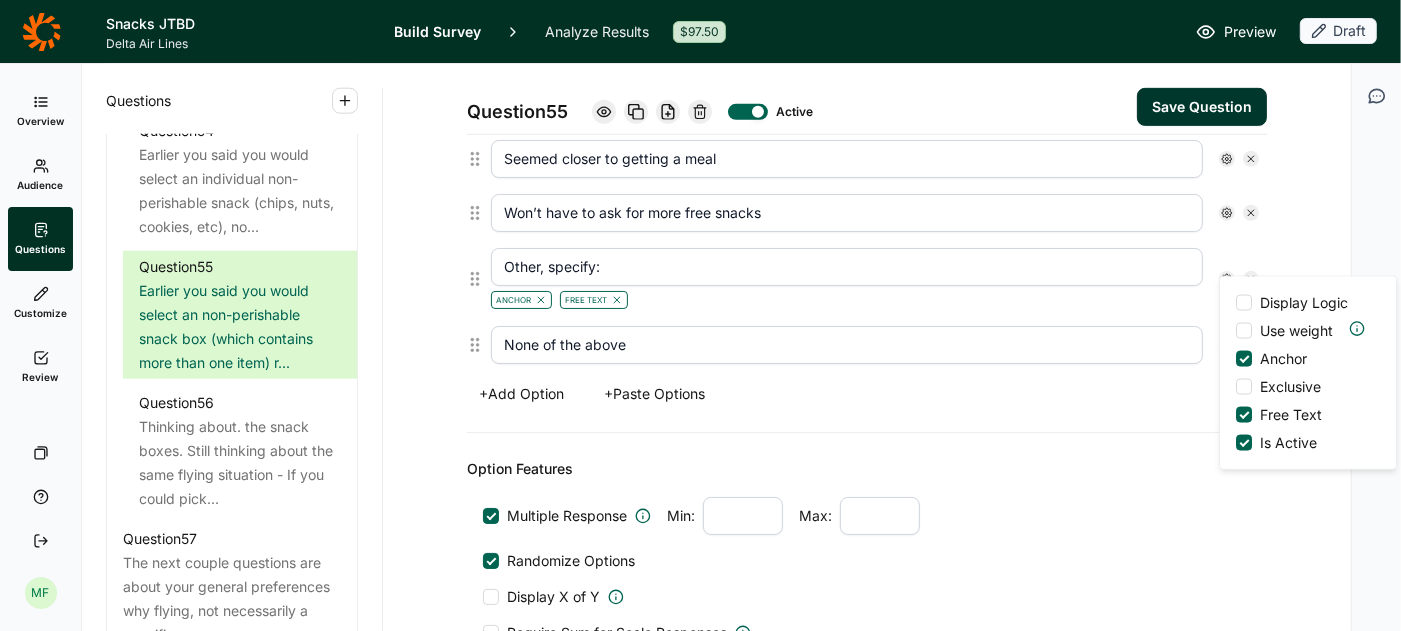 click on "+  Add Option +  Paste Options" at bounding box center (867, 394) 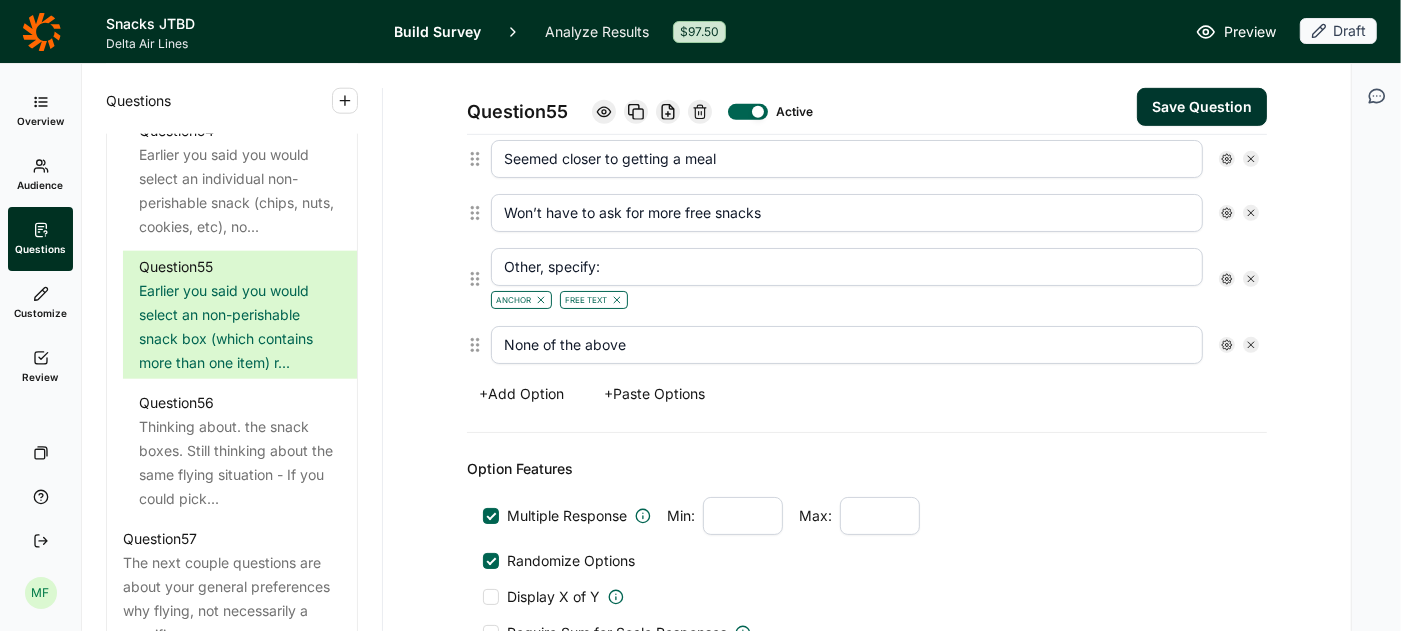 click 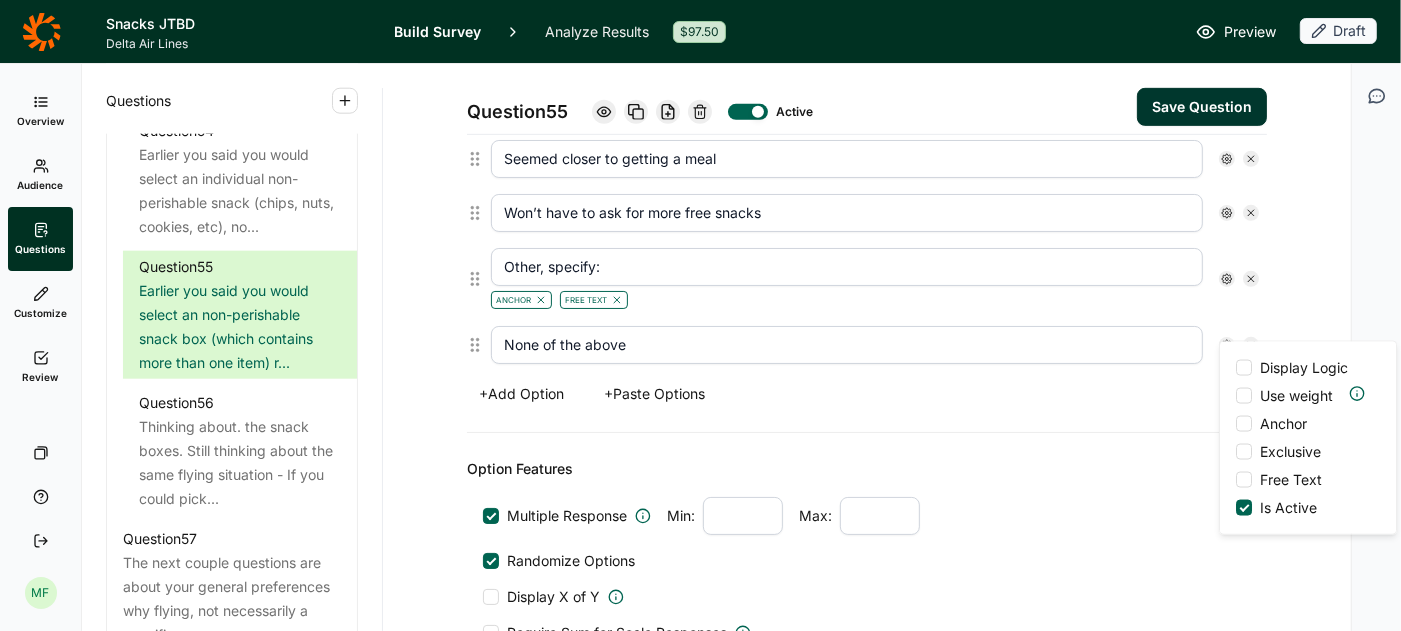 click at bounding box center [1244, 424] 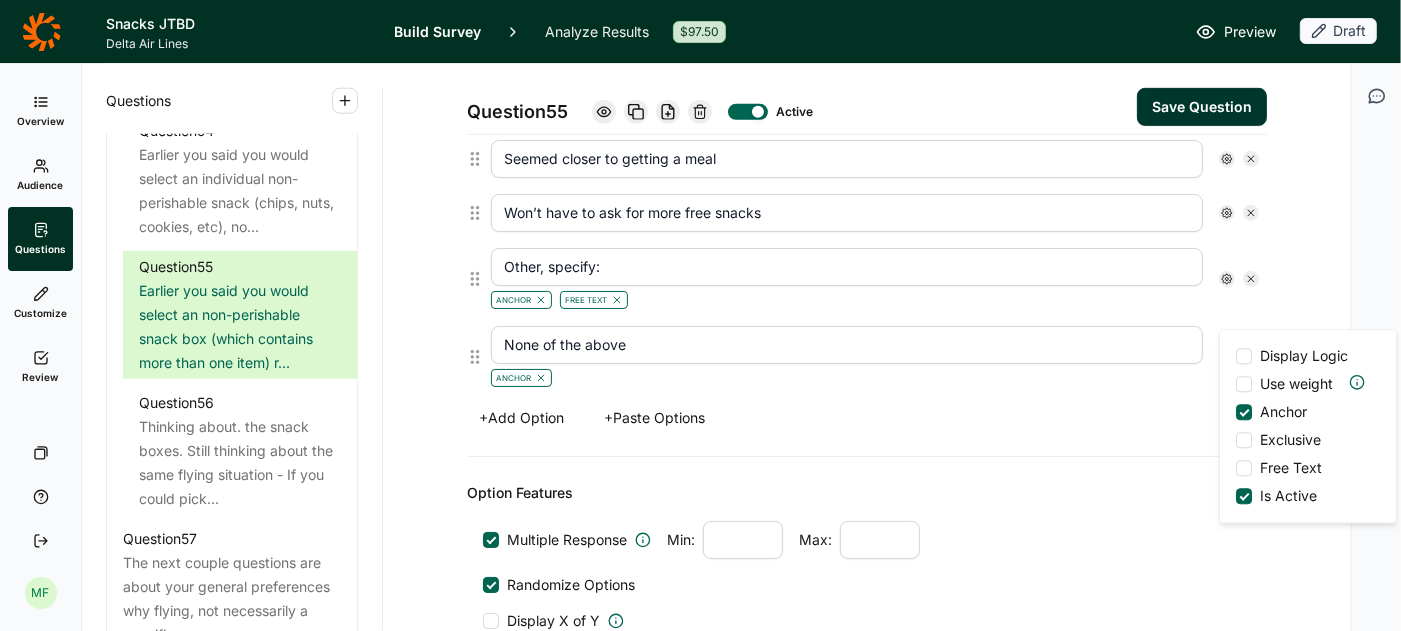 scroll, scrollTop: 821, scrollLeft: 0, axis: vertical 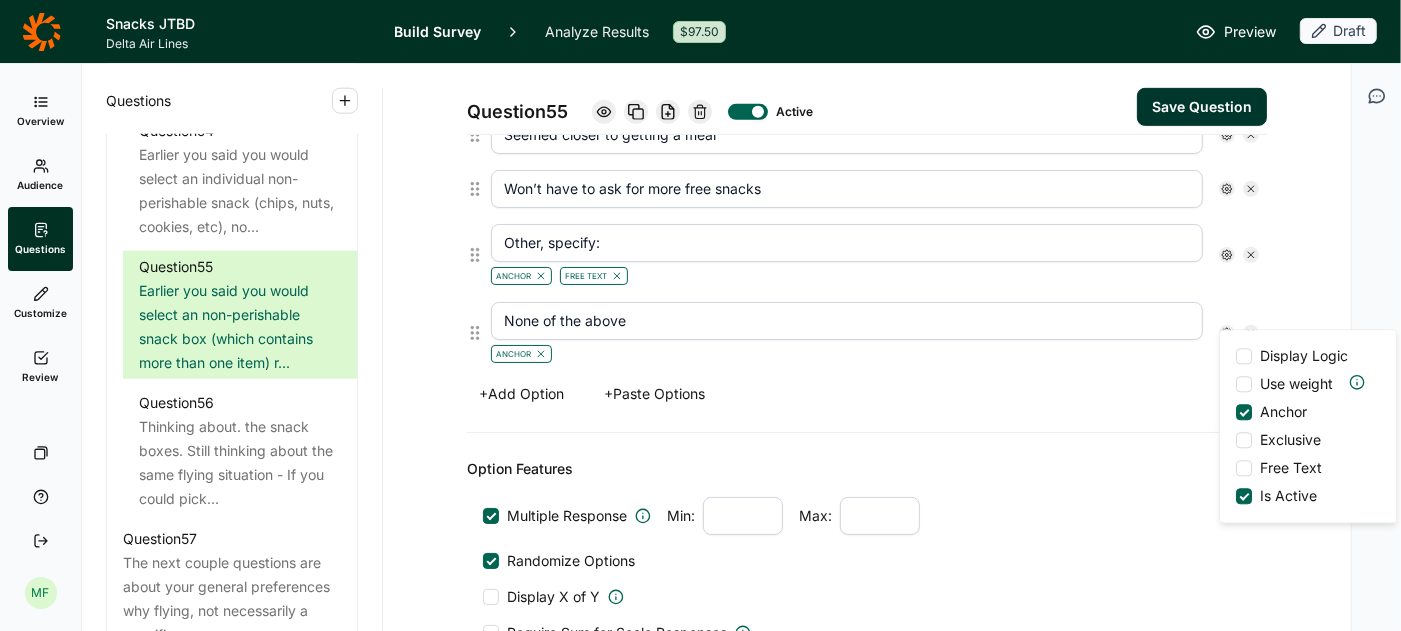 click at bounding box center [1244, 440] 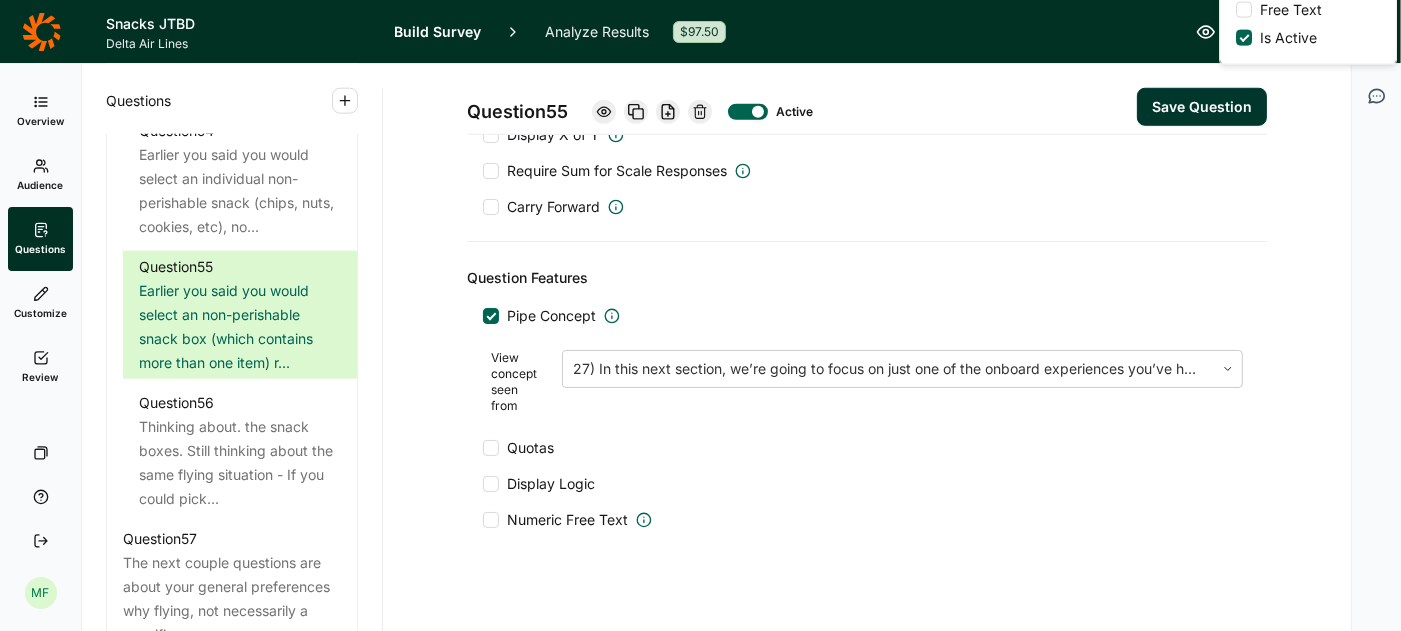 scroll, scrollTop: 1287, scrollLeft: 0, axis: vertical 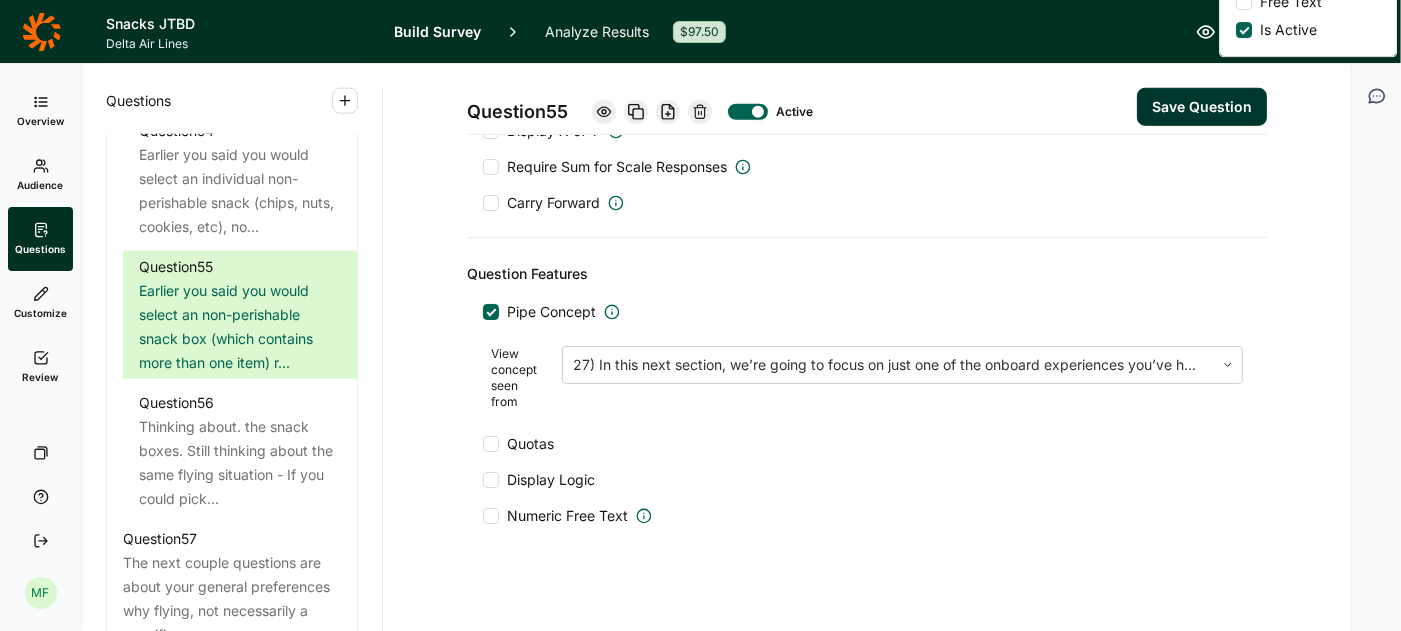 click on "Save Question" at bounding box center [1202, 107] 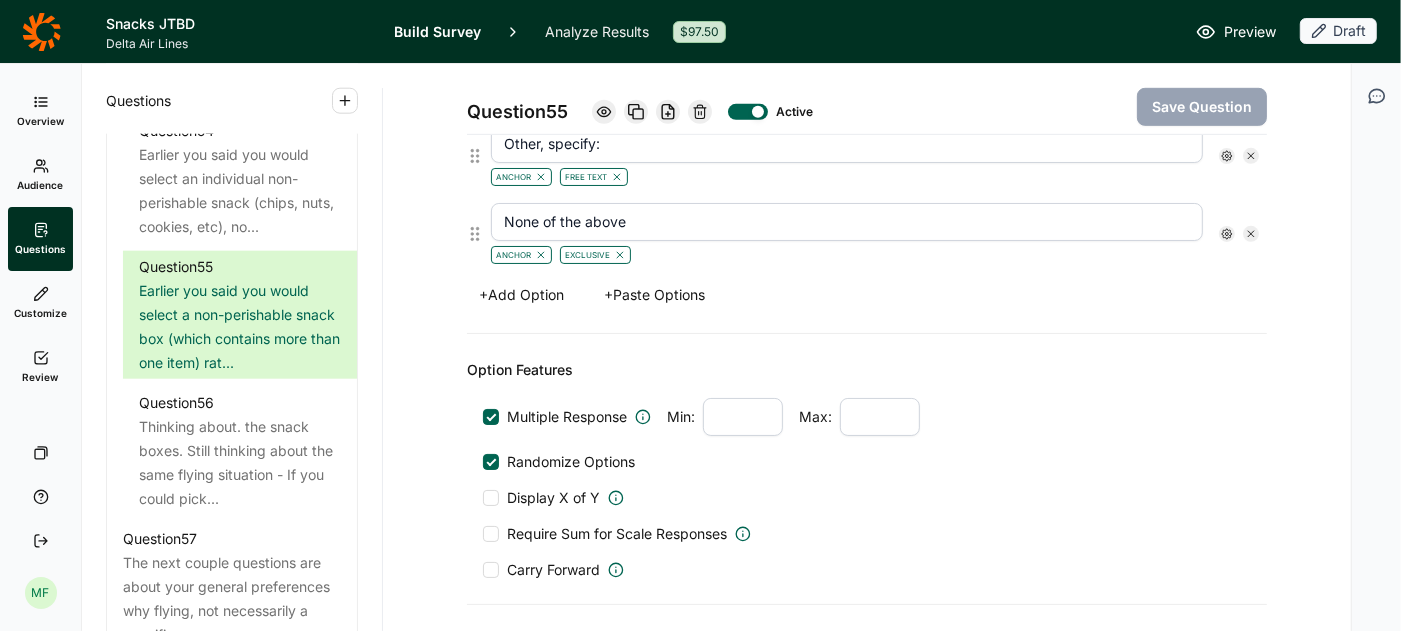 scroll, scrollTop: 928, scrollLeft: 0, axis: vertical 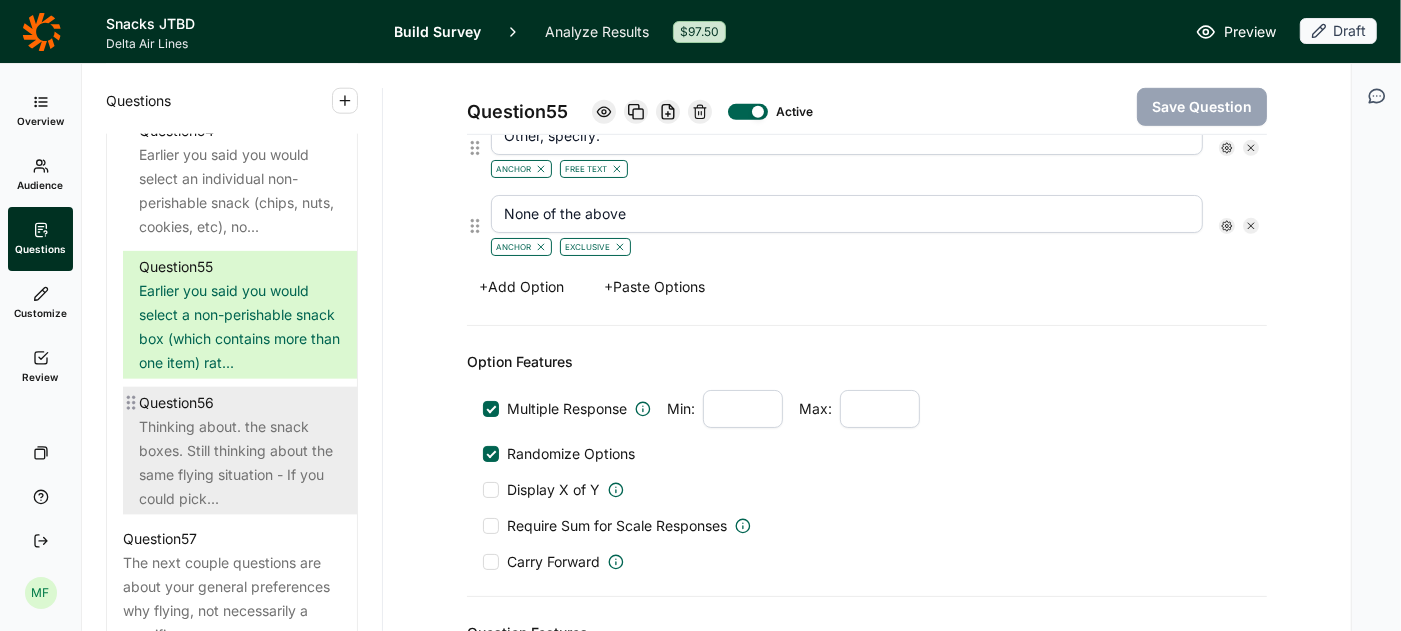 click on "Thinking about. the snack boxes.  Still thinking about the same flying situation - If you could pick..." at bounding box center (240, 463) 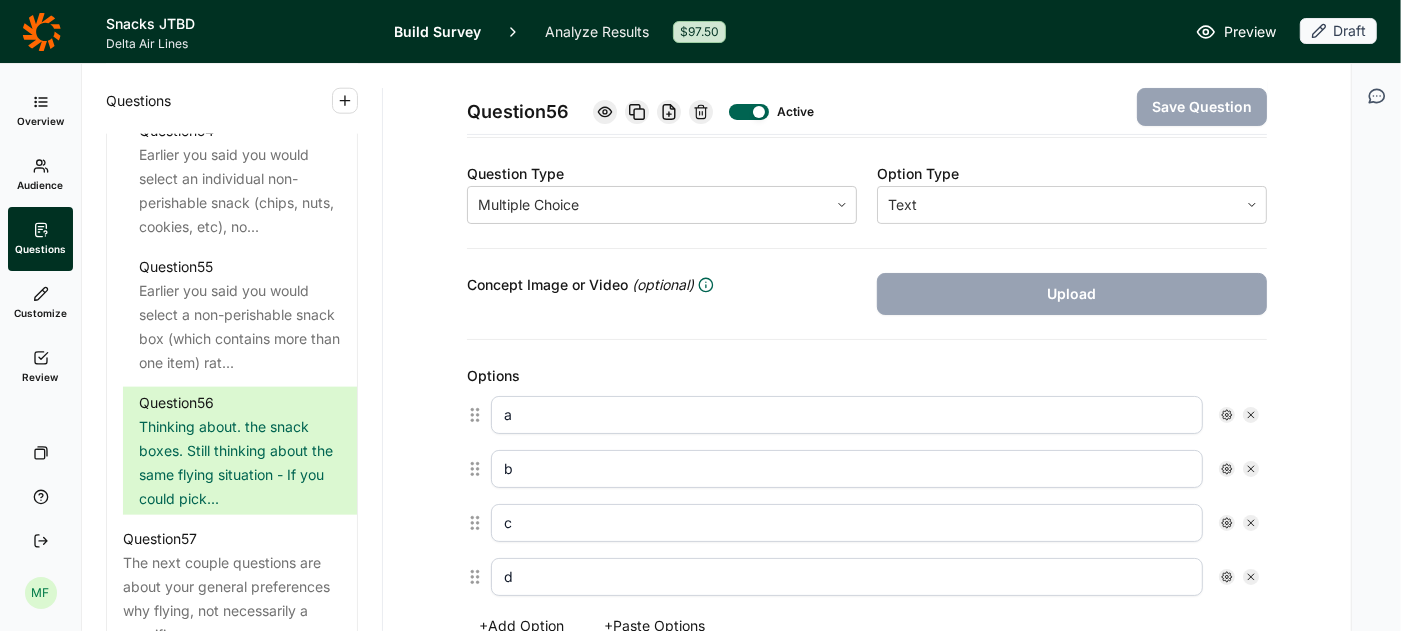 scroll, scrollTop: 346, scrollLeft: 0, axis: vertical 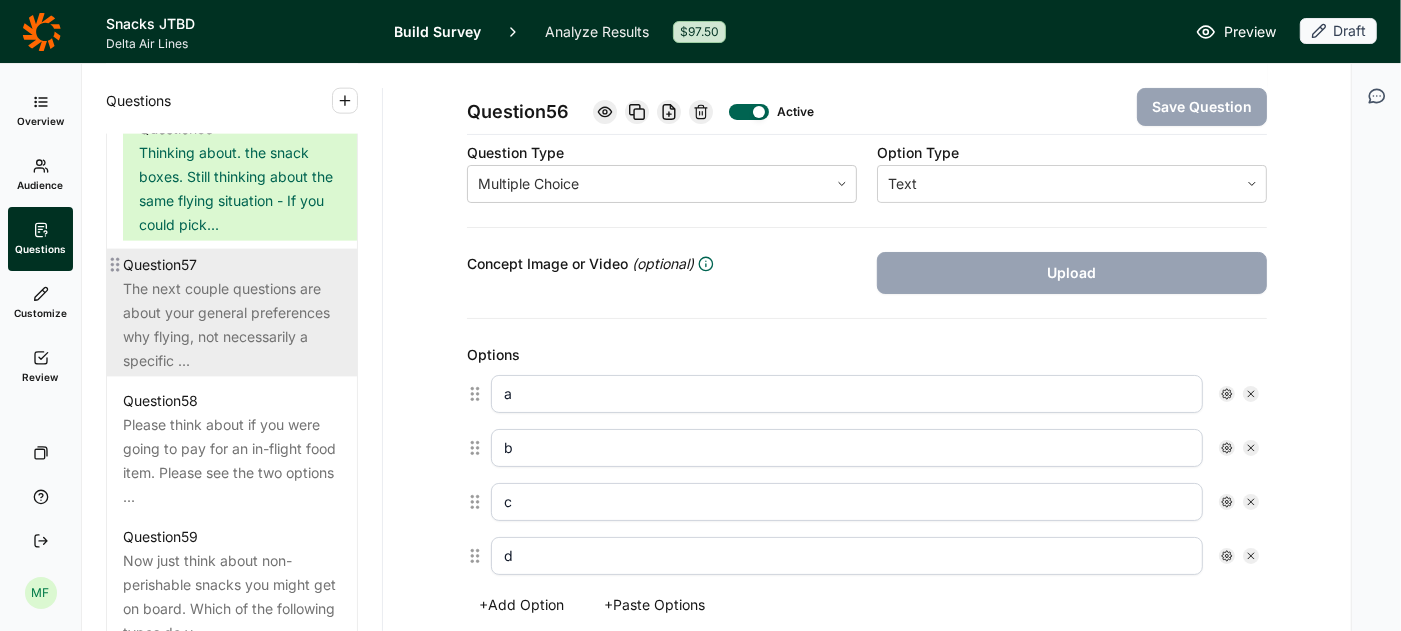 click on "The next couple questions are about your general preferences why flying, not necessarily a specific ..." at bounding box center (232, 325) 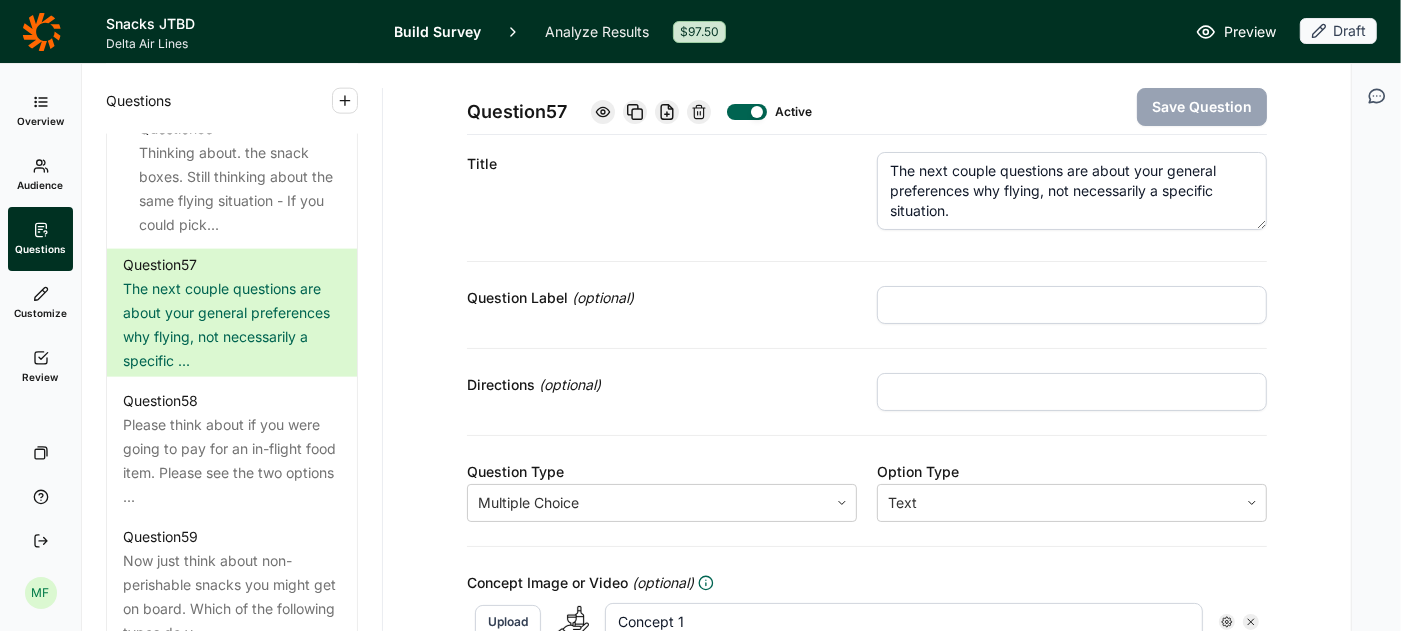 scroll, scrollTop: 0, scrollLeft: 0, axis: both 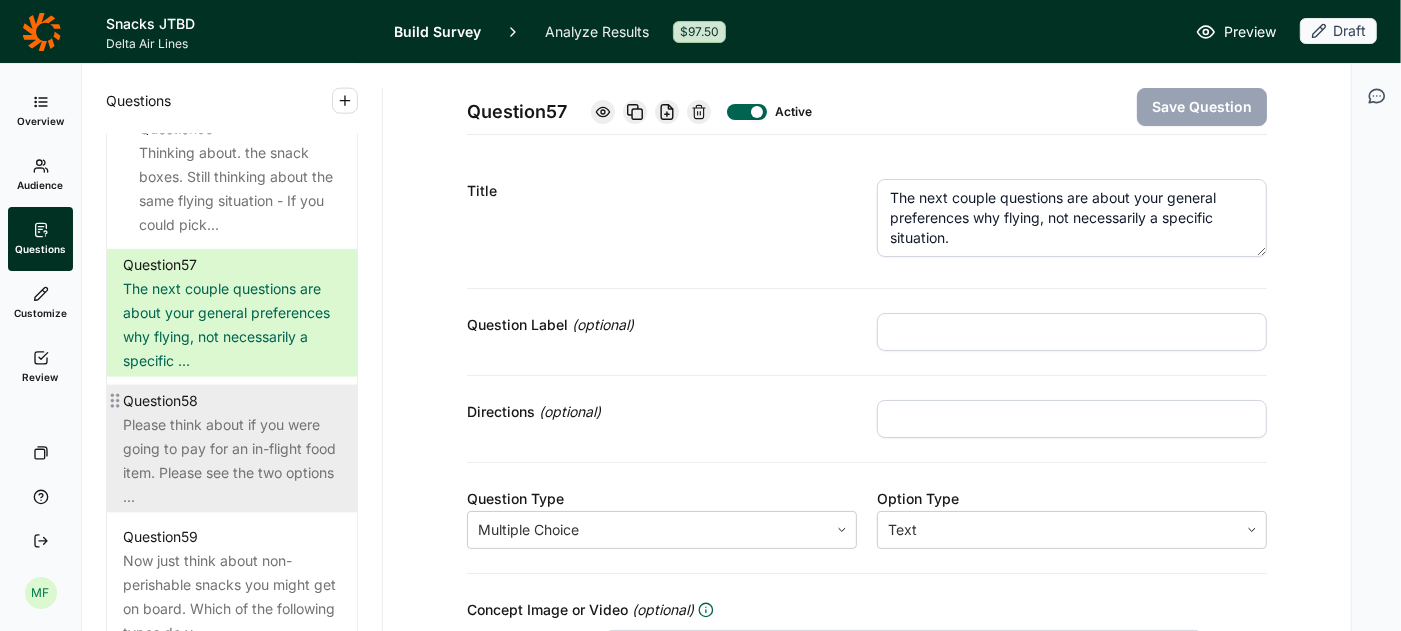 click on "Please think about if you were going to pay for an in-flight food item.  Please see the two options ..." at bounding box center [232, 461] 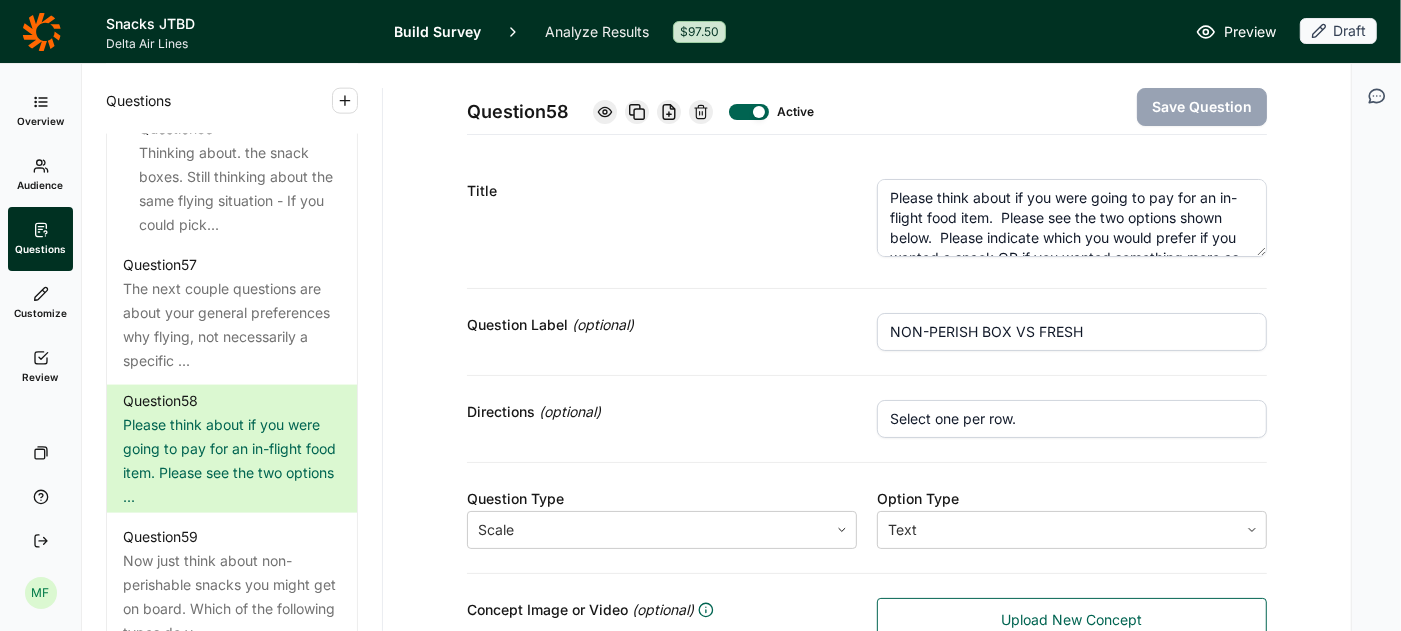 click on "Please think about if you were going to pay for an in-flight food item.  Please see the two options shown below.  Please indicate which you would prefer if you wanted a snack OR if you wanted something more as meal replacement while traveling." at bounding box center [1072, 218] 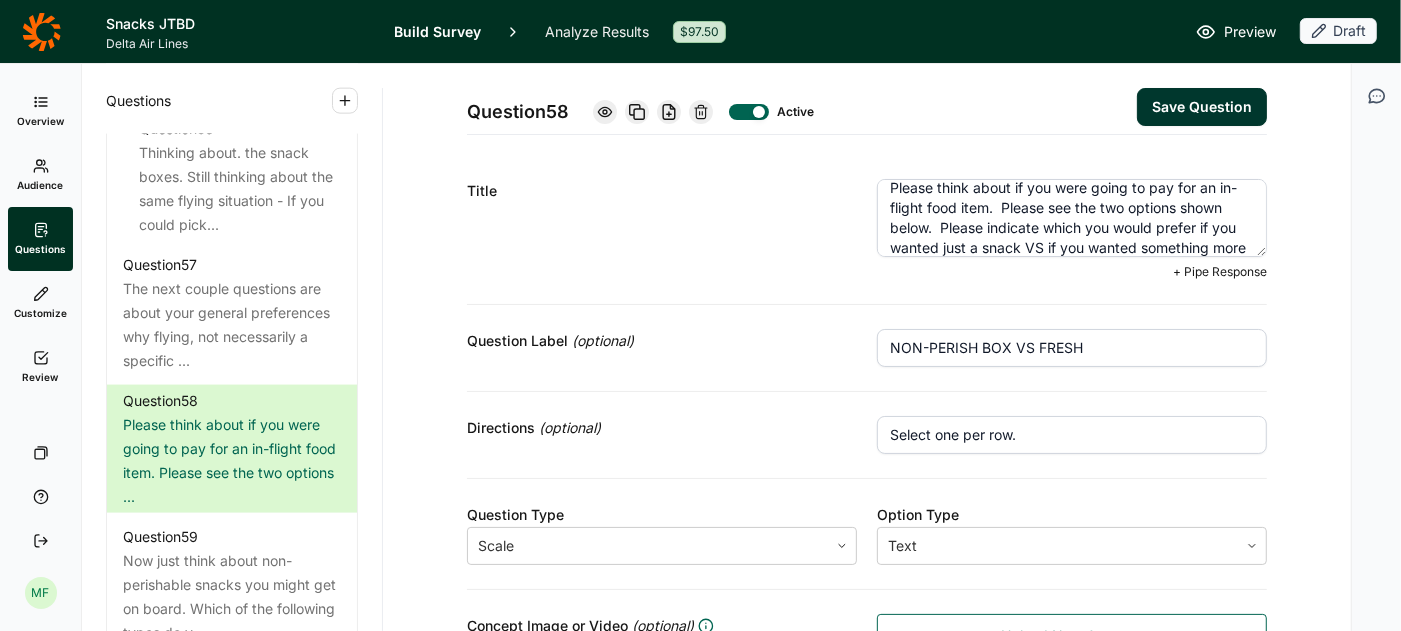 scroll, scrollTop: 40, scrollLeft: 0, axis: vertical 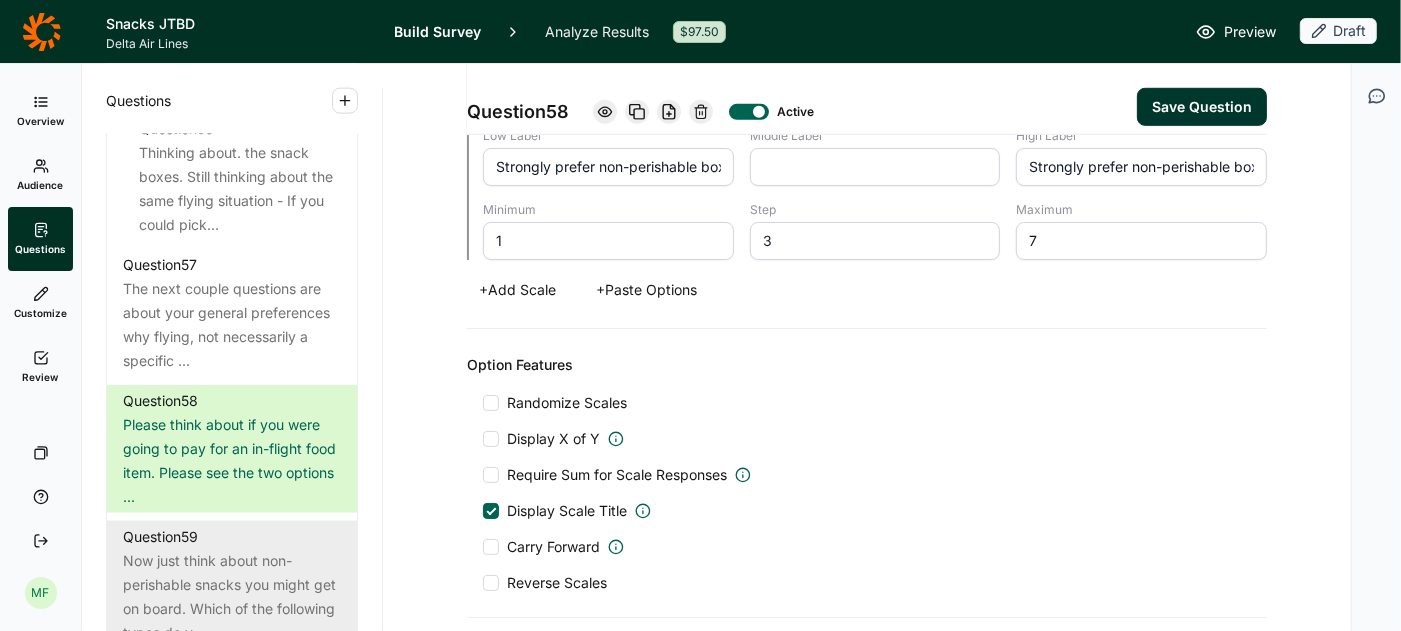 type on "Please think about if you were going to pay for an in-flight food item.  Please see the two options shown below.  Please indicate which you would prefer if you wanted just a snack VS if you wanted something more as meal replacement while traveling." 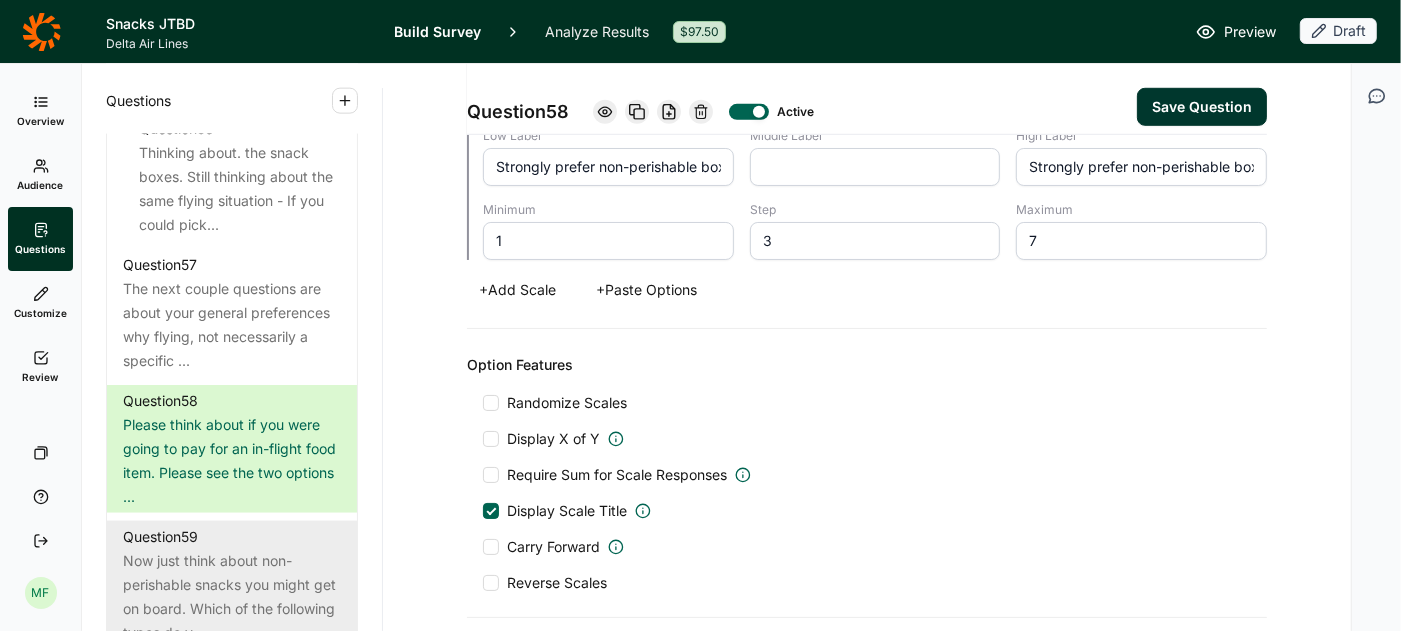 scroll, scrollTop: 1031, scrollLeft: 0, axis: vertical 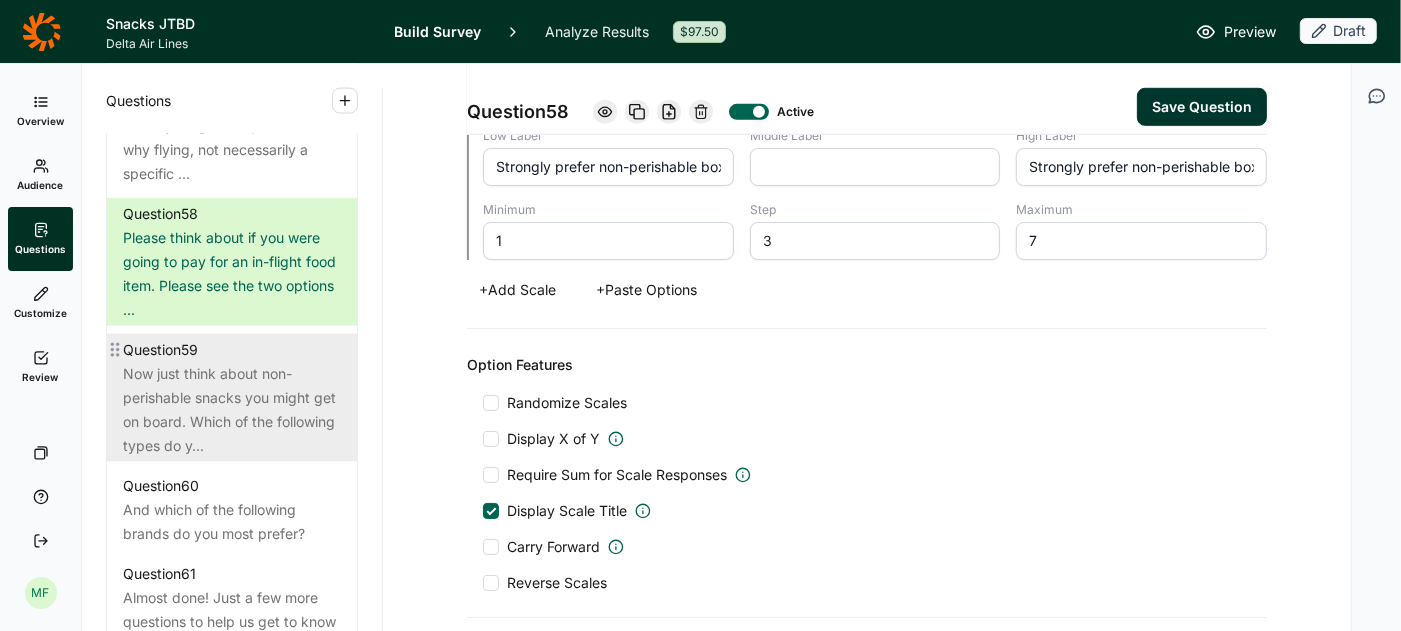 click on "Now just think about non-perishable snacks you might get on board. Which of the following types do y..." at bounding box center (232, 410) 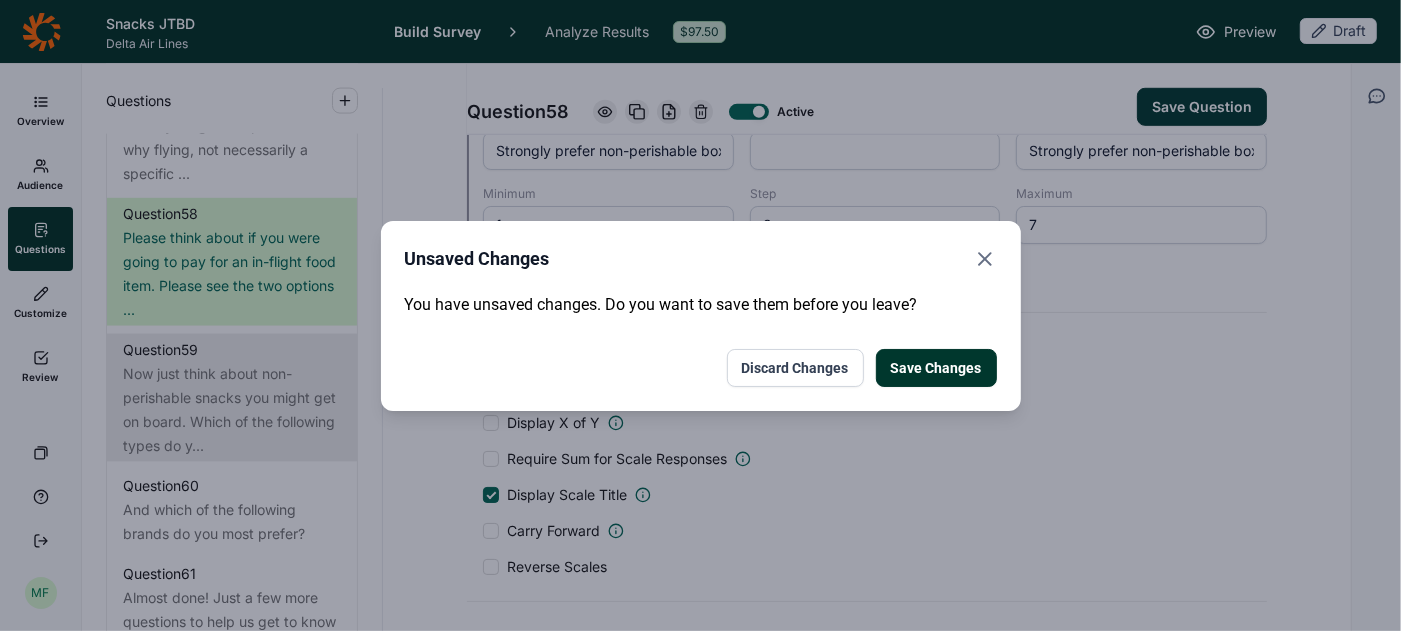 scroll, scrollTop: 1031, scrollLeft: 0, axis: vertical 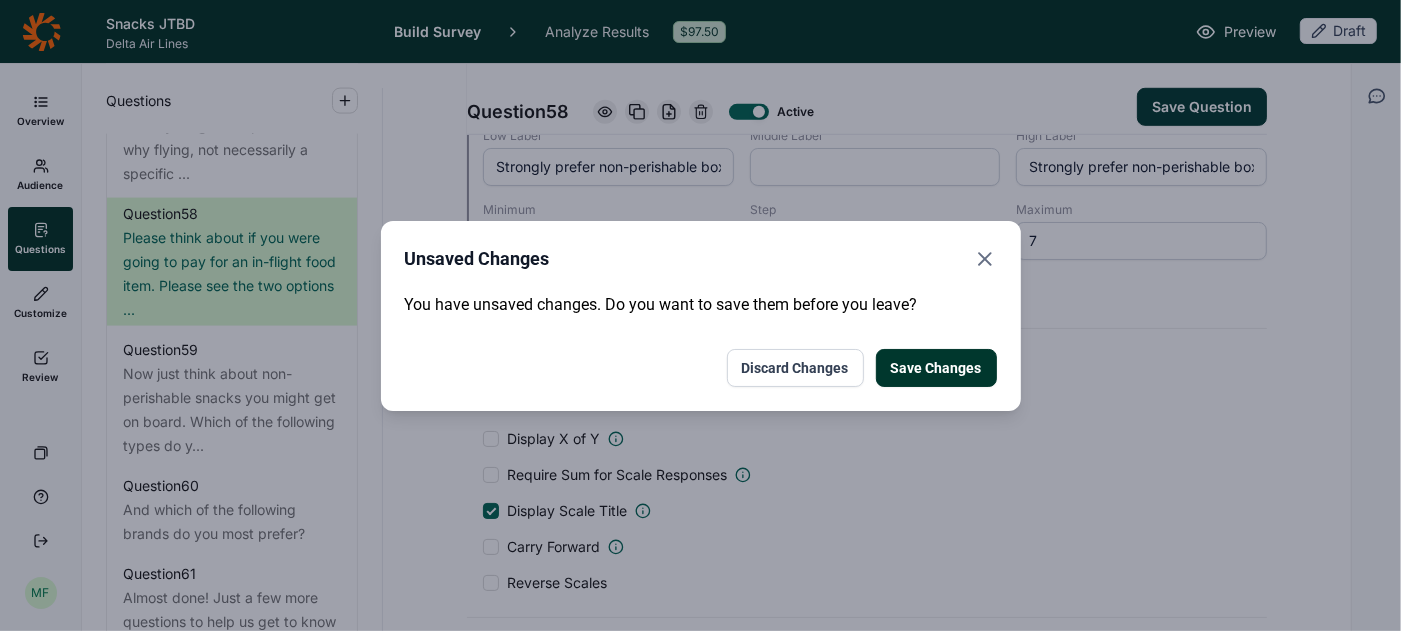 click on "Save Changes" at bounding box center [936, 368] 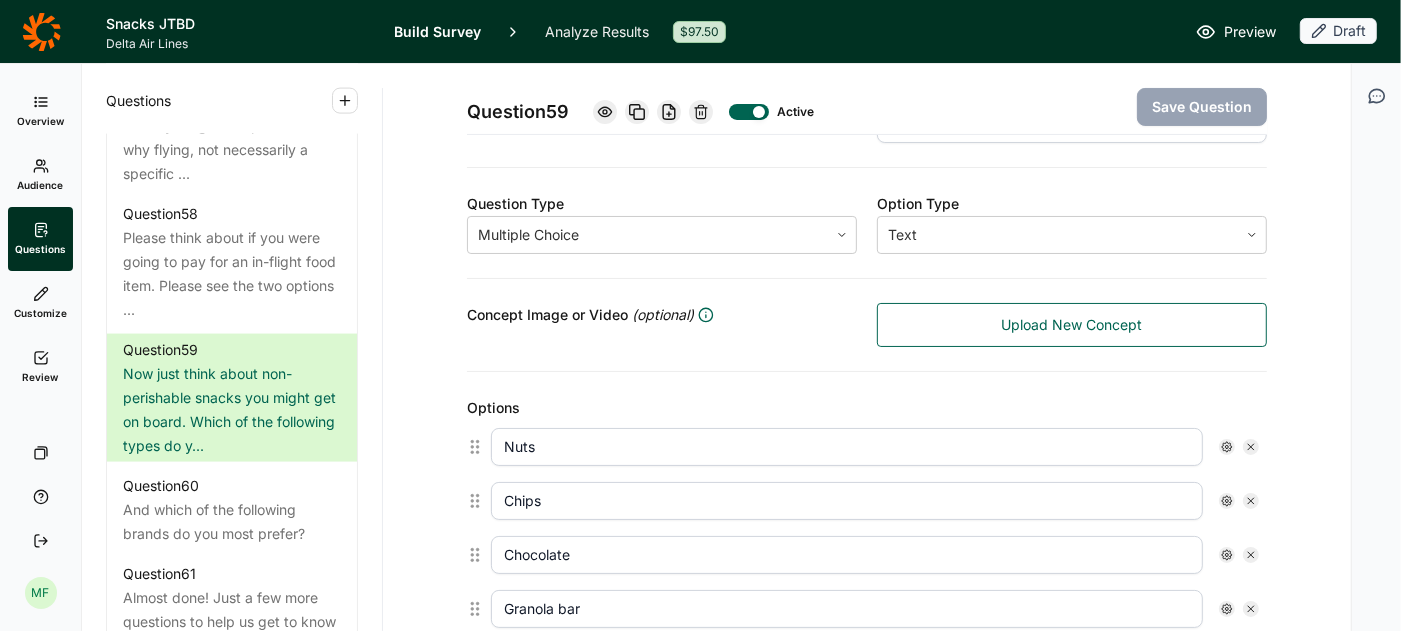 scroll, scrollTop: 0, scrollLeft: 0, axis: both 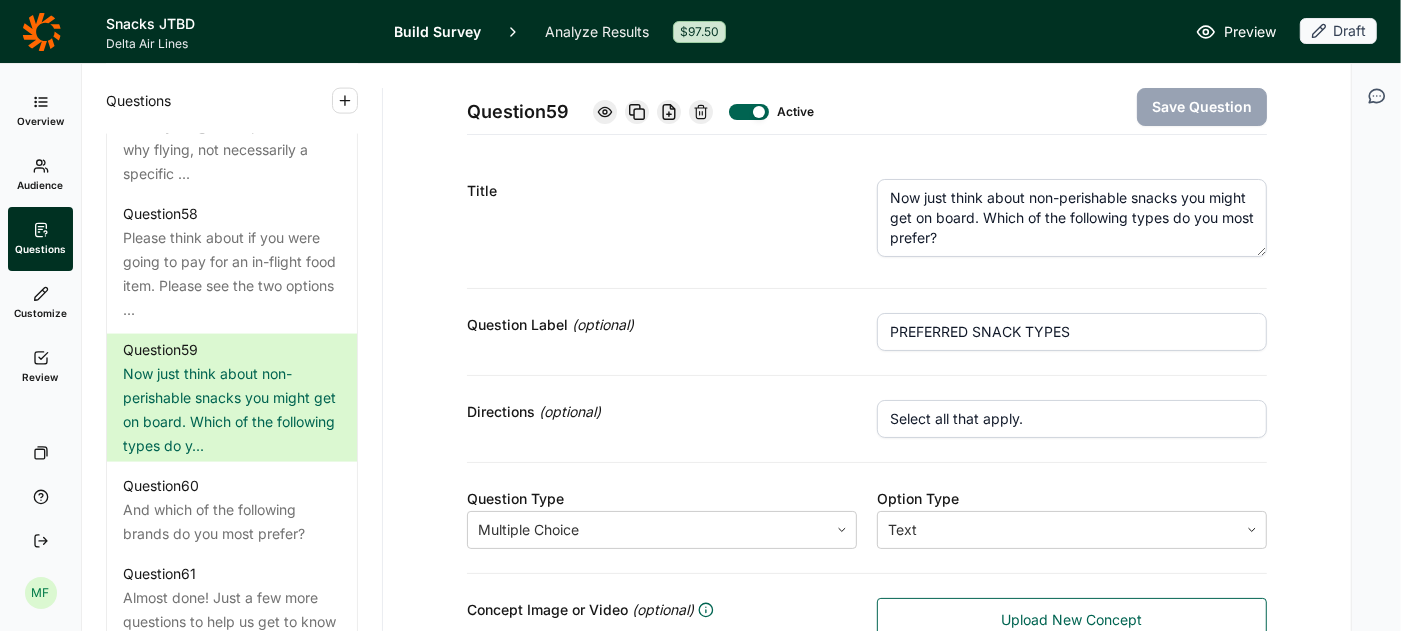 drag, startPoint x: 1028, startPoint y: 418, endPoint x: 934, endPoint y: 417, distance: 94.00532 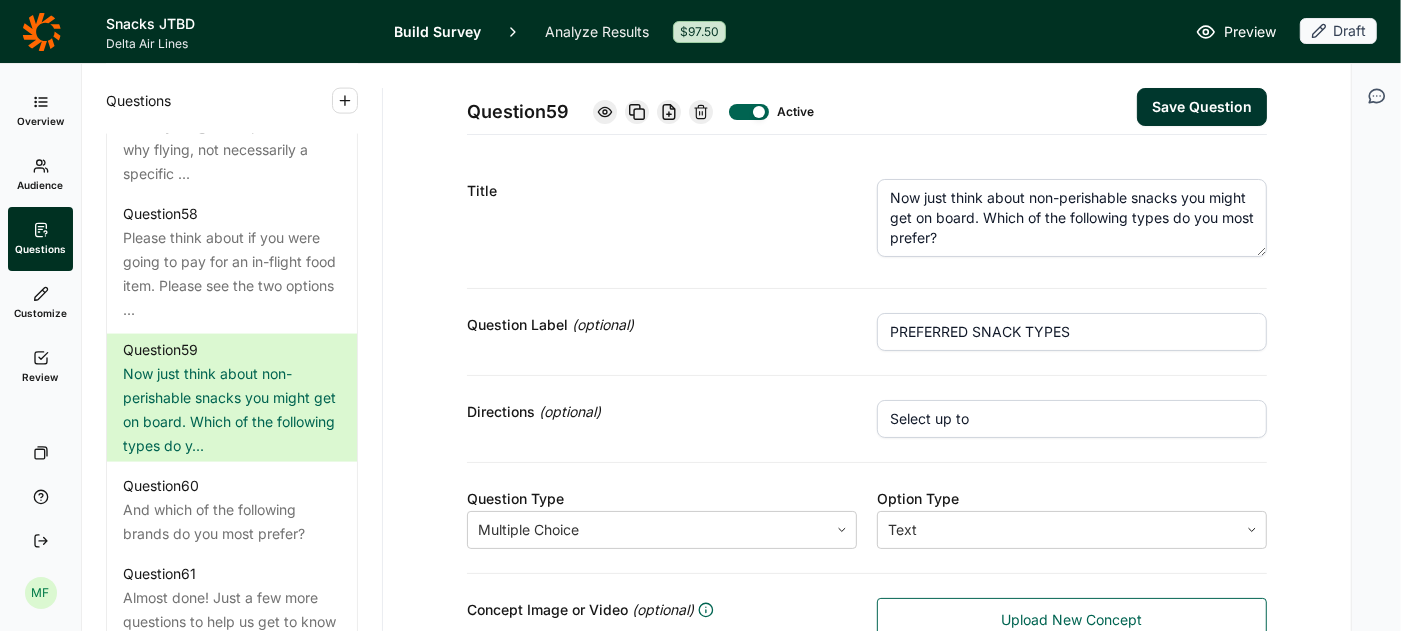 type on "Select up to three responses" 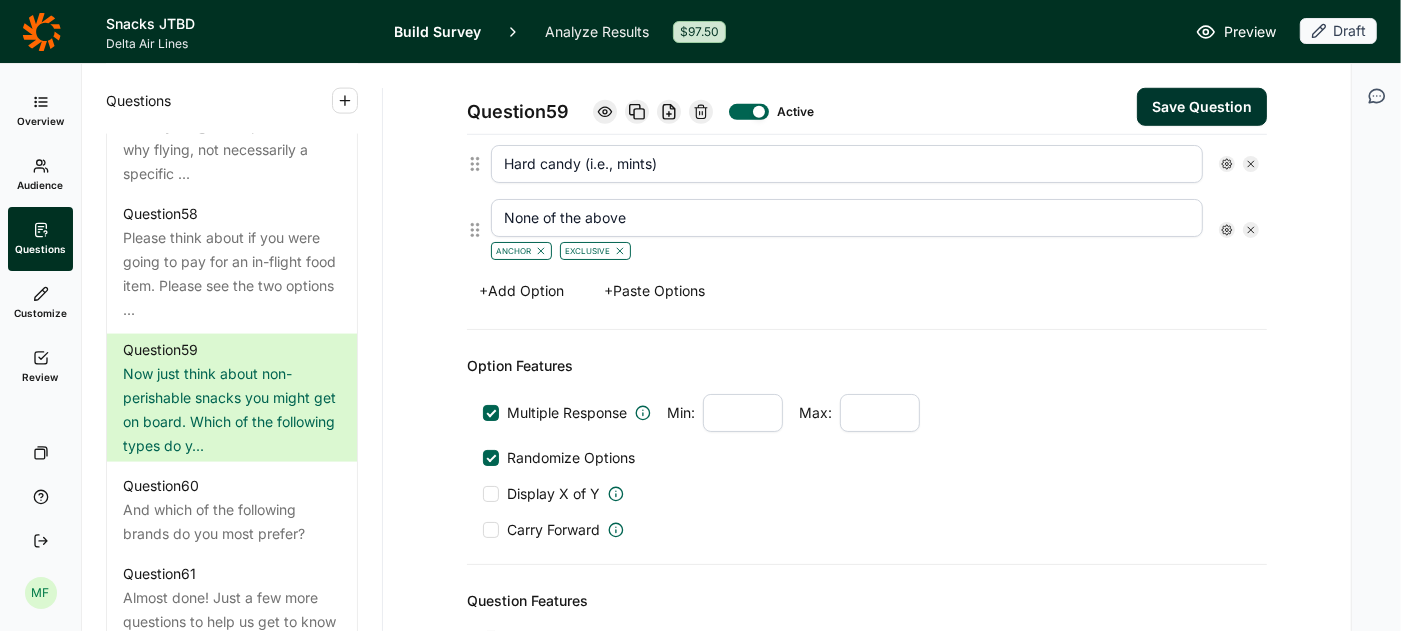 scroll, scrollTop: 1127, scrollLeft: 0, axis: vertical 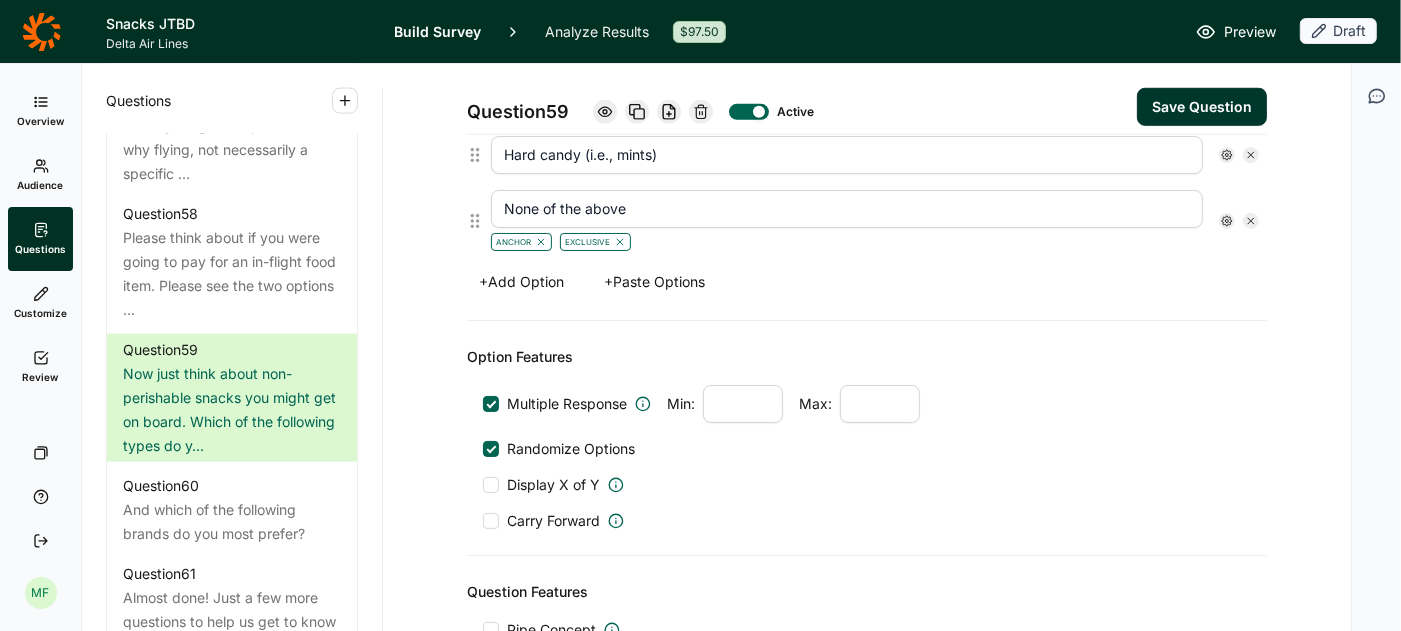 click at bounding box center (743, 404) 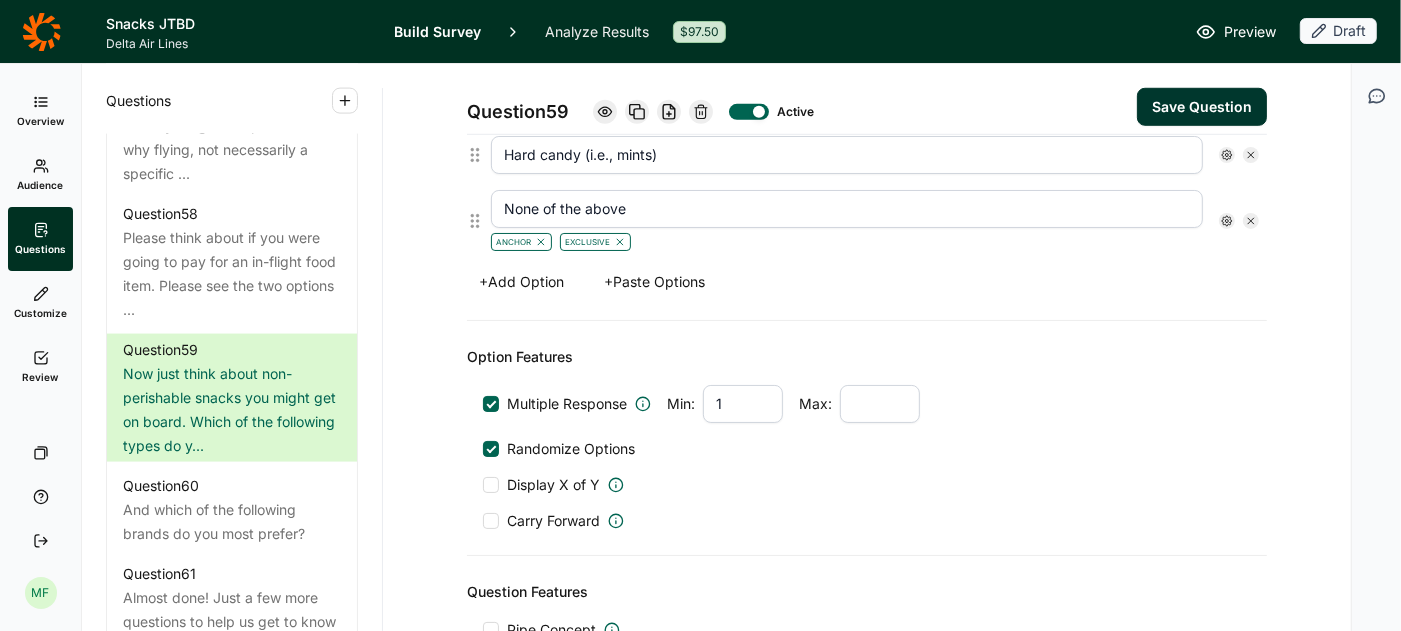 type on "1" 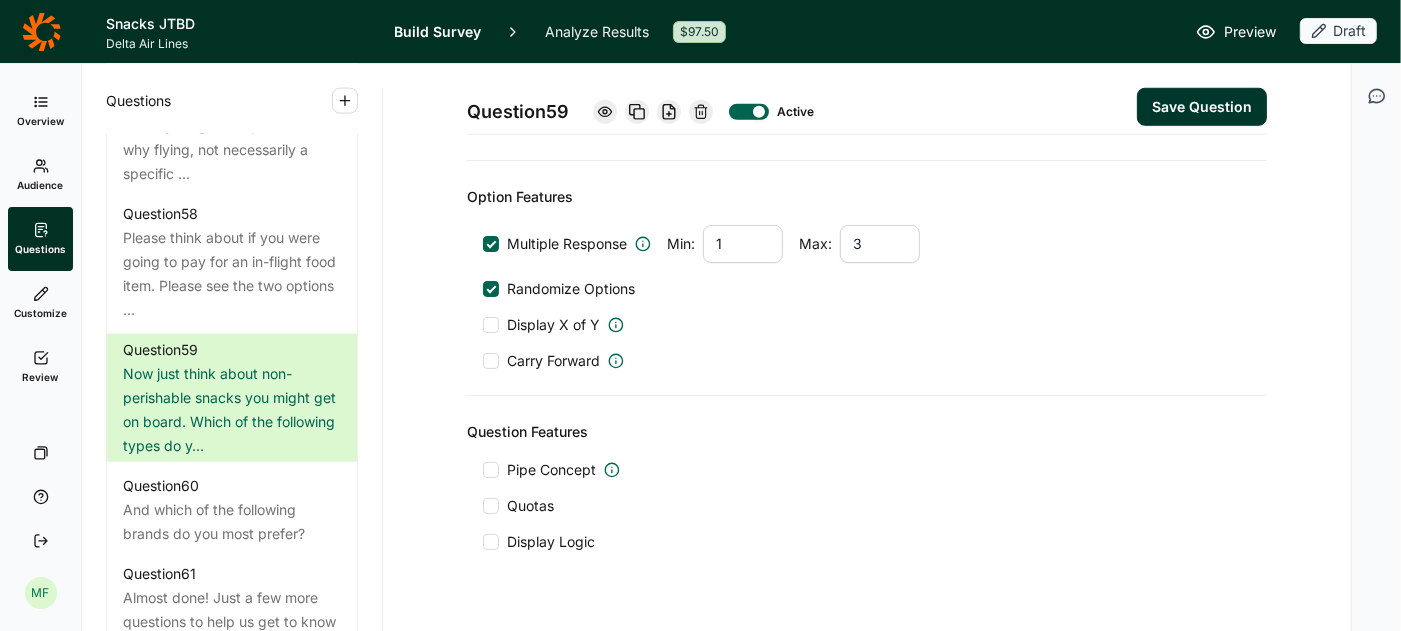 scroll, scrollTop: 1296, scrollLeft: 0, axis: vertical 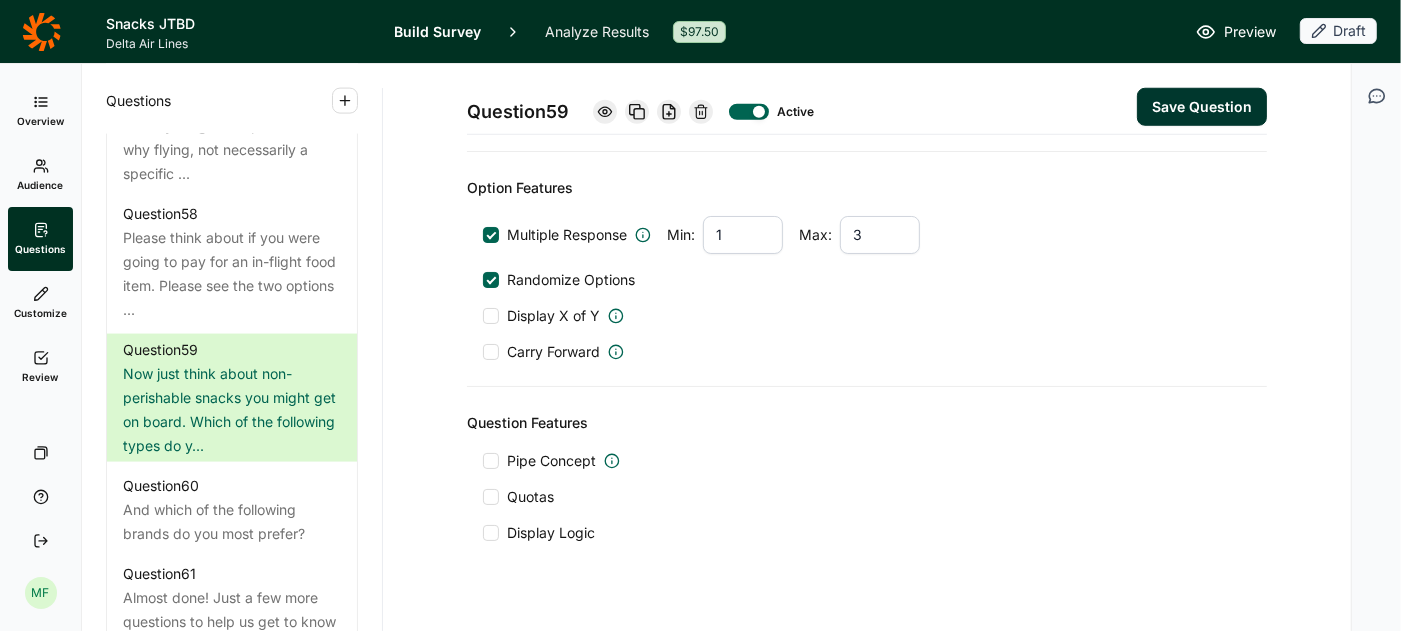 type on "3" 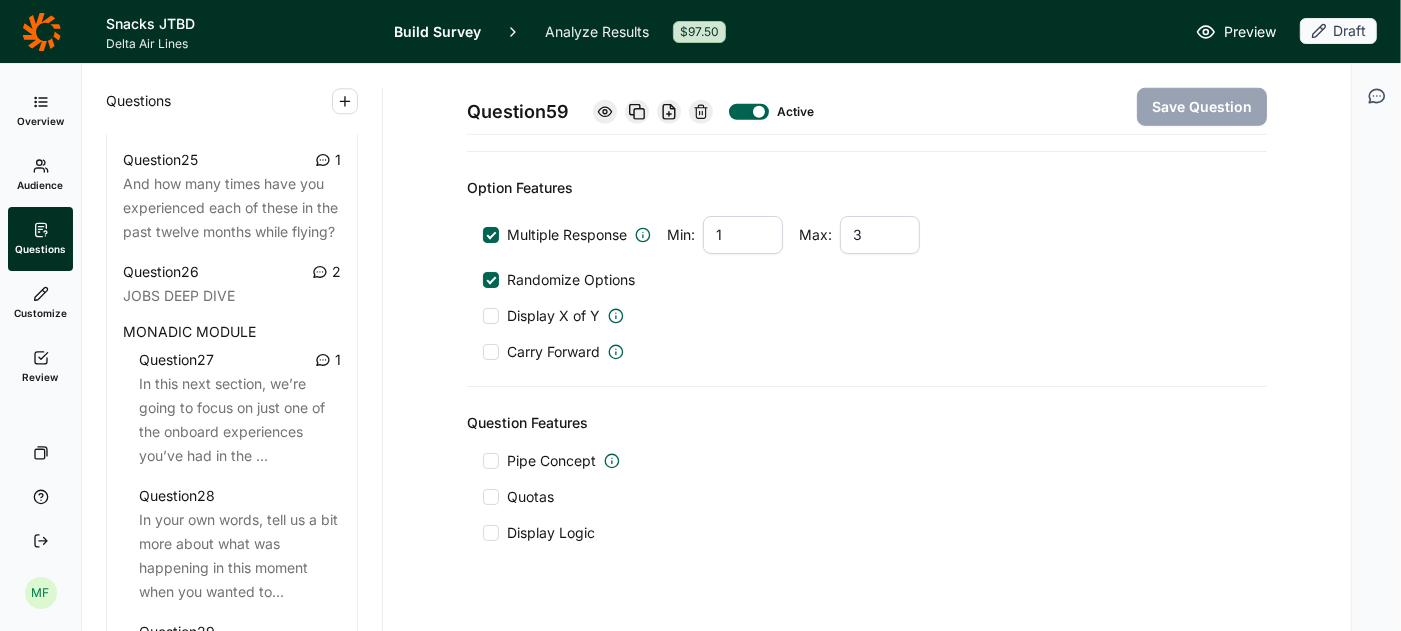 scroll, scrollTop: 3591, scrollLeft: 0, axis: vertical 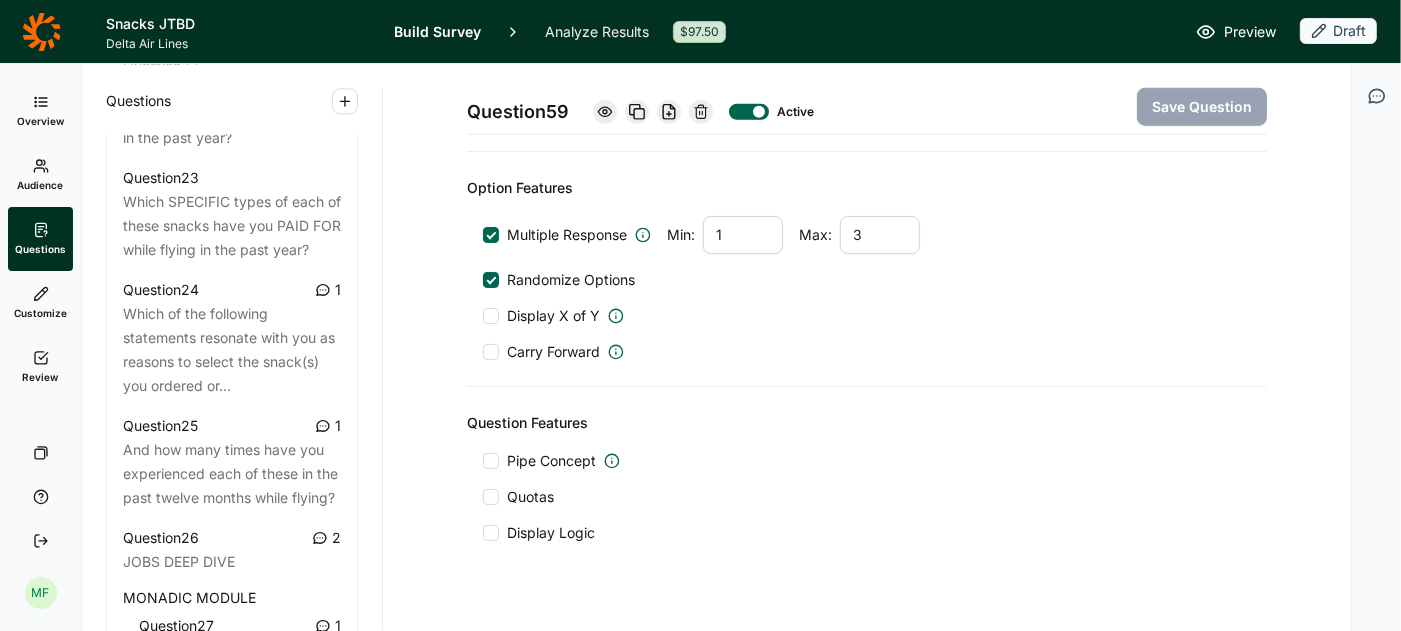 click on "Review" at bounding box center [40, 367] 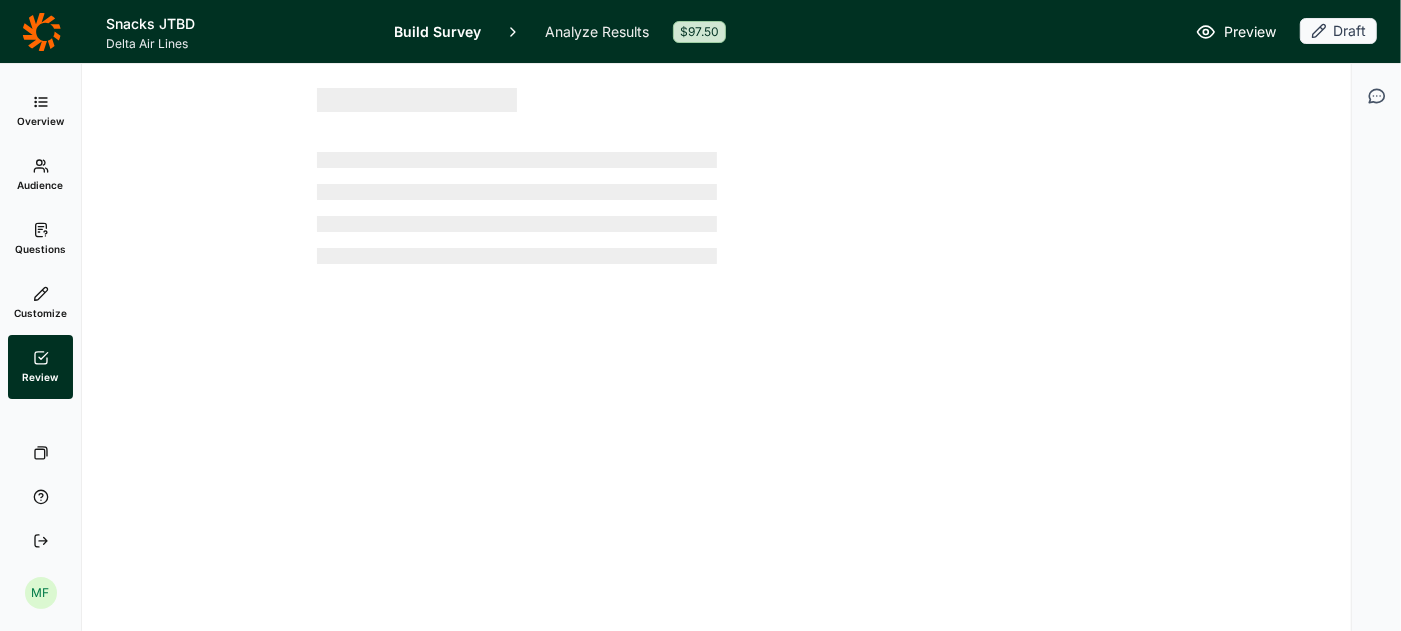 scroll, scrollTop: 0, scrollLeft: 0, axis: both 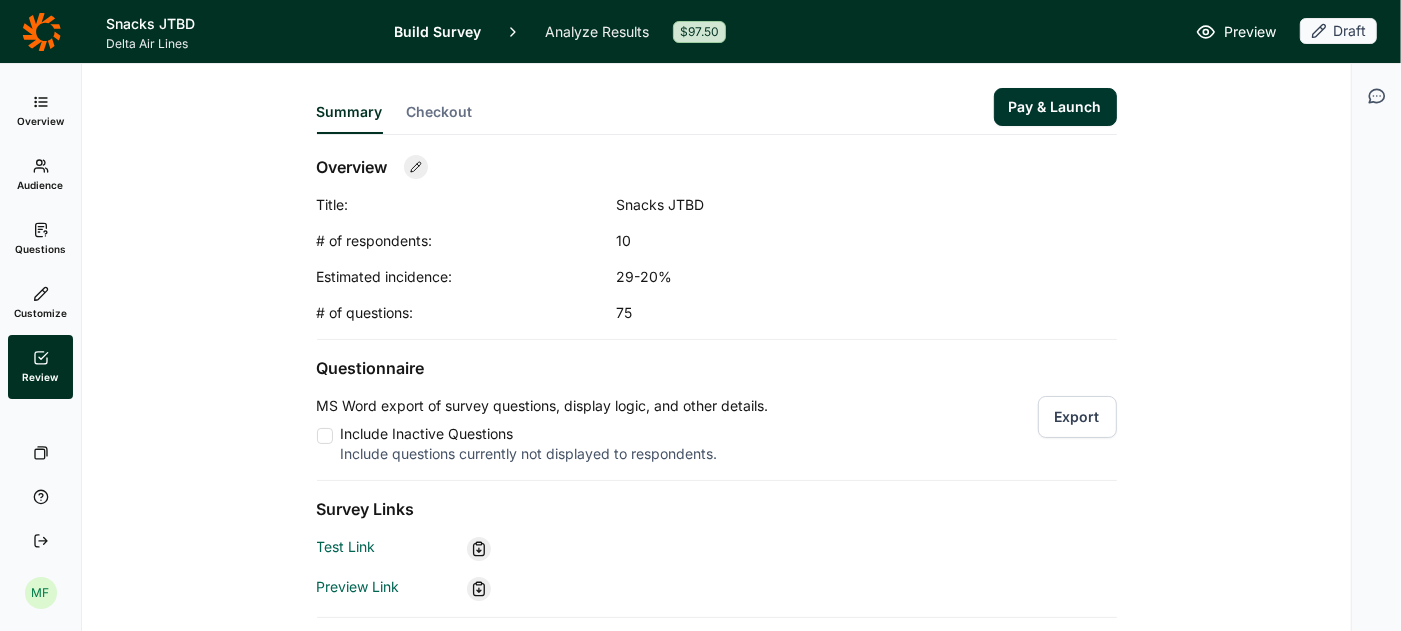 click on "Export" at bounding box center (1077, 417) 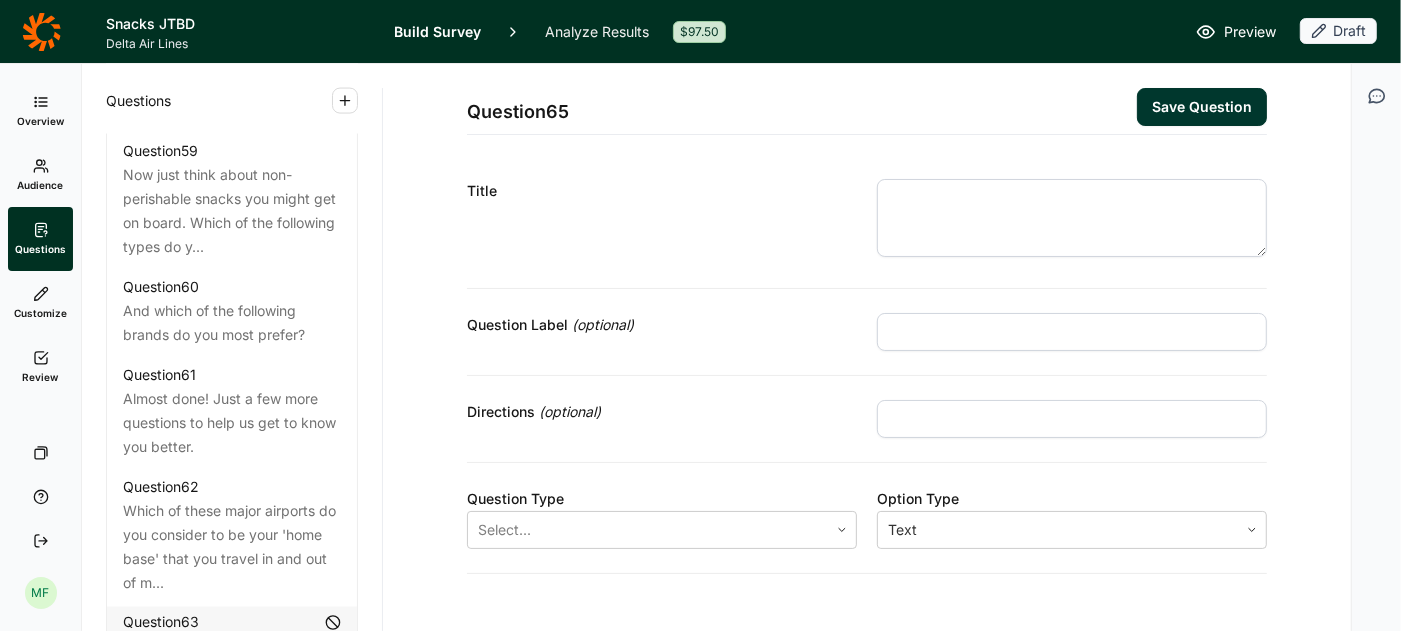 scroll, scrollTop: 8417, scrollLeft: 0, axis: vertical 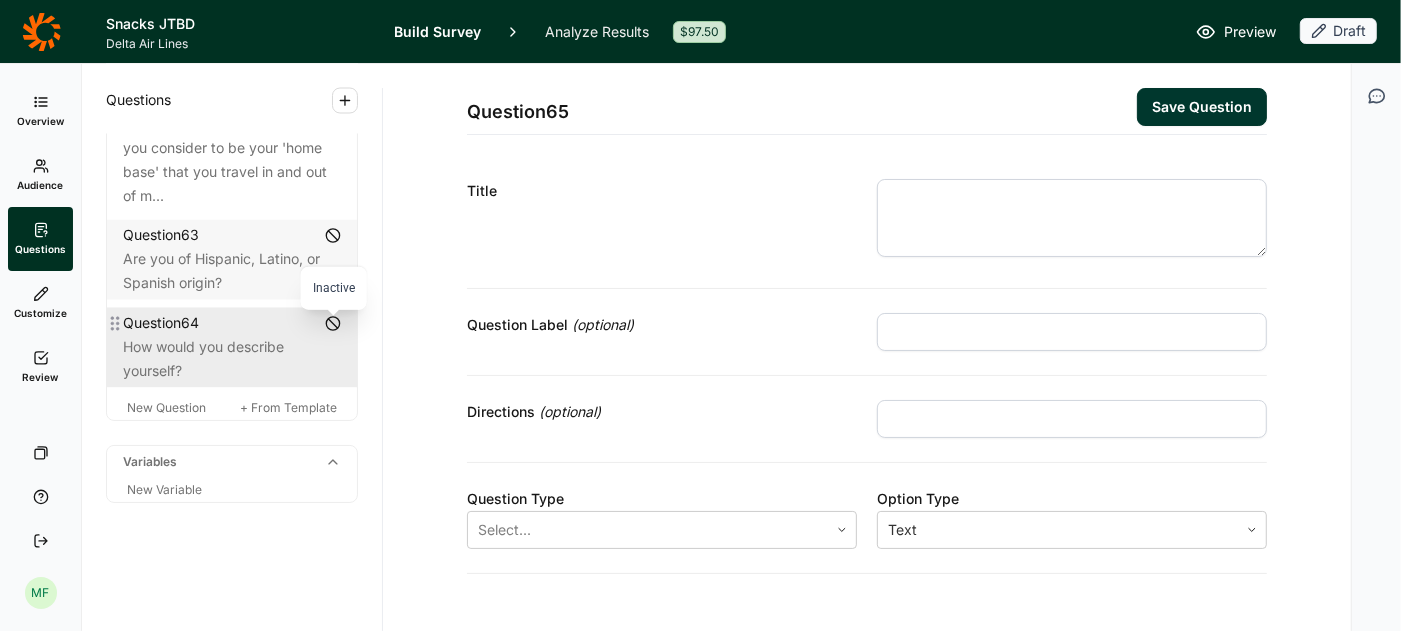 click 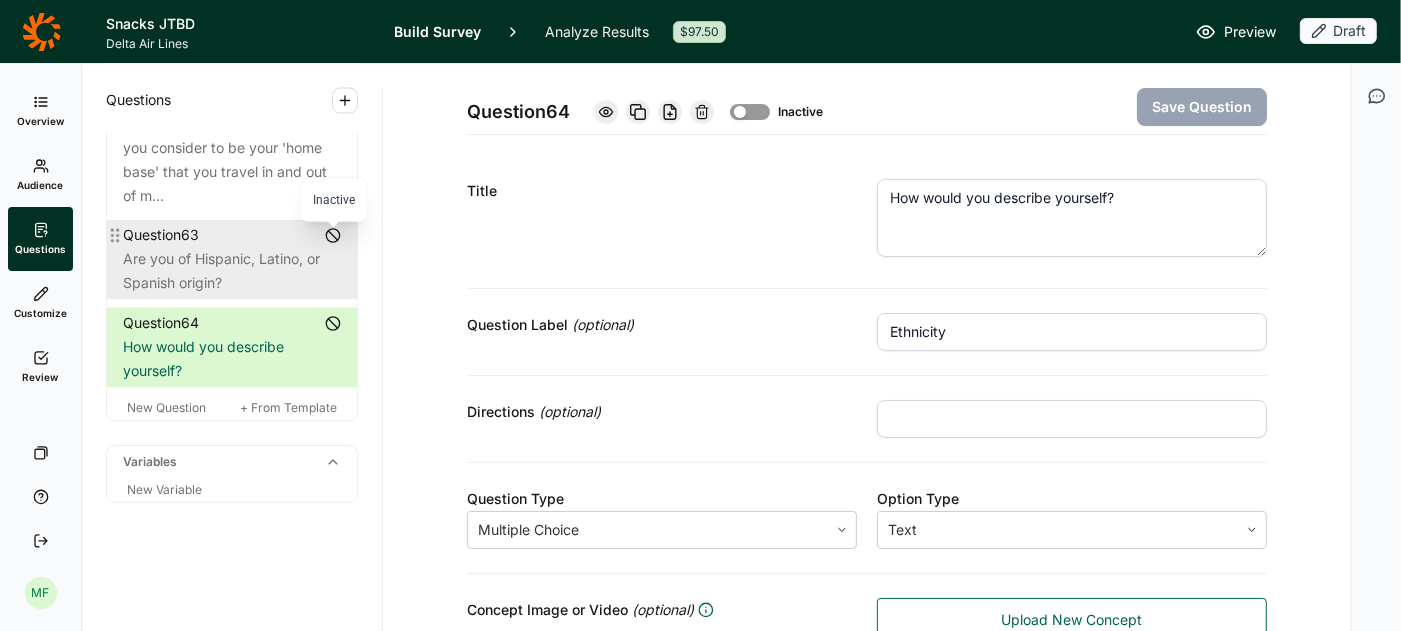 click 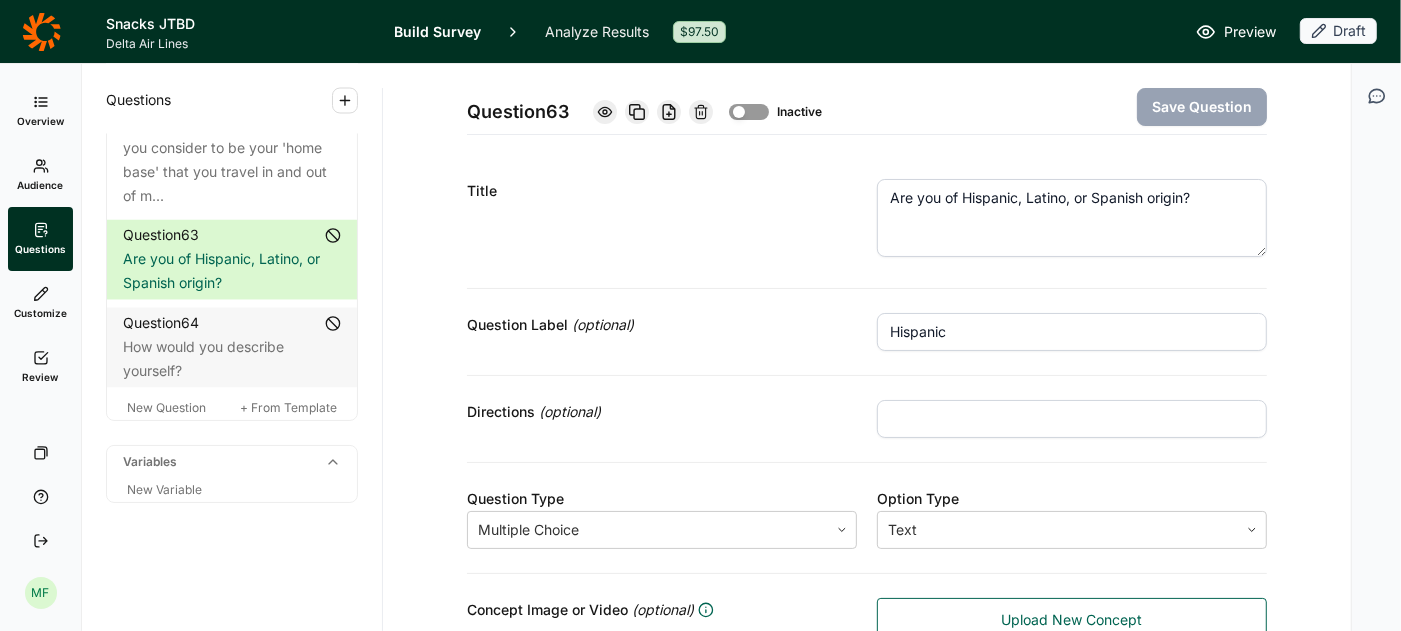 click at bounding box center [739, 112] 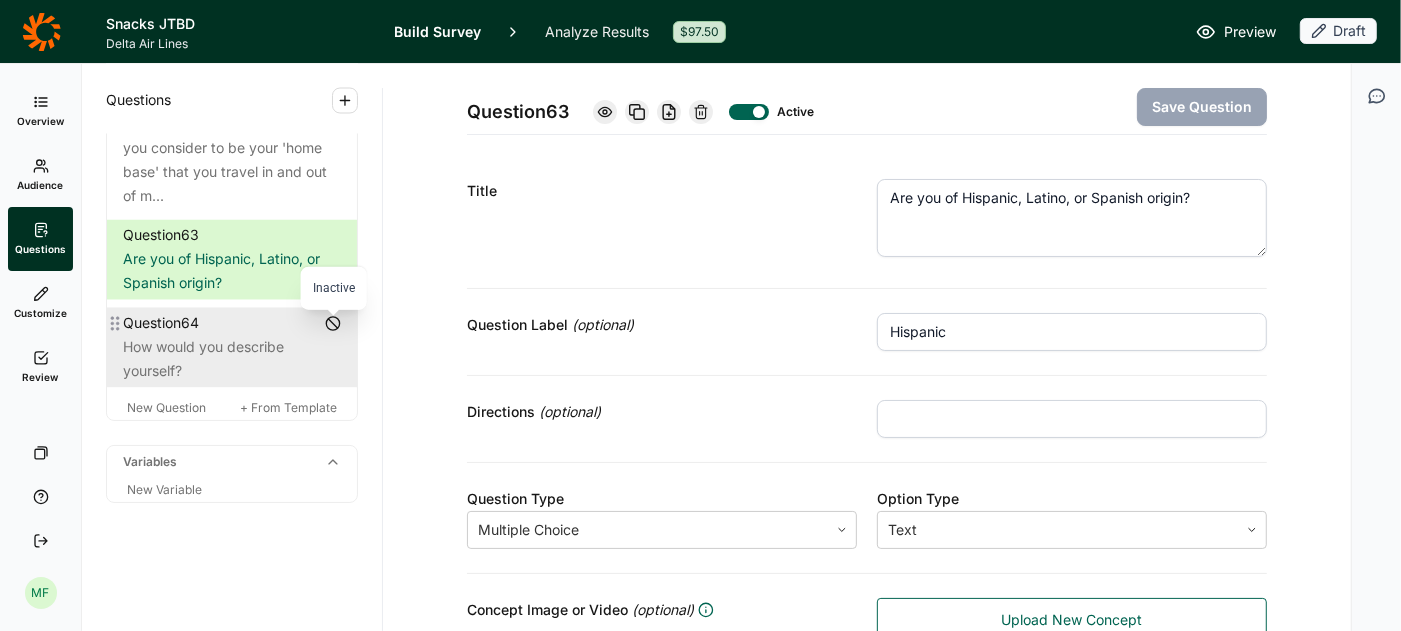 click 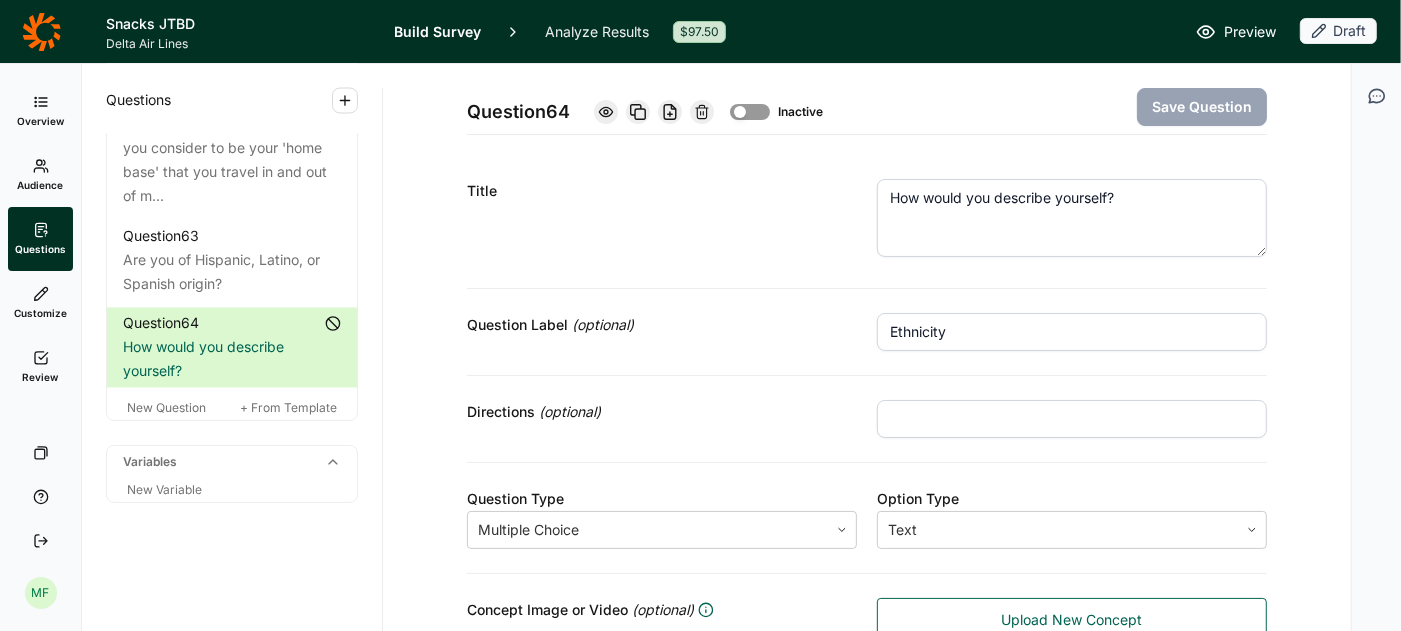 click at bounding box center [740, 112] 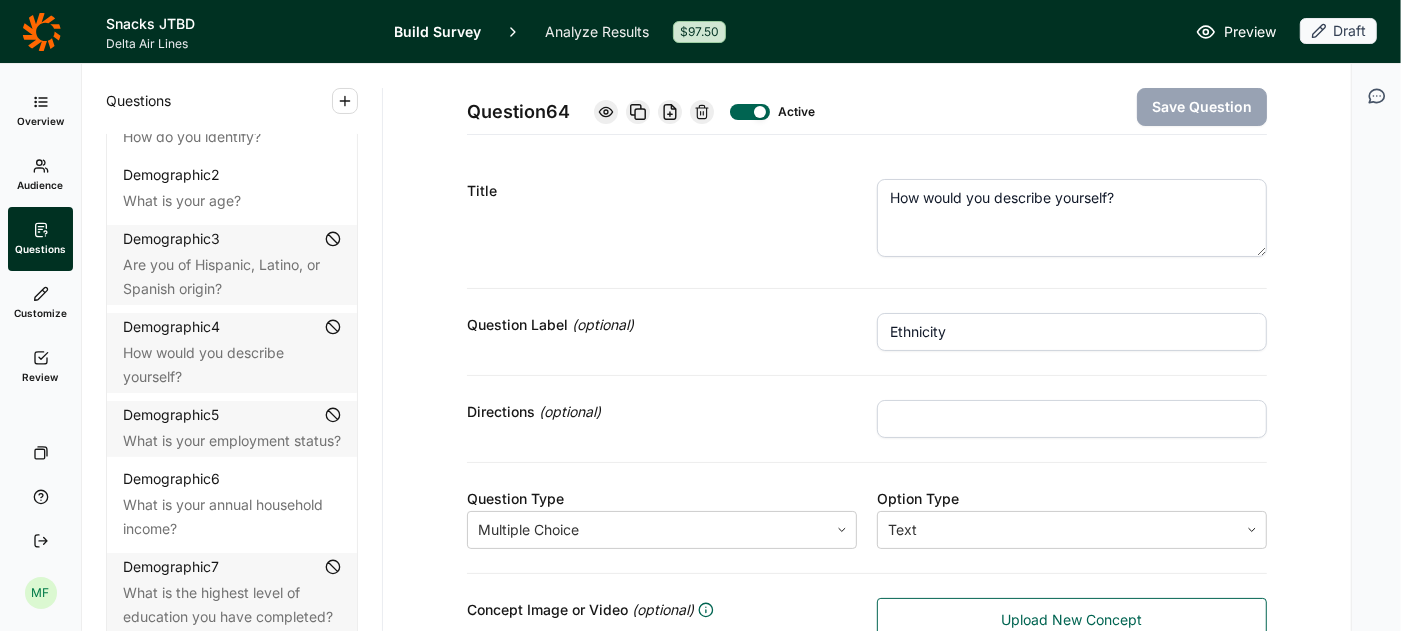 scroll, scrollTop: 0, scrollLeft: 0, axis: both 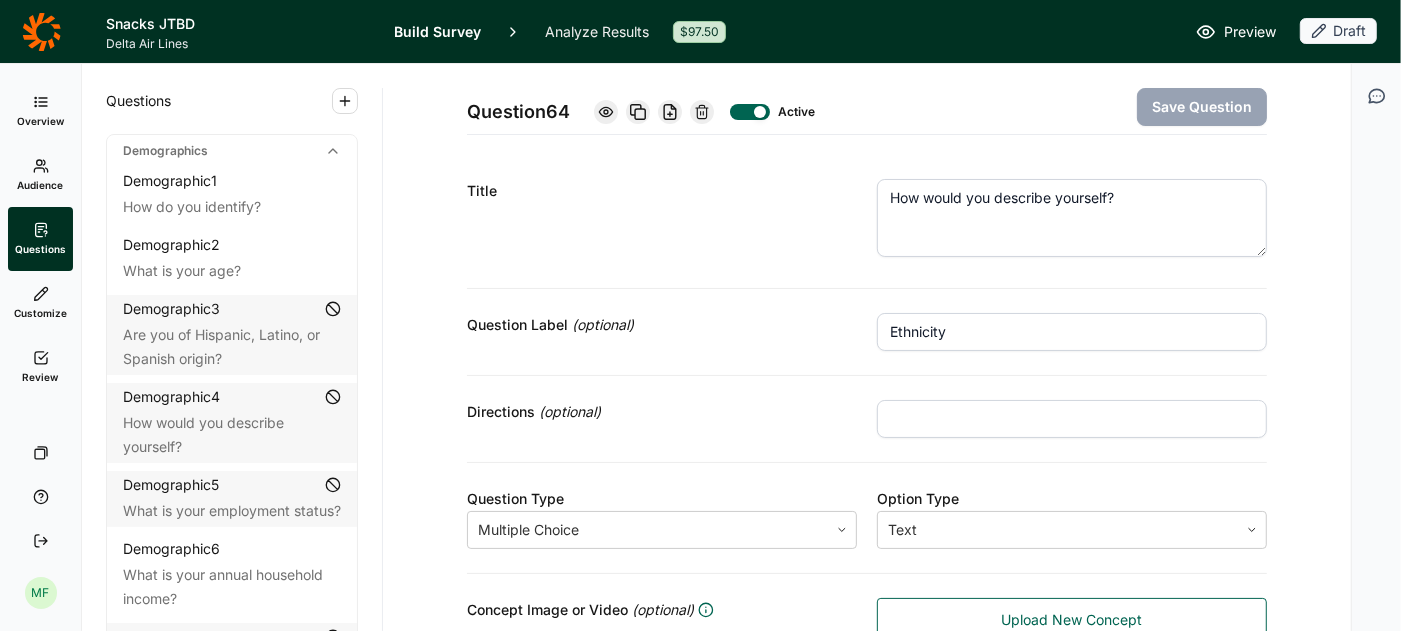 click 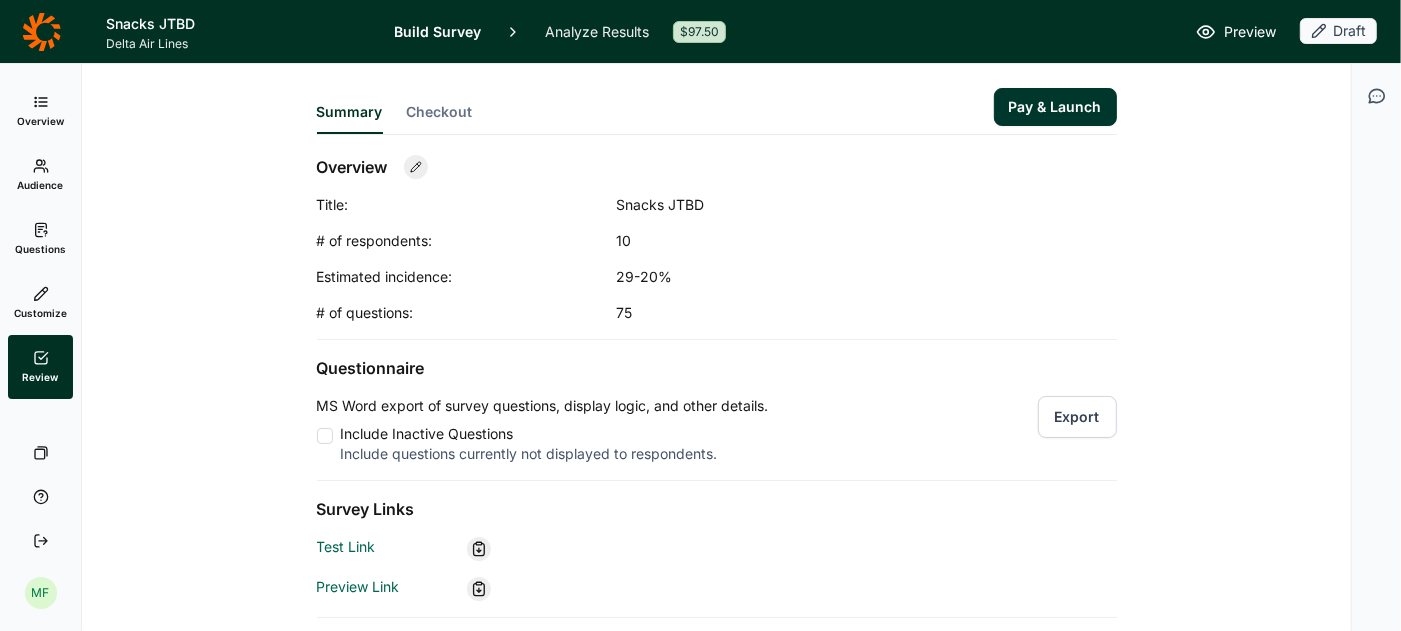 click on "Export" at bounding box center [1077, 417] 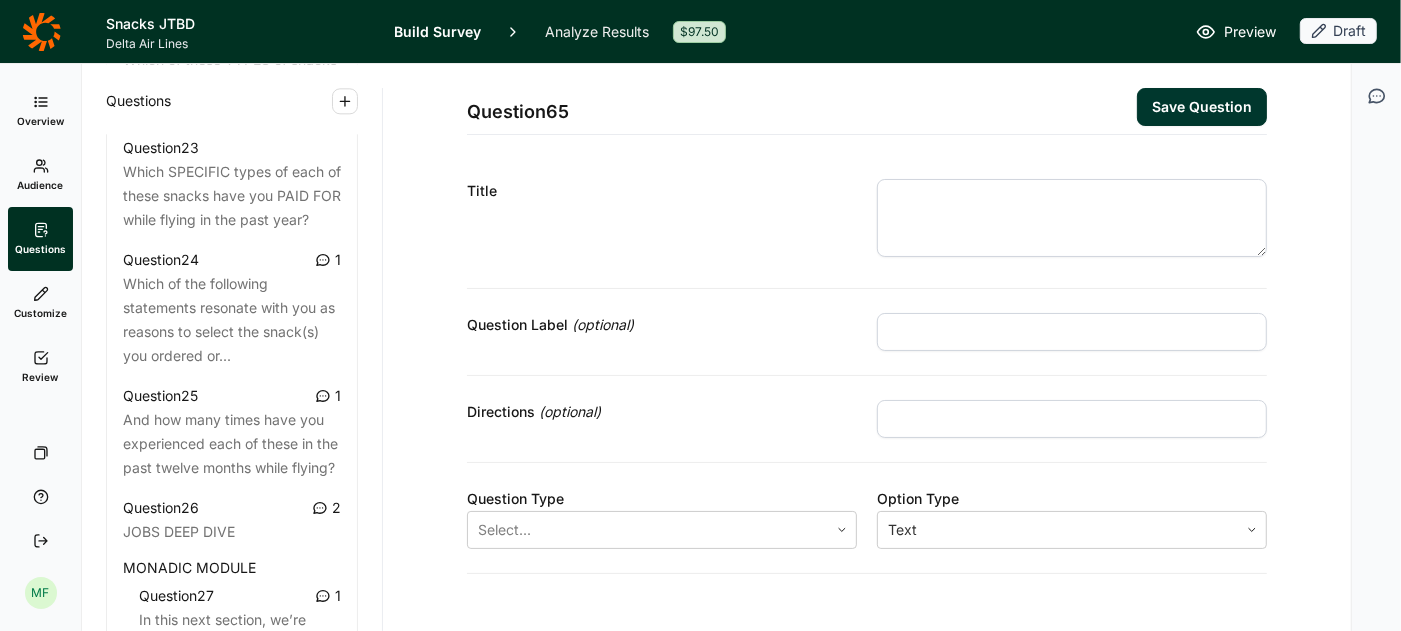 scroll, scrollTop: 3615, scrollLeft: 0, axis: vertical 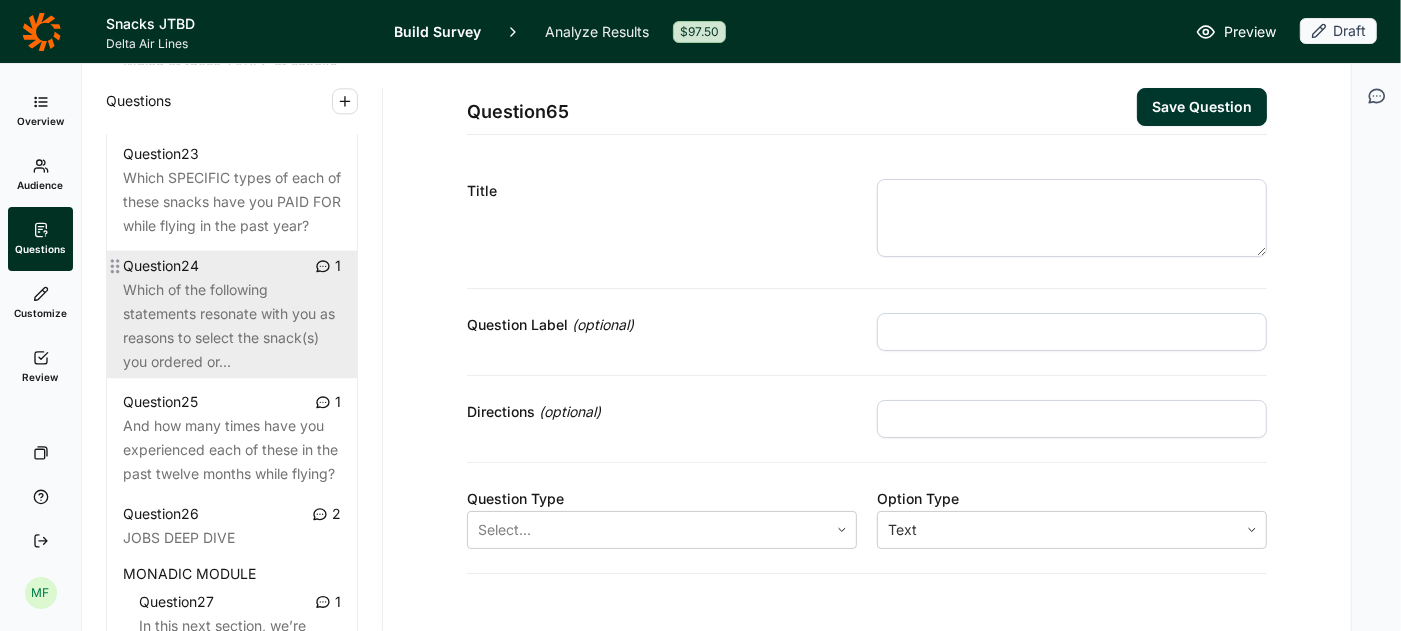 click on "Which of the following statements resonate with you as reasons to select the snack(s) you ordered or..." at bounding box center [232, 326] 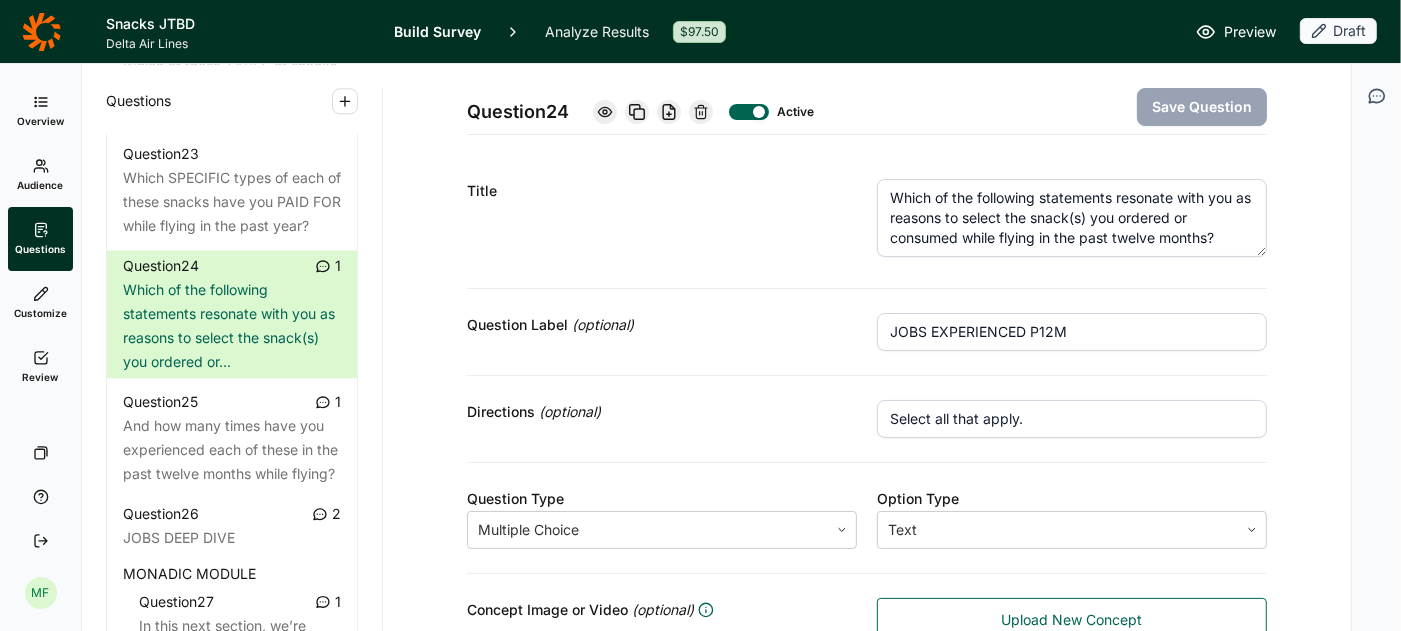click 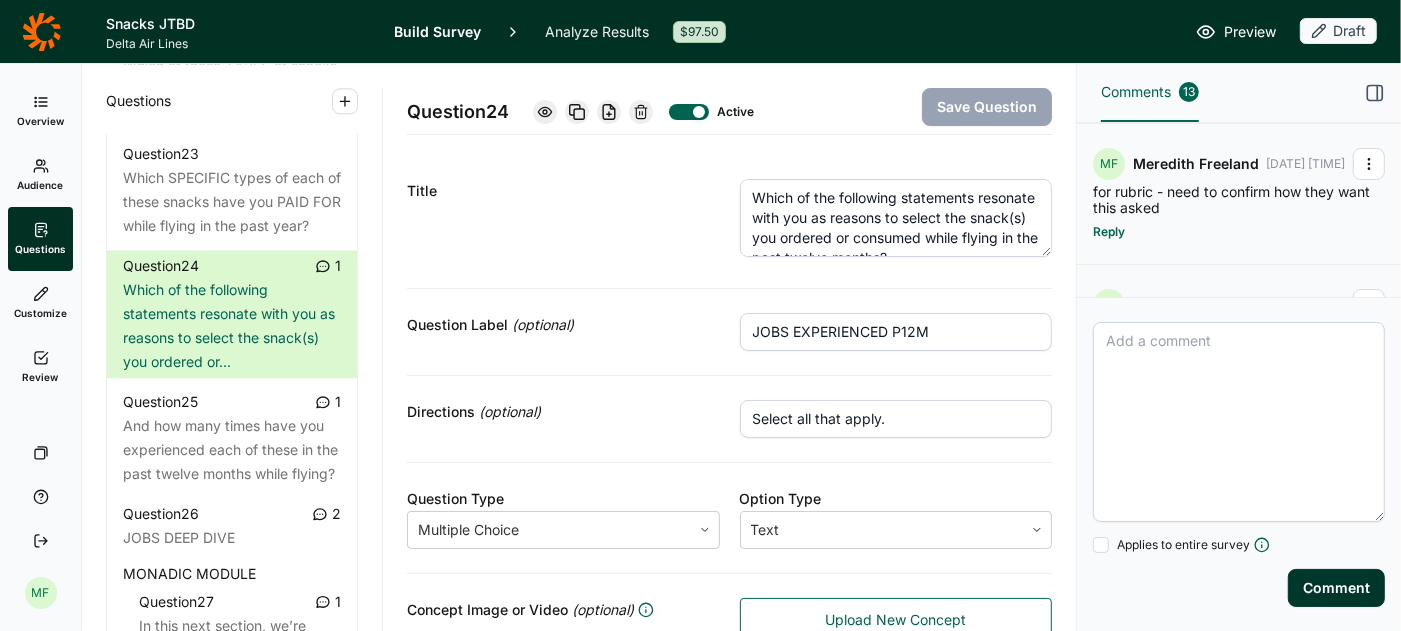 click 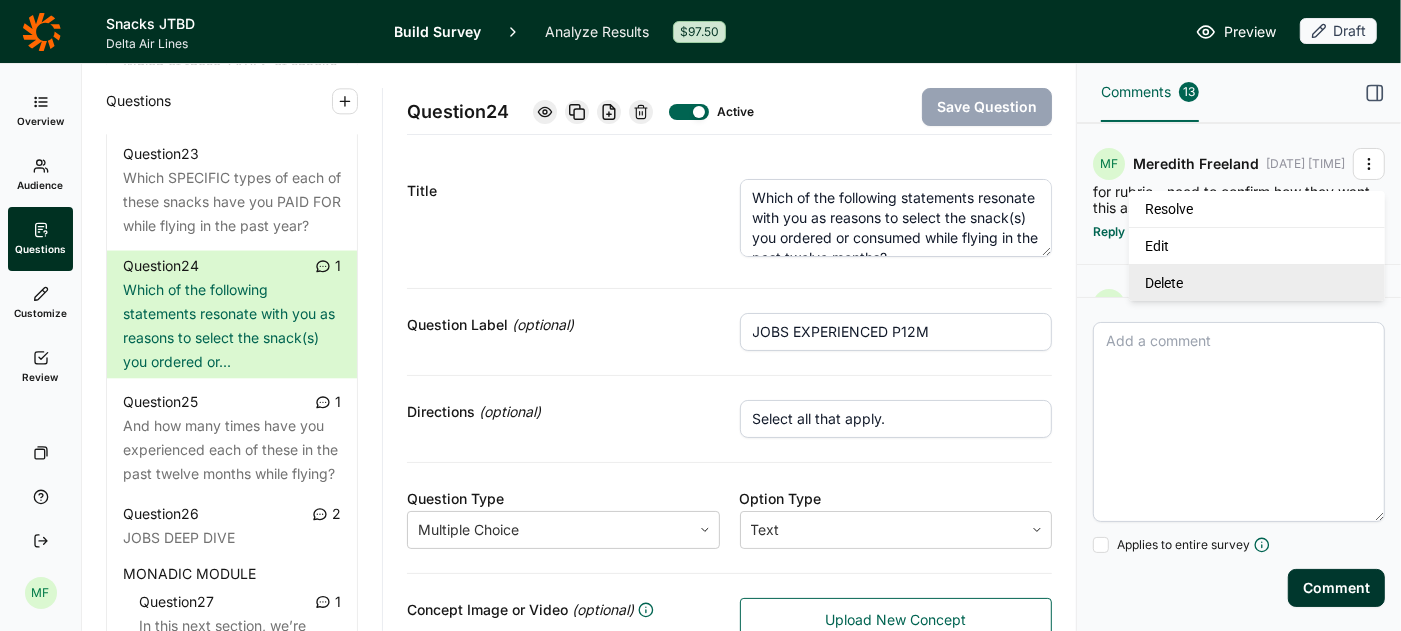 click on "Delete" at bounding box center [1257, 282] 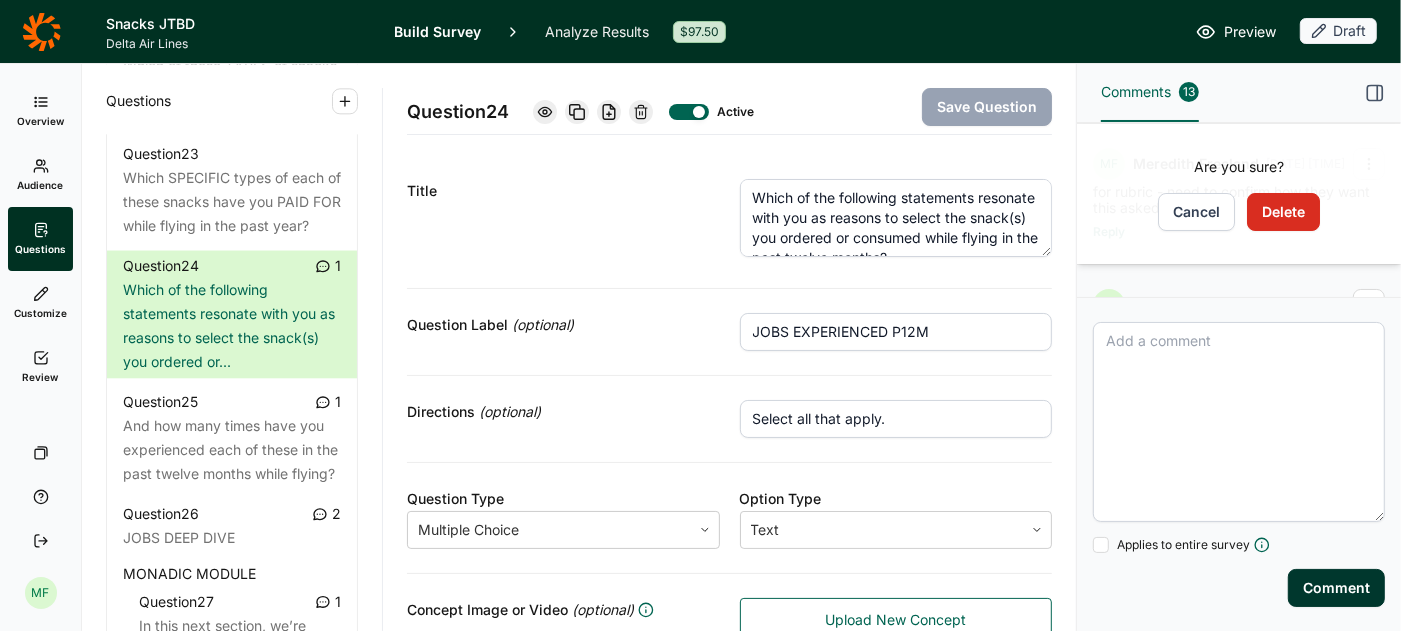 click on "Delete" at bounding box center (1283, 212) 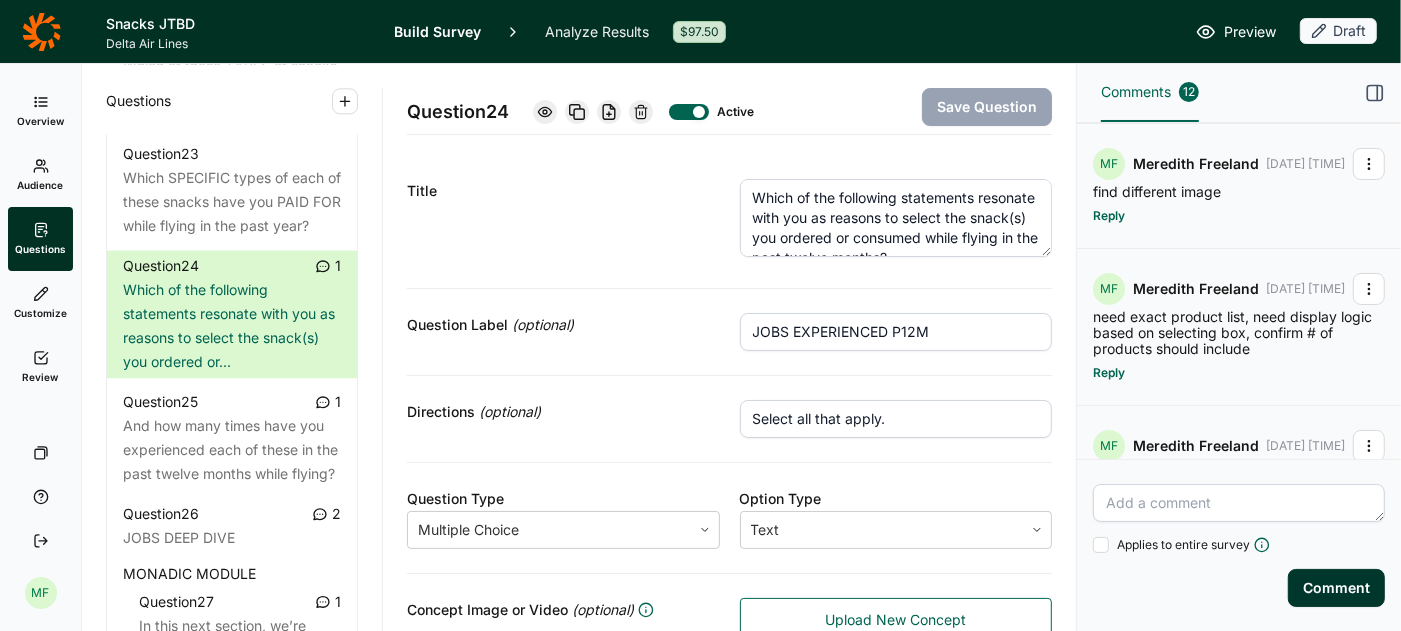 click 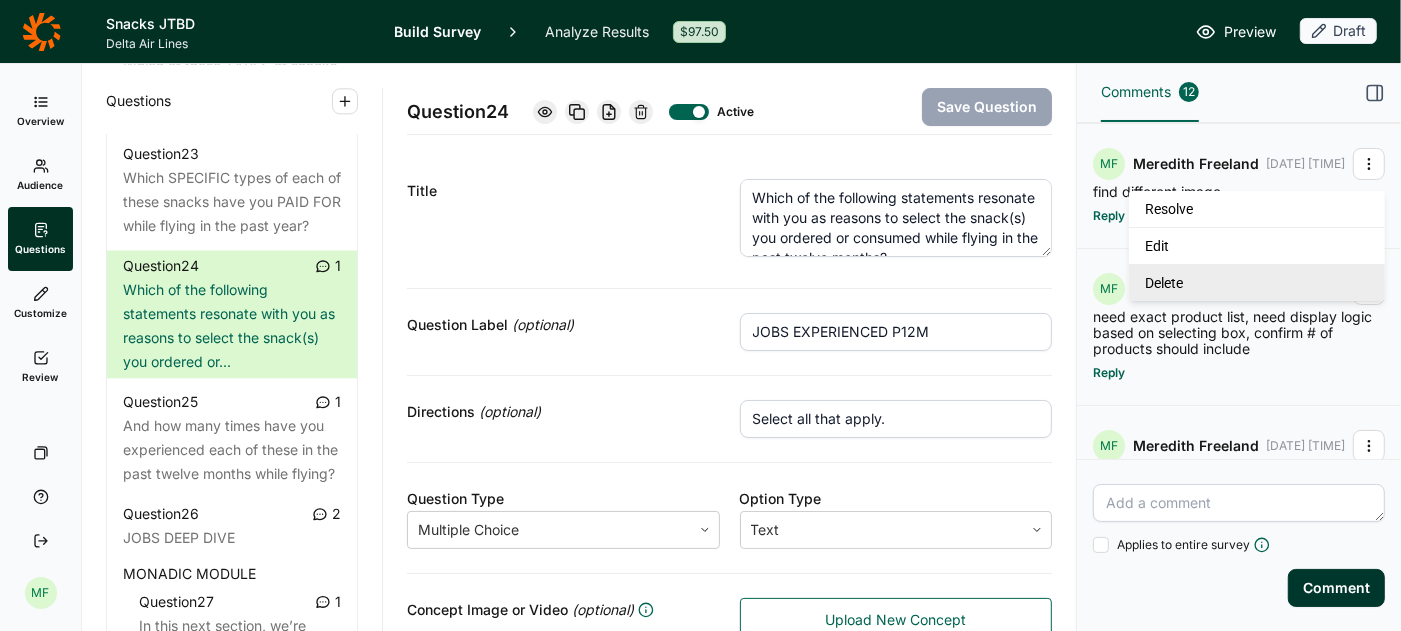 click on "Delete" at bounding box center [1257, 282] 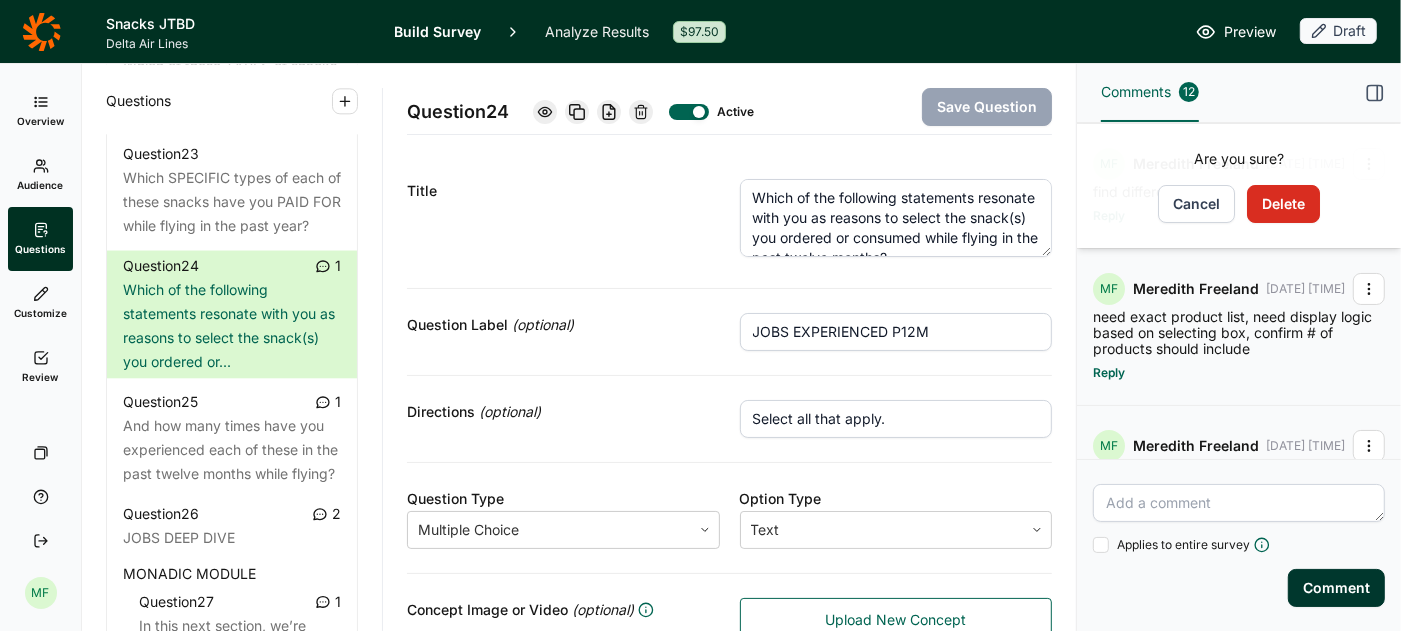 click on "Delete" at bounding box center (1283, 204) 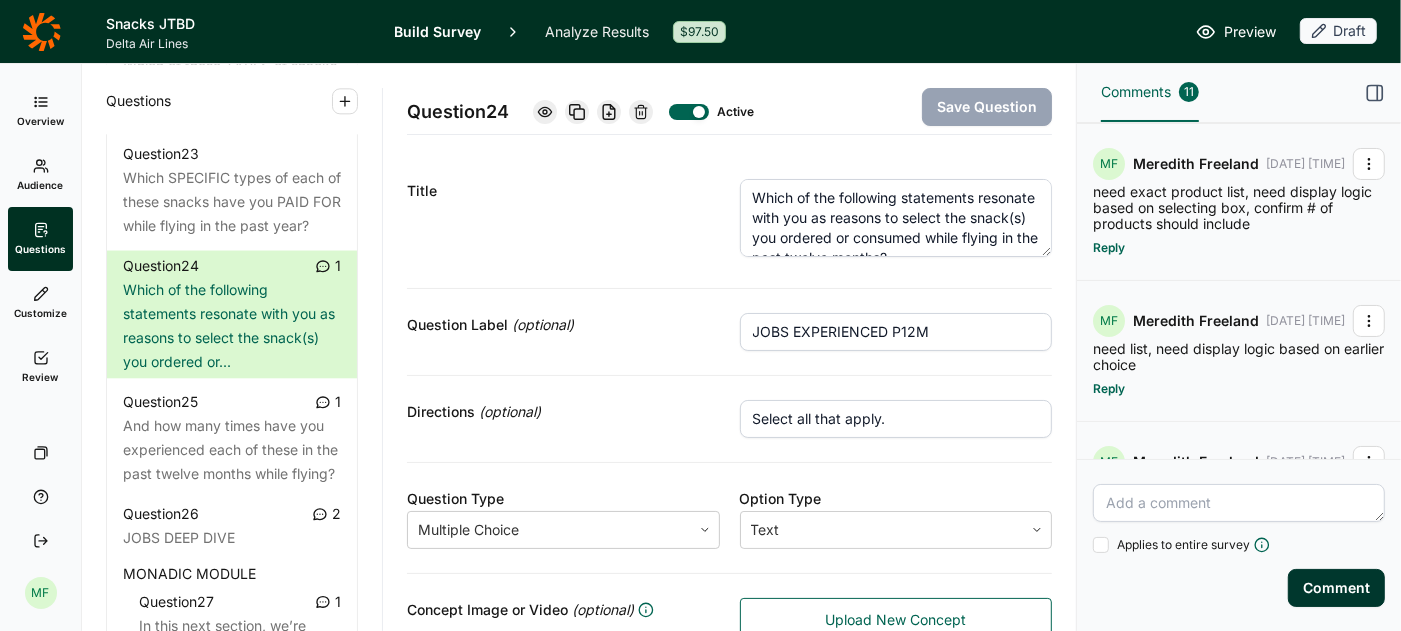 click 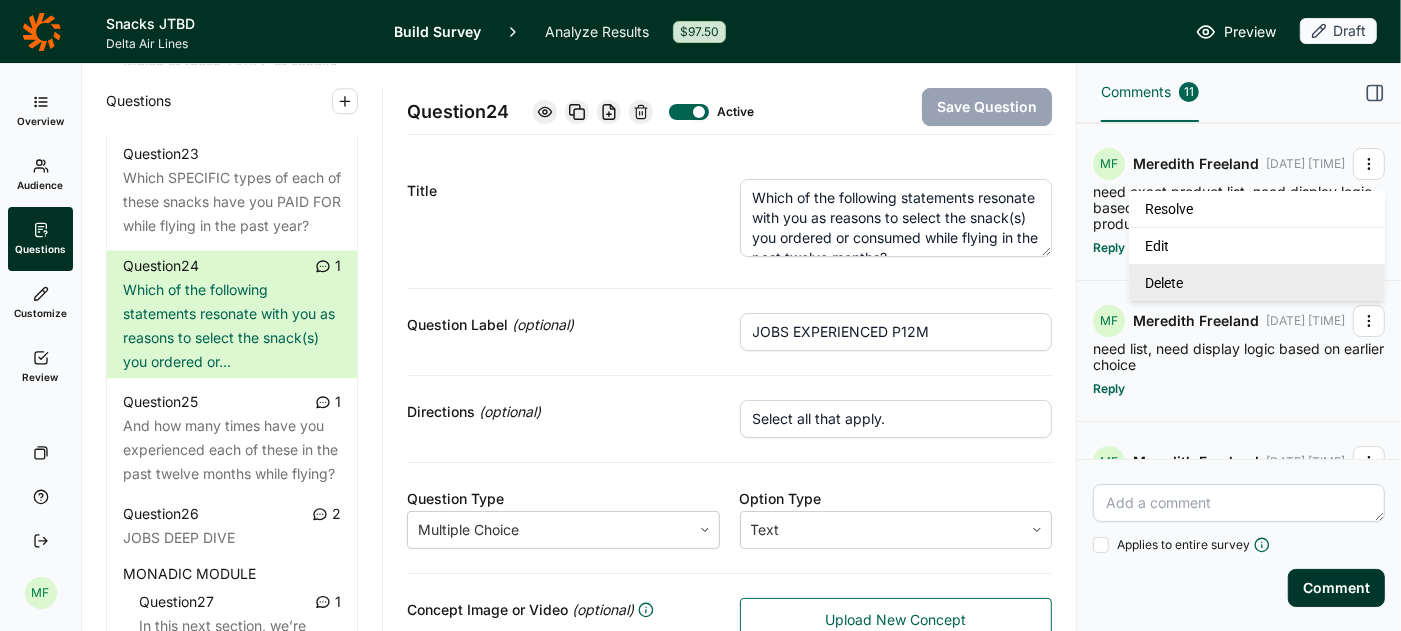 click on "Delete" at bounding box center (1257, 282) 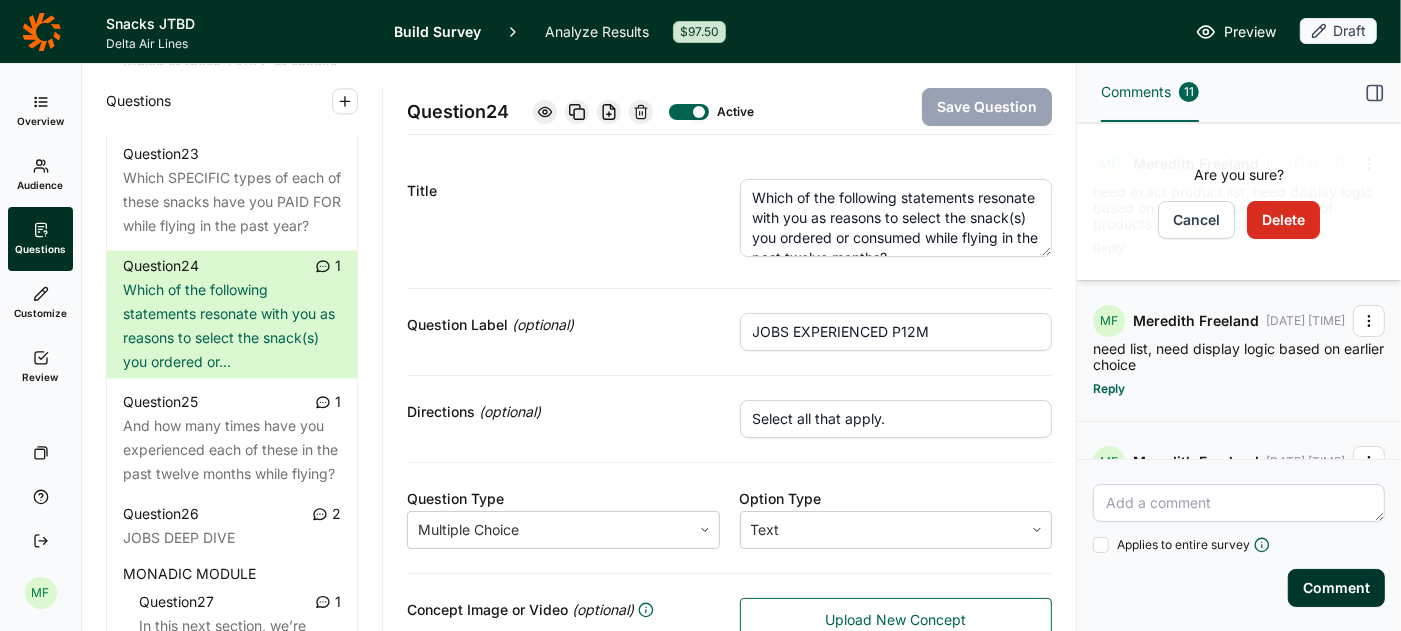 click on "Delete" at bounding box center [1283, 220] 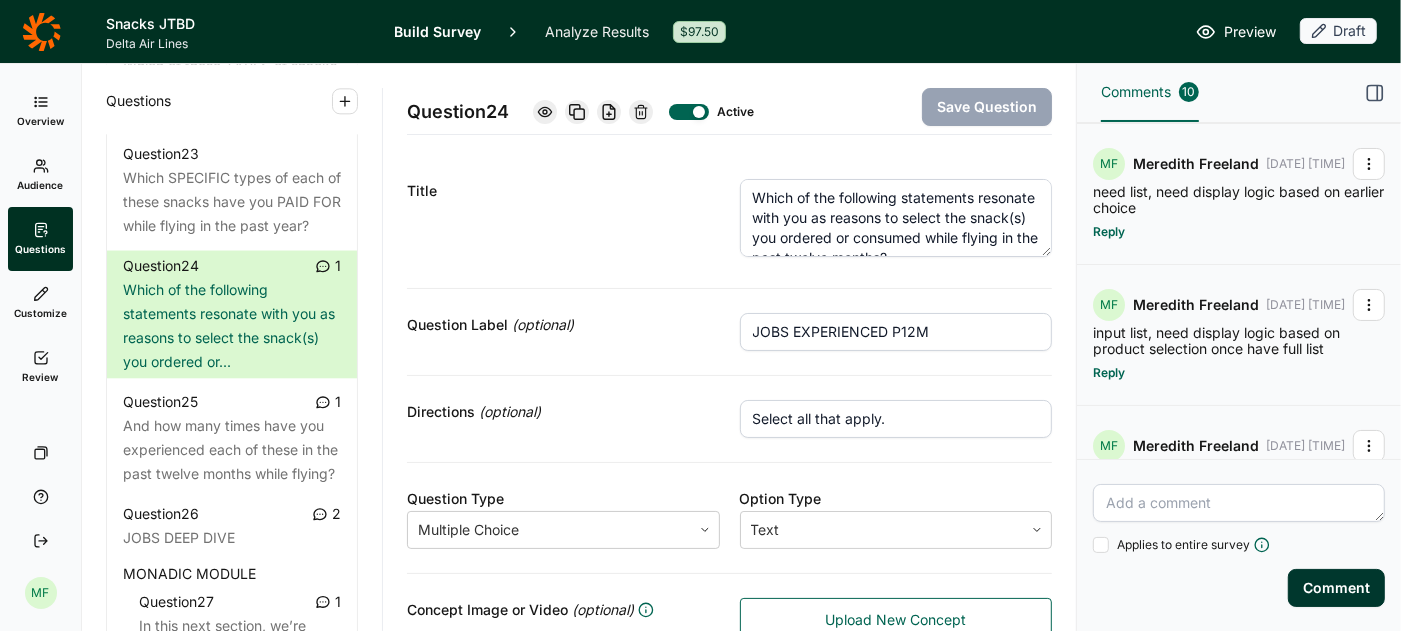 click 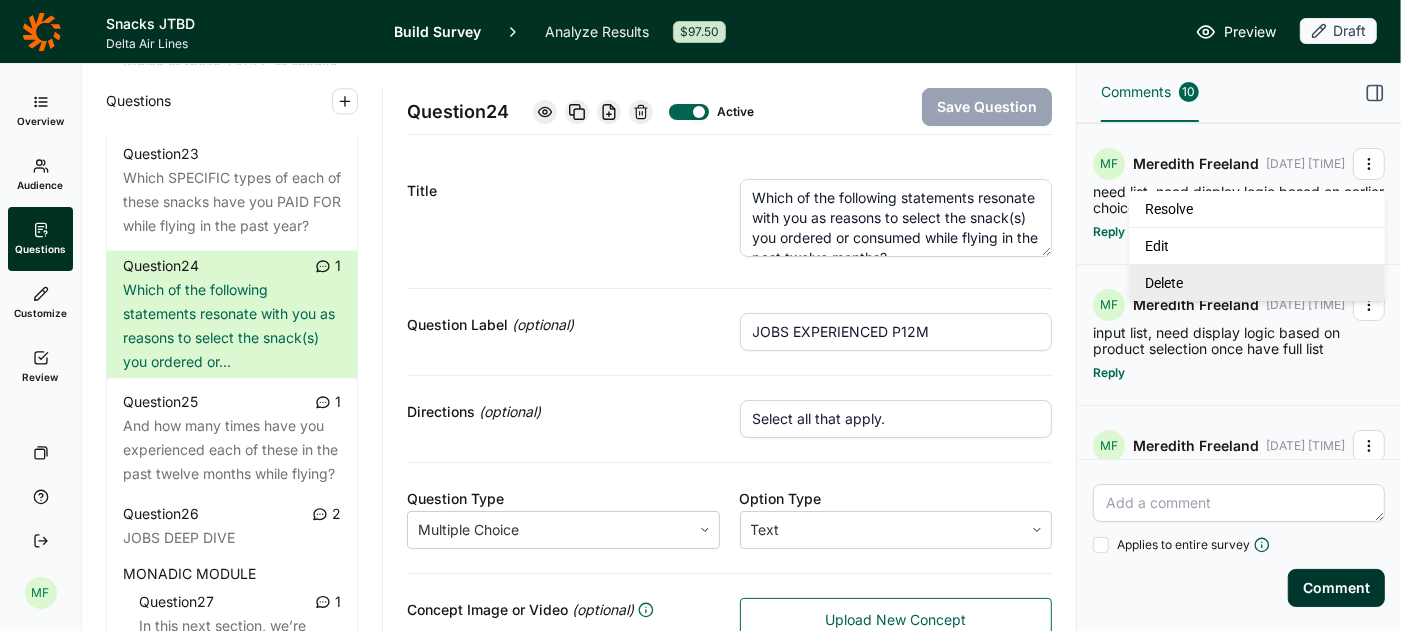 click on "Delete" at bounding box center [1257, 282] 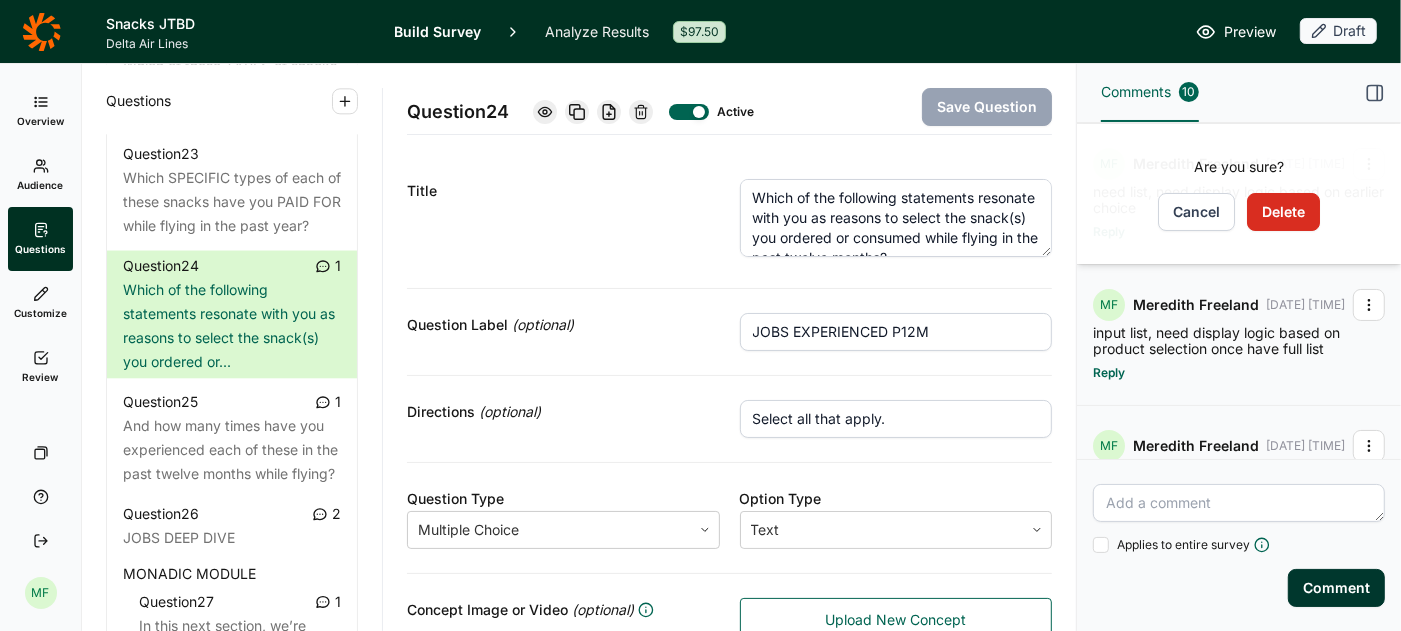 click on "Delete" at bounding box center (1283, 212) 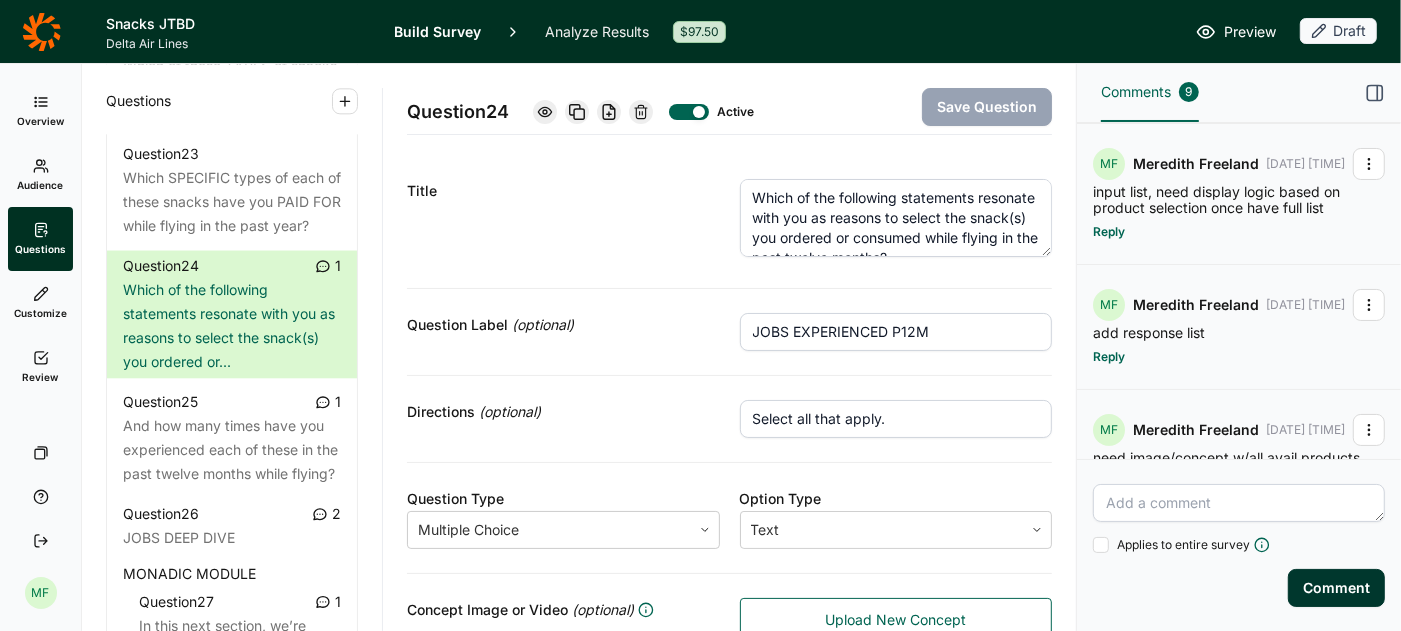 click 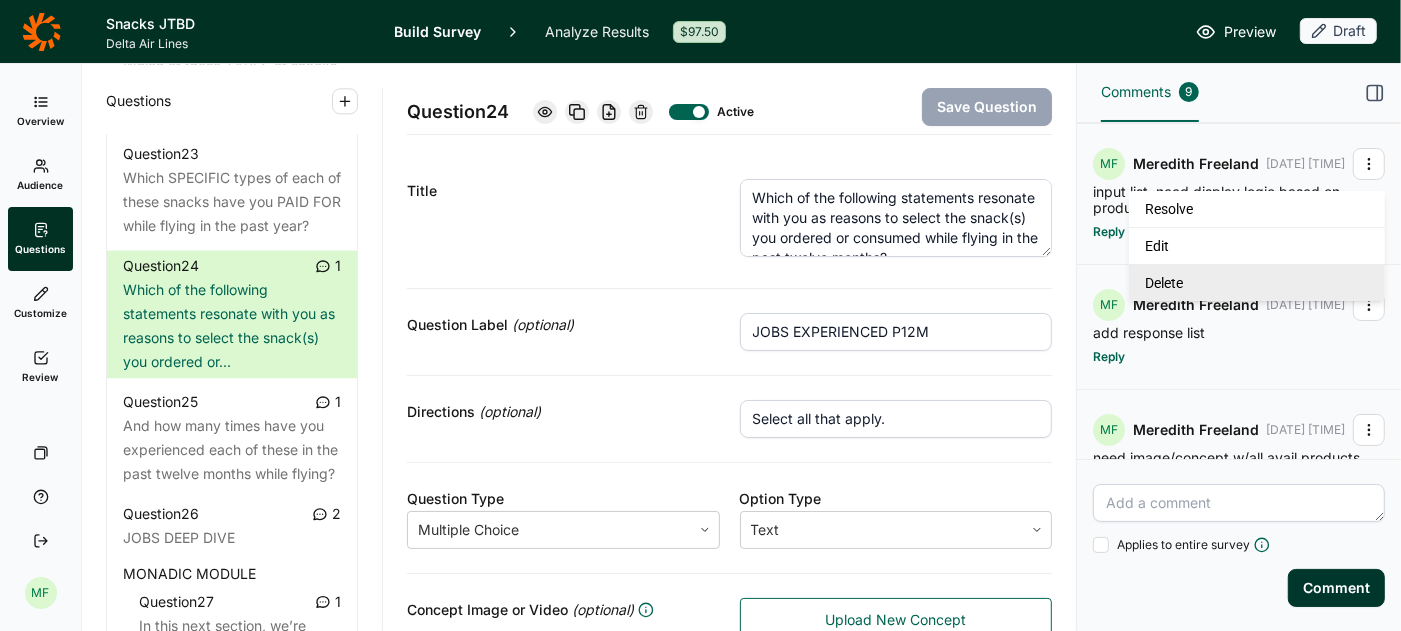 click on "Delete" at bounding box center [1257, 282] 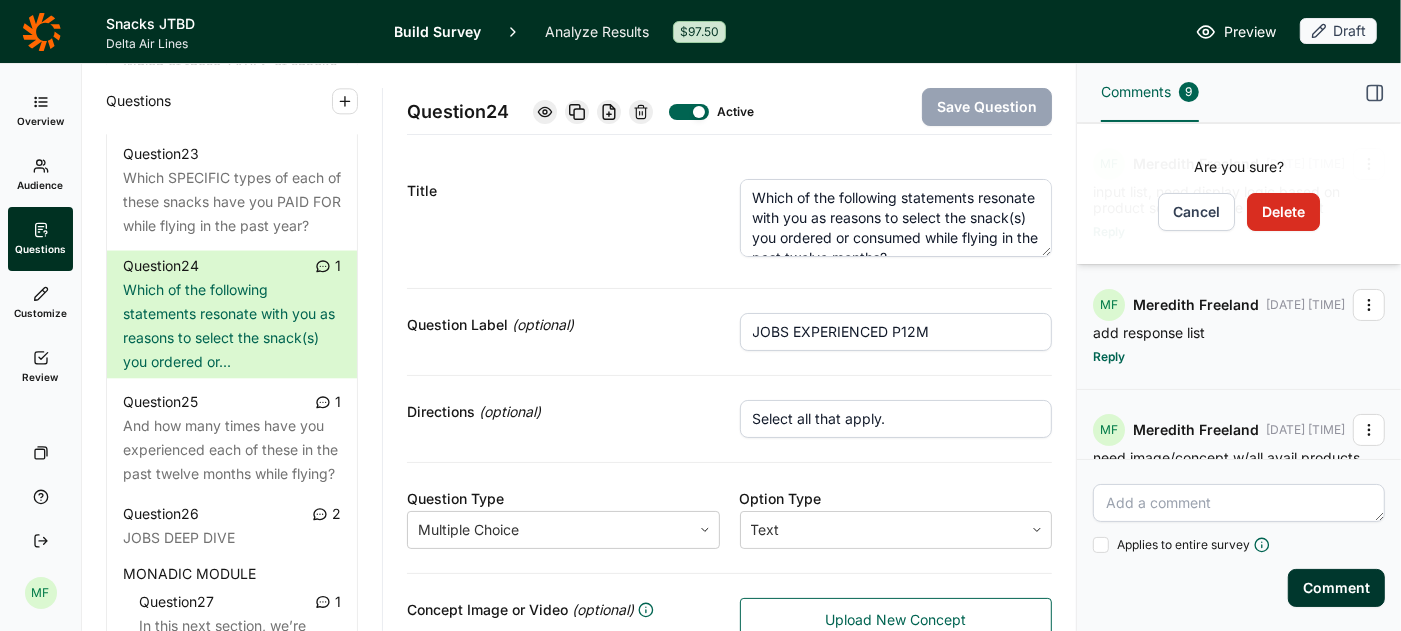 click on "Delete" at bounding box center [1283, 212] 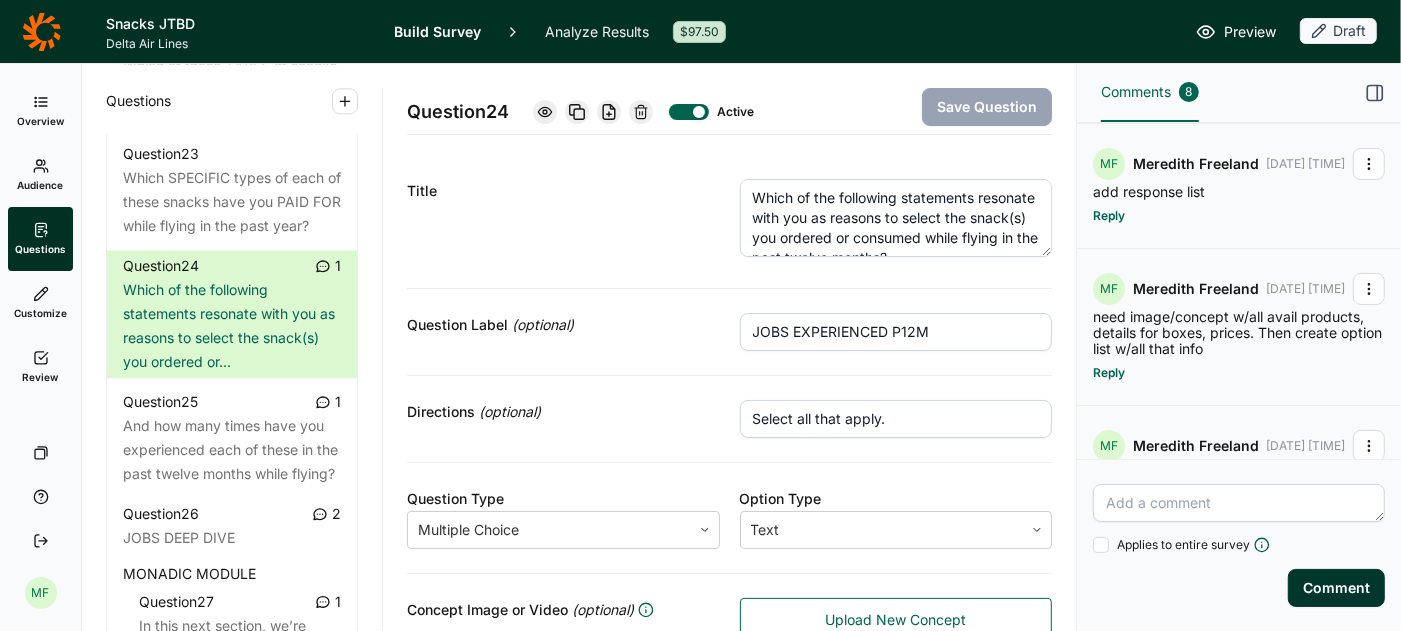 click 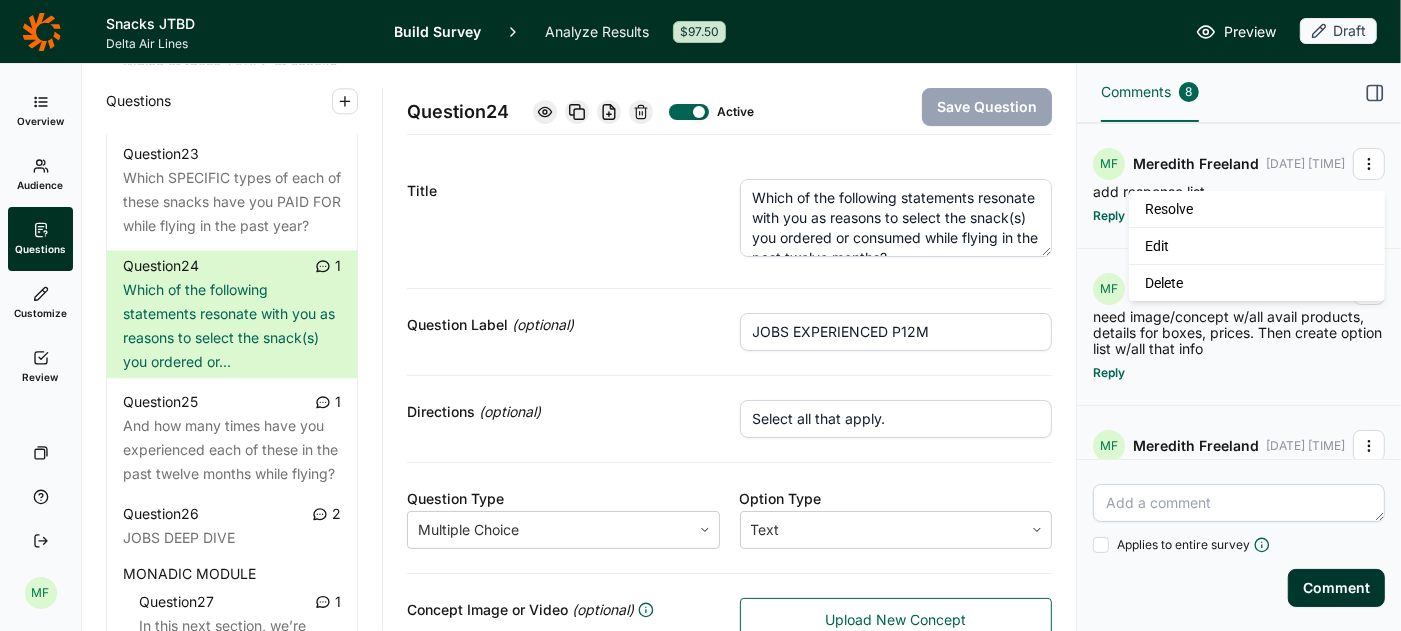 click at bounding box center [1369, 164] 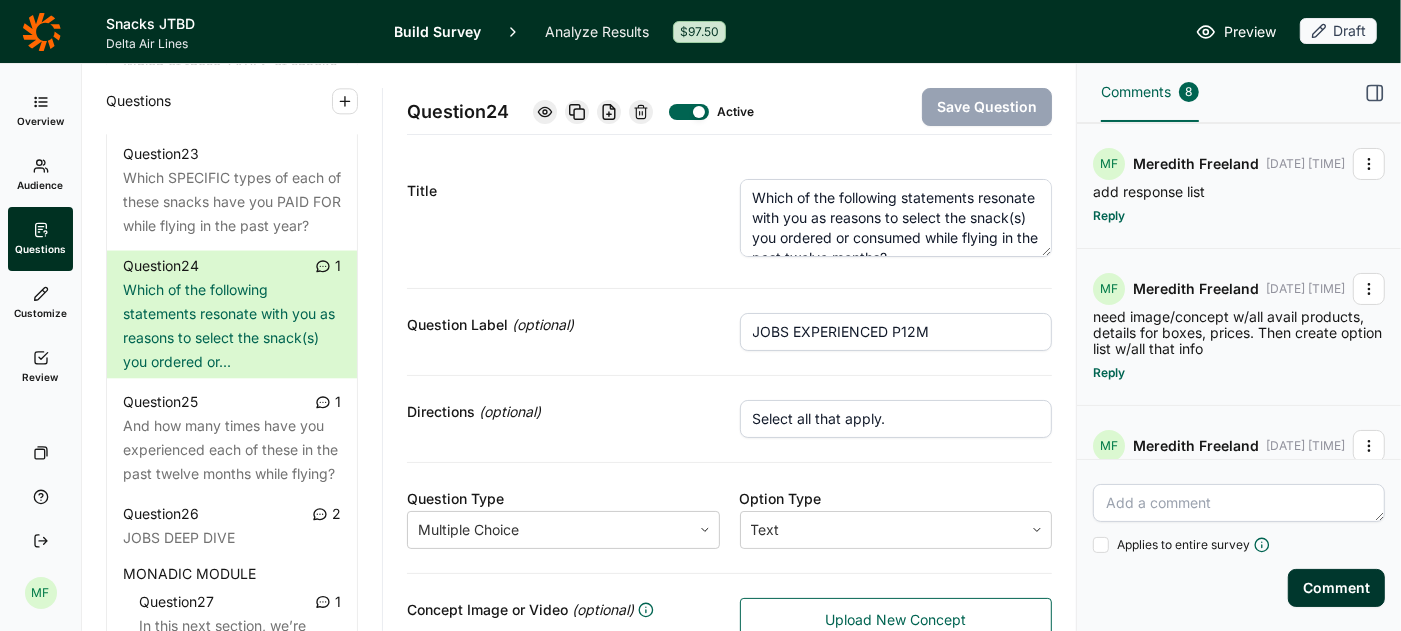 click 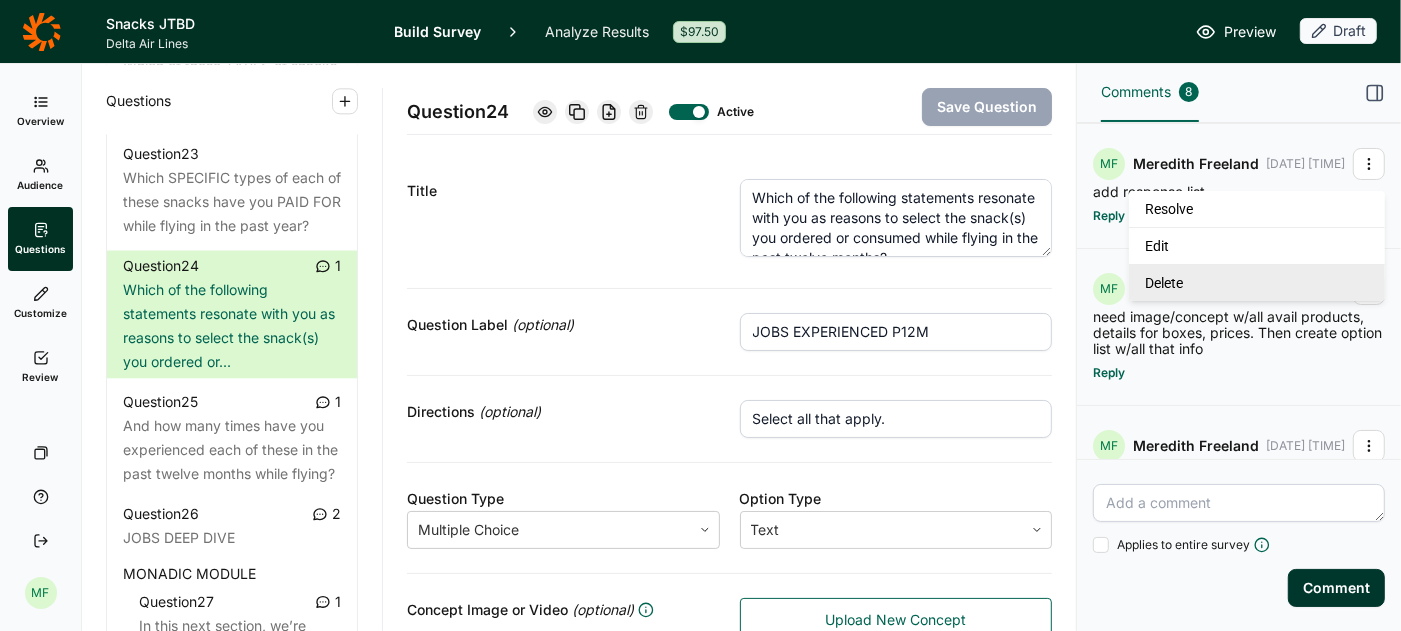 click on "Delete" at bounding box center [1257, 282] 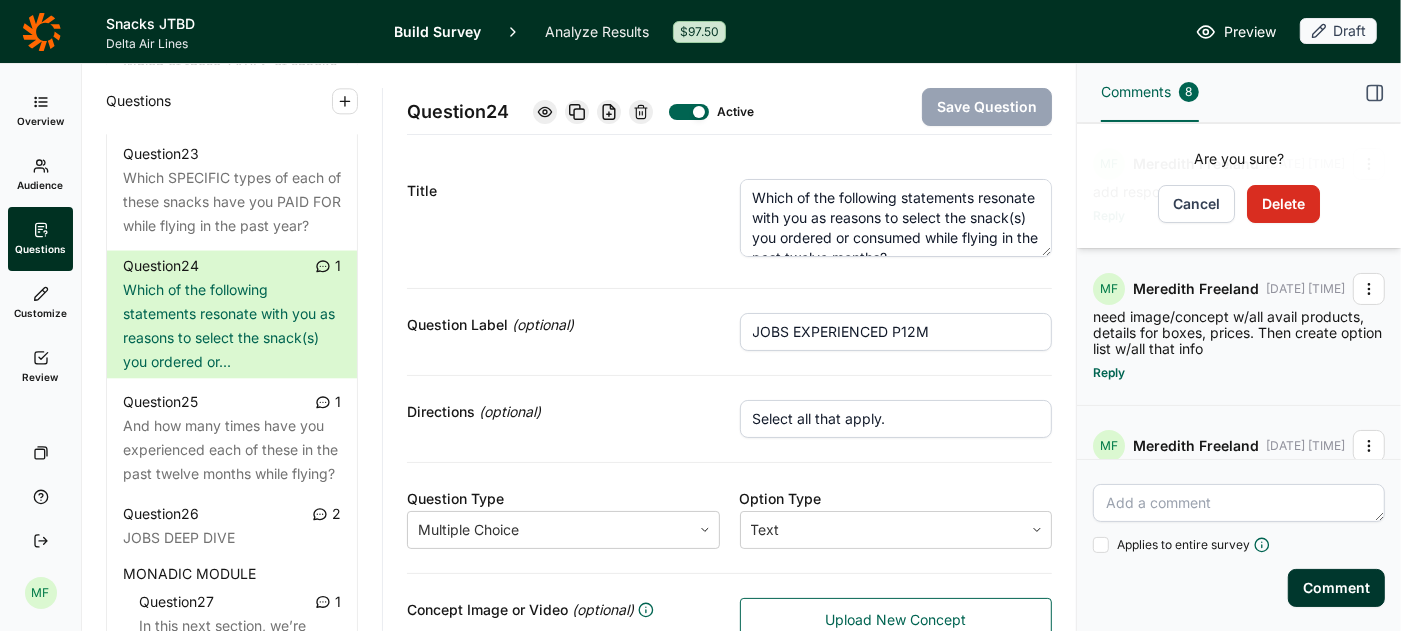 click on "Delete" at bounding box center (1283, 204) 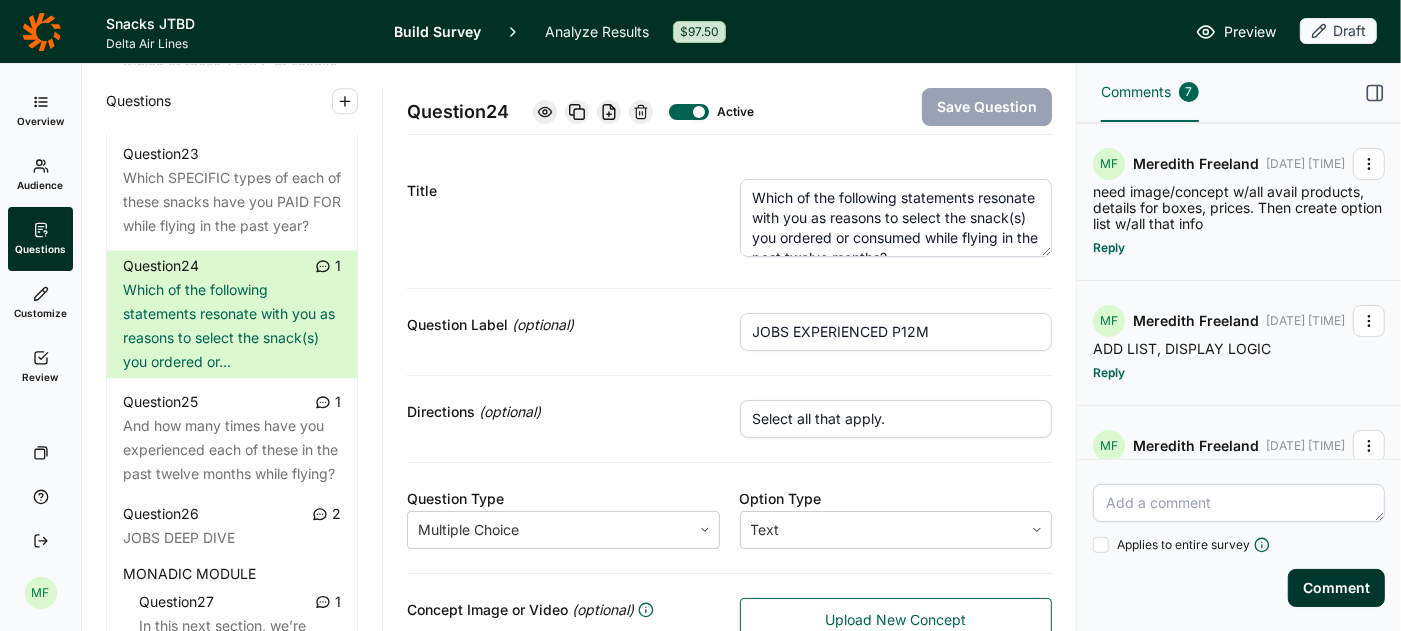 click 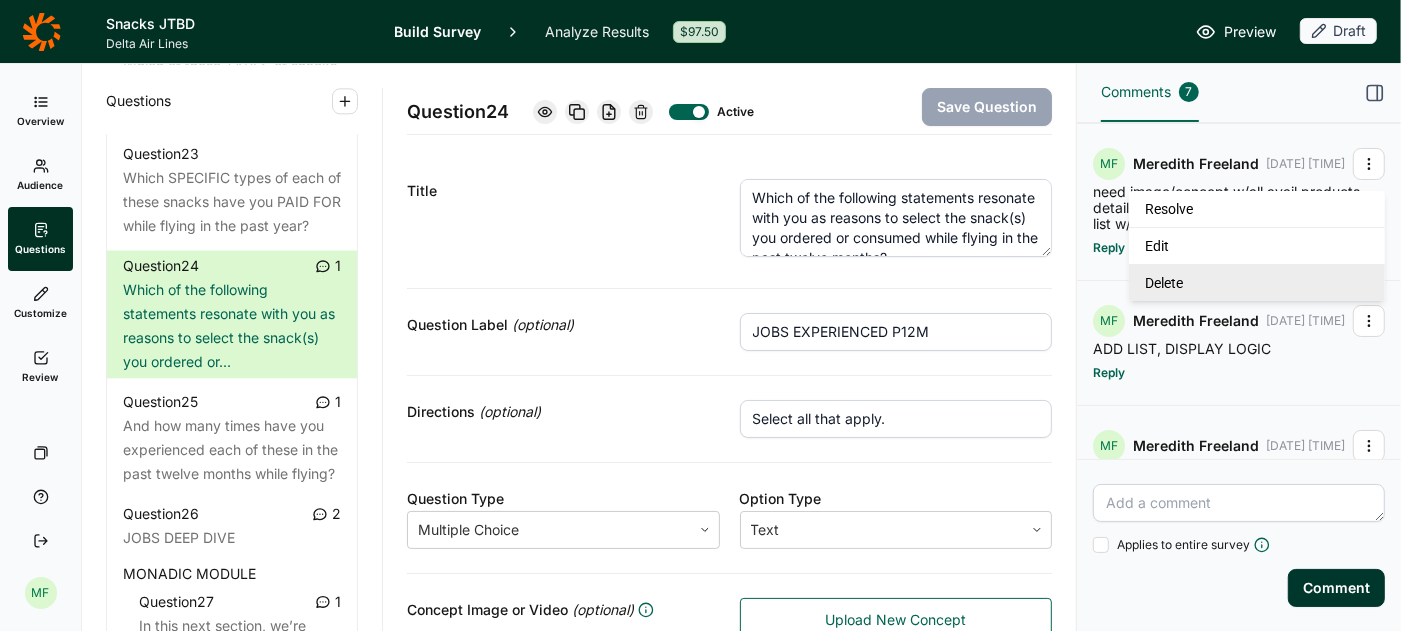 click on "Delete" at bounding box center (1257, 282) 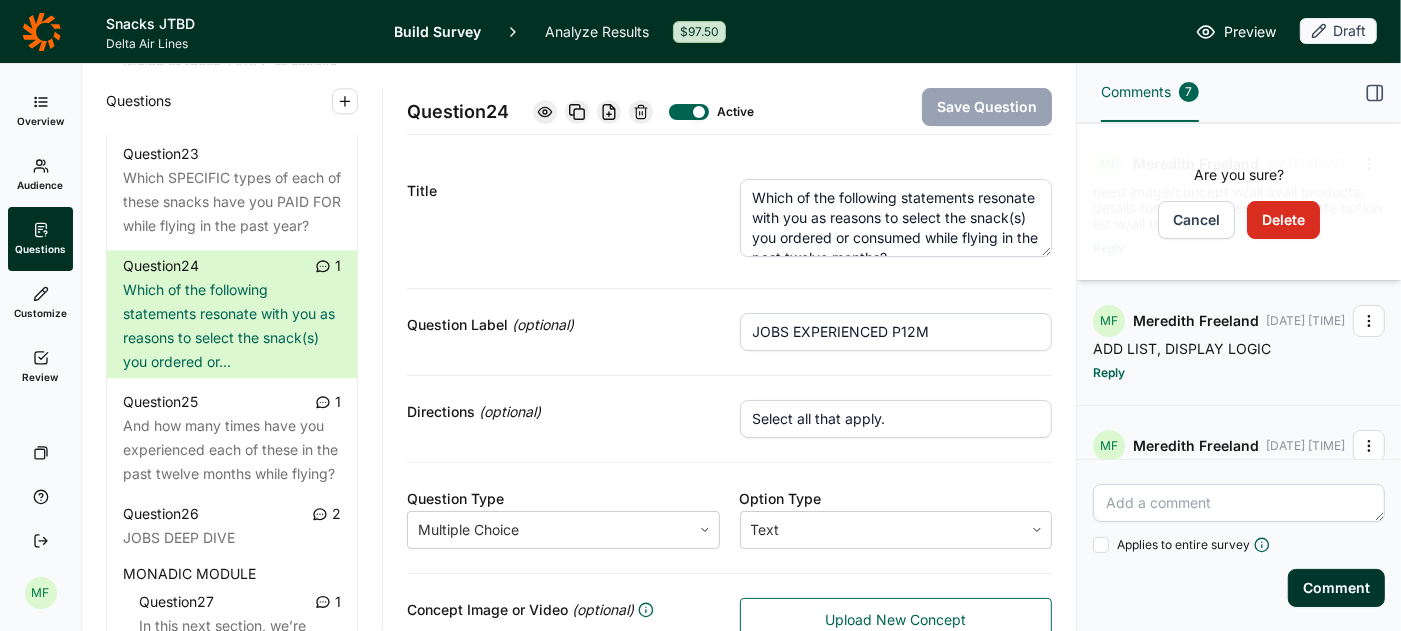 click on "Delete" at bounding box center (1283, 220) 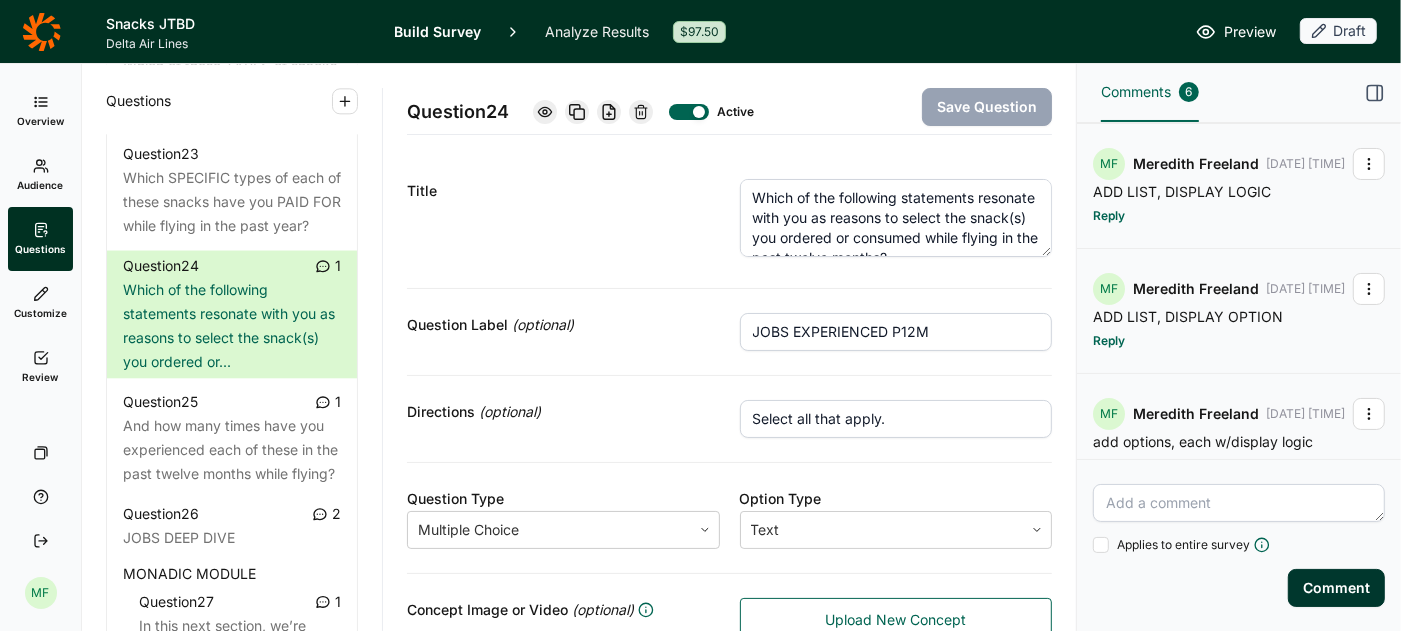 click 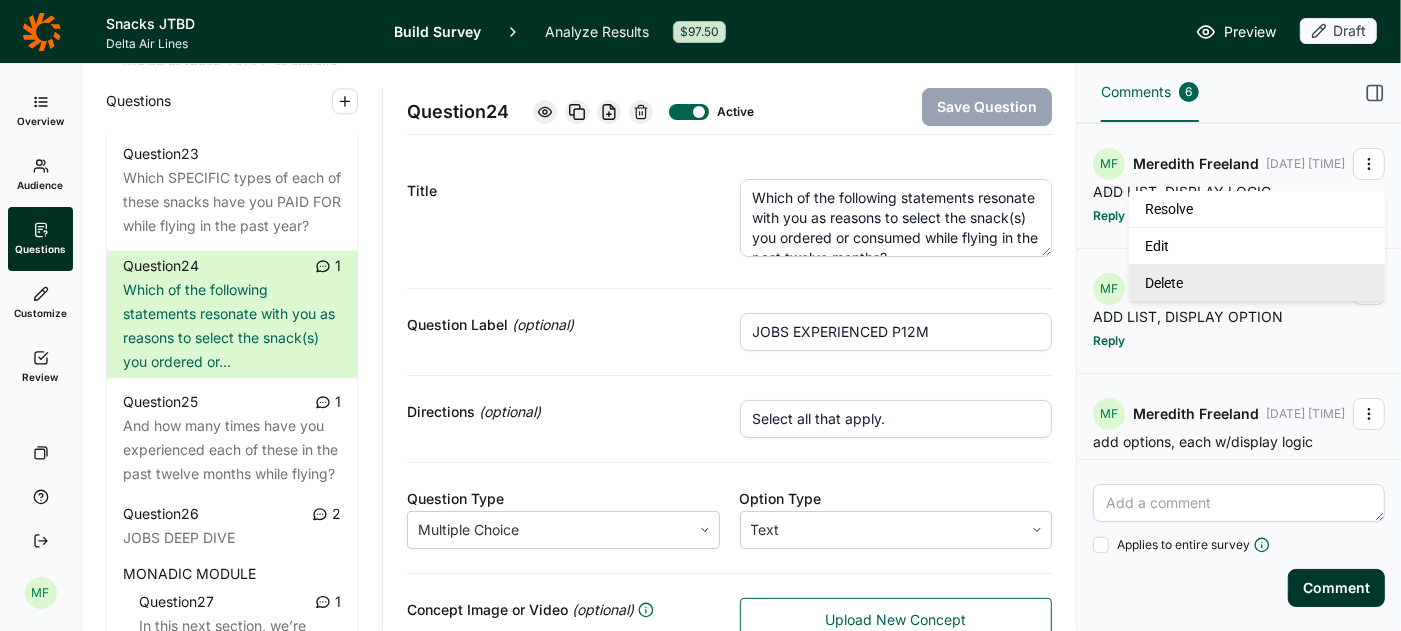 click on "Delete" at bounding box center (1257, 282) 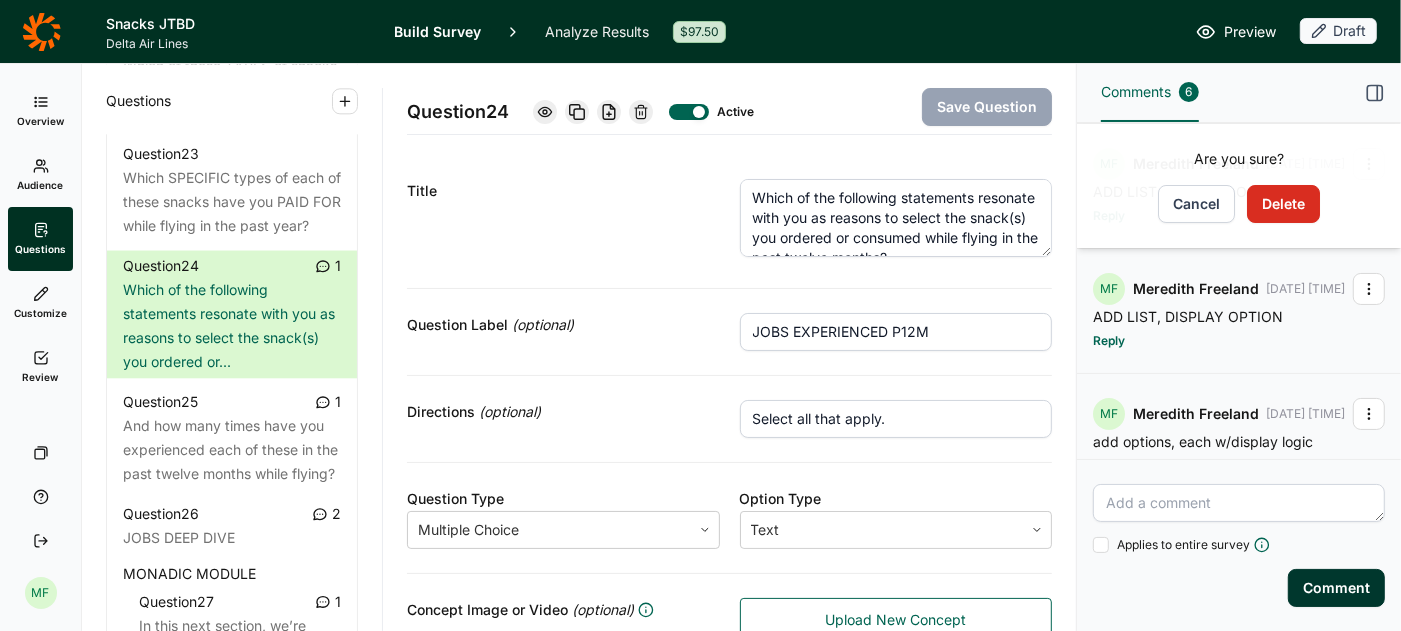 click on "Delete" at bounding box center [1283, 204] 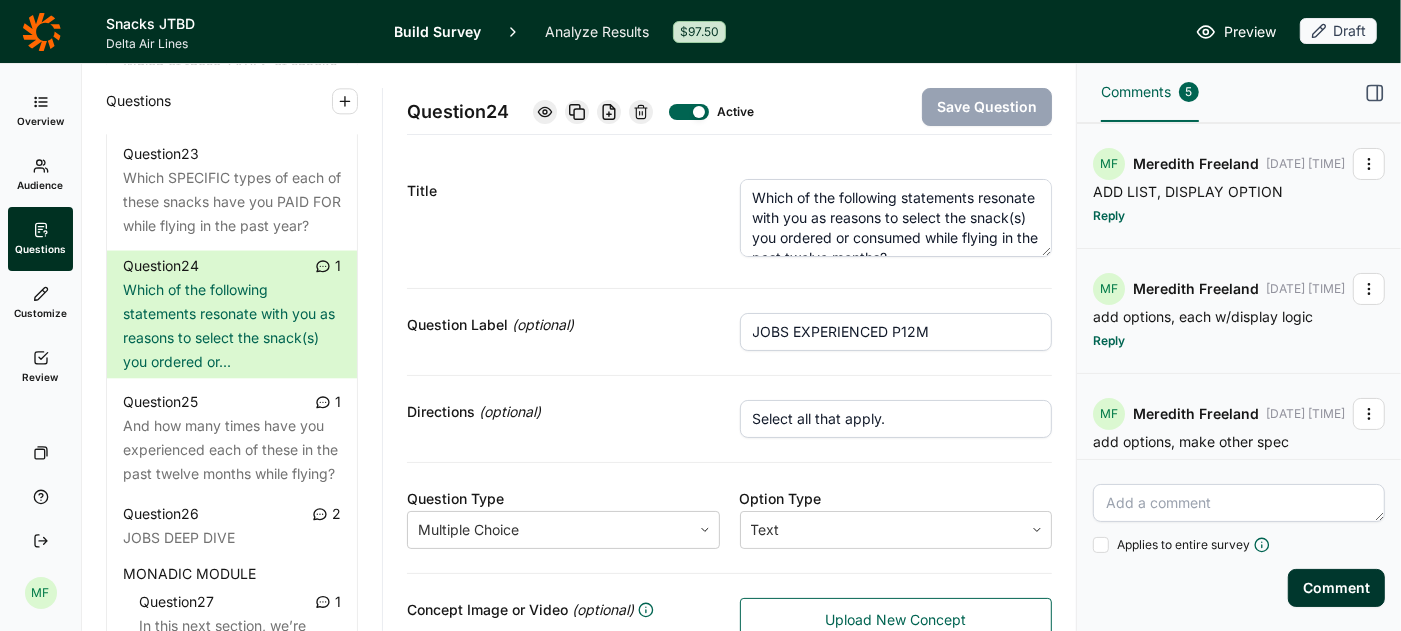click 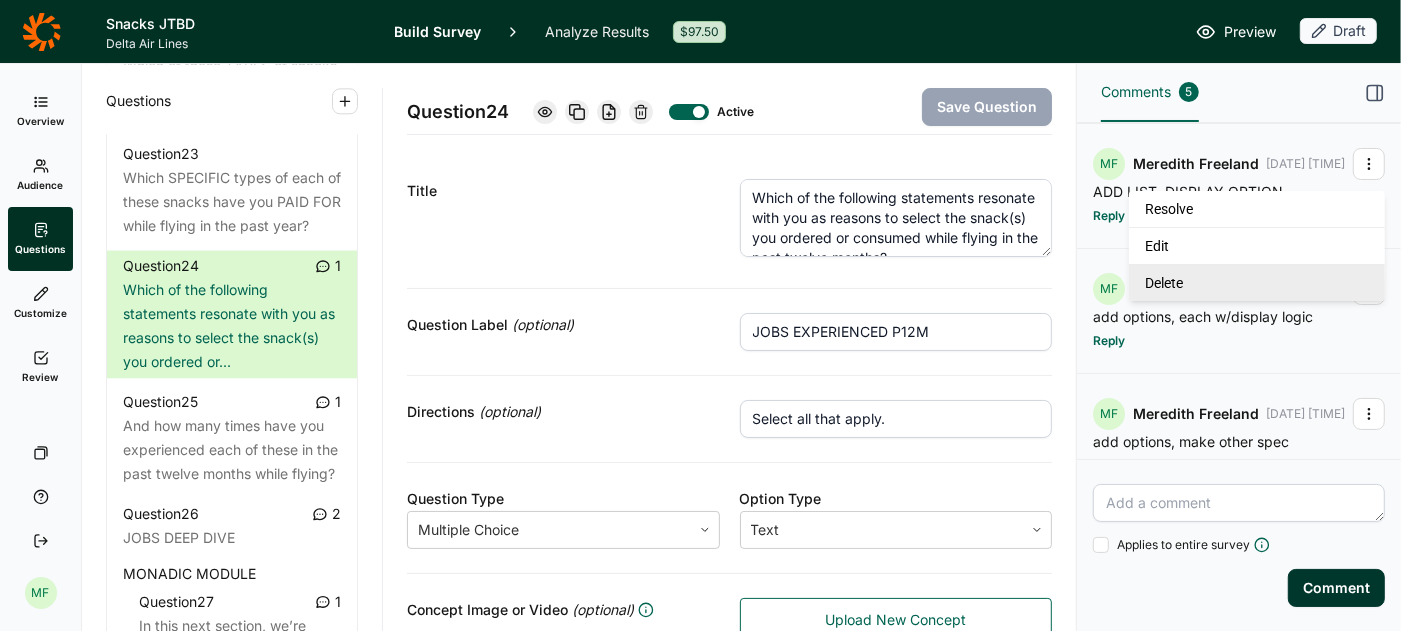 click on "Delete" at bounding box center (1257, 282) 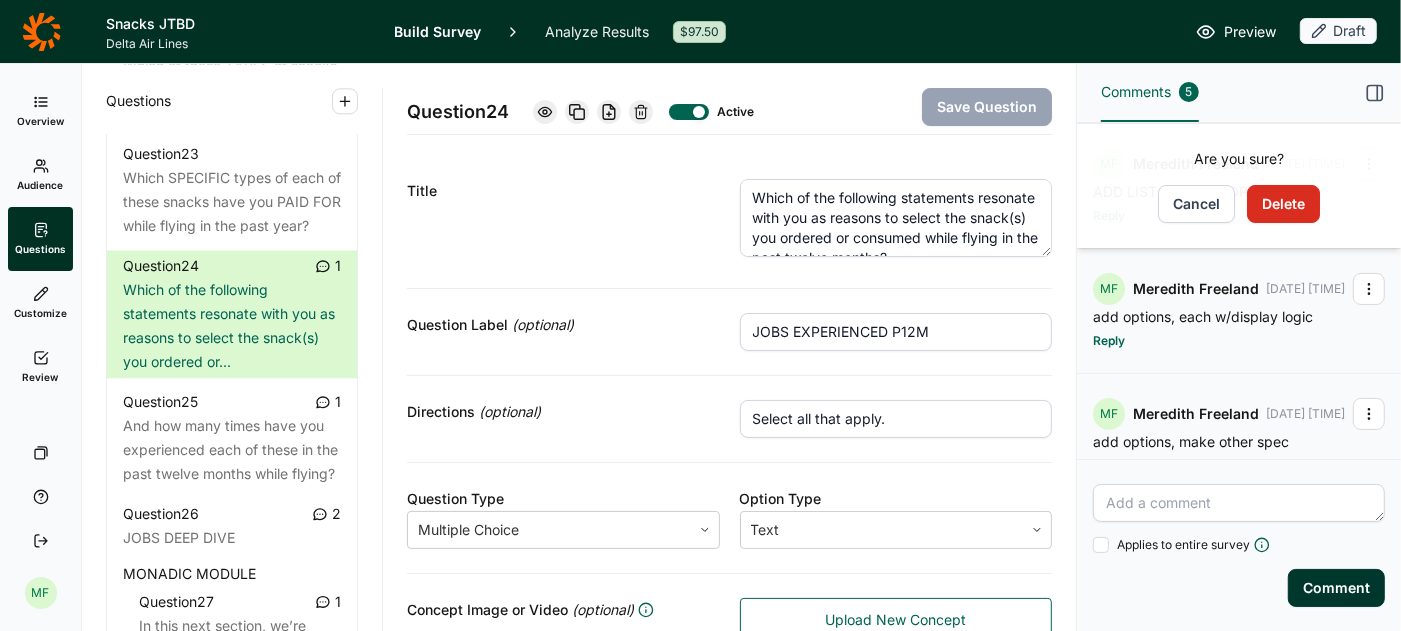 click on "Delete" at bounding box center (1283, 204) 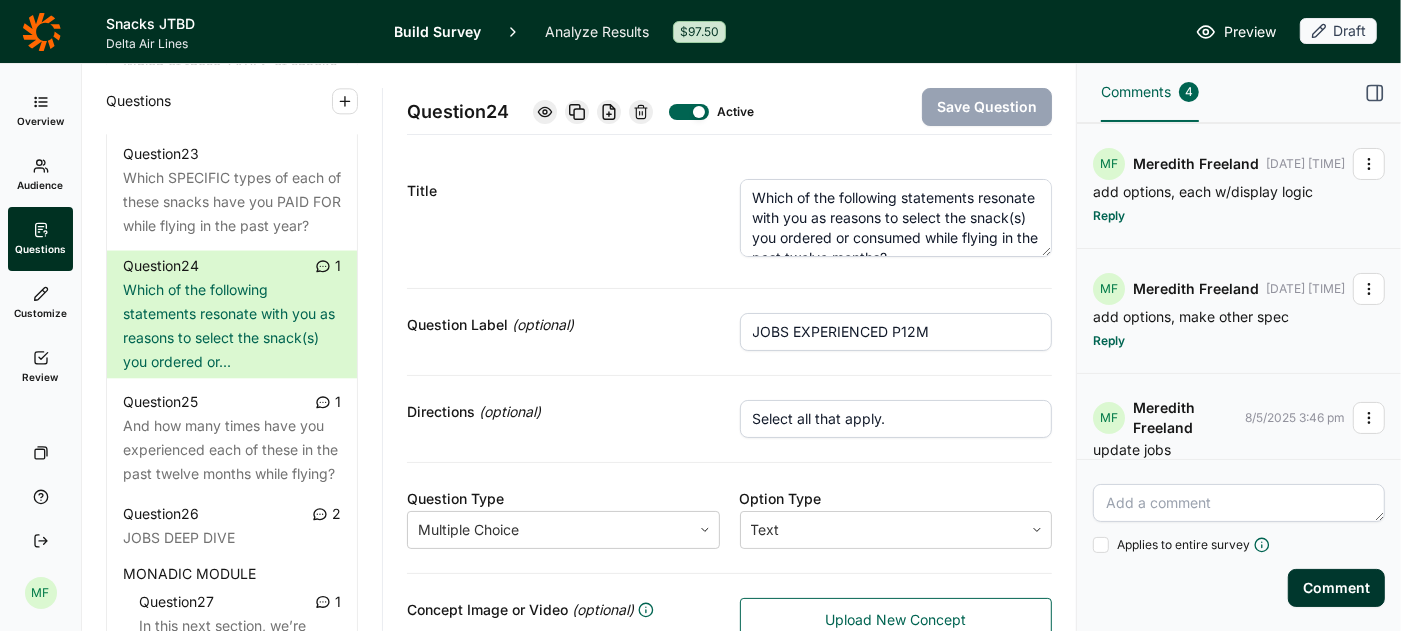click 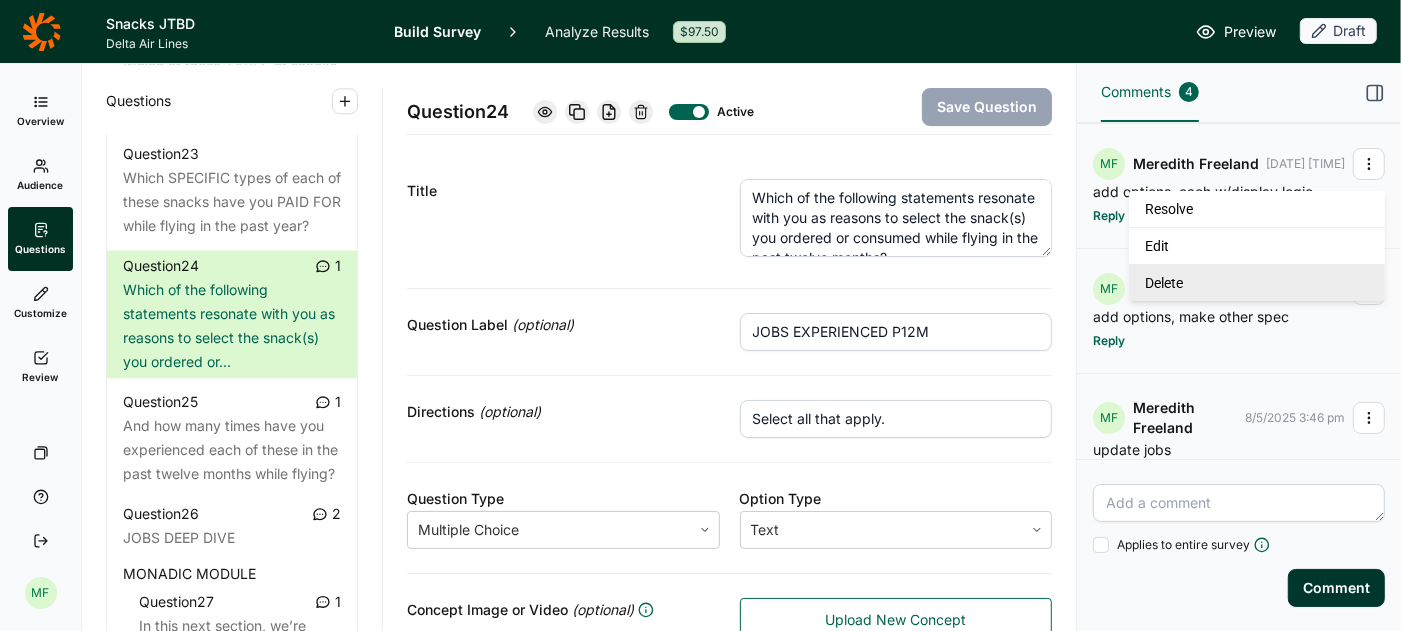 click on "Delete" at bounding box center [1257, 282] 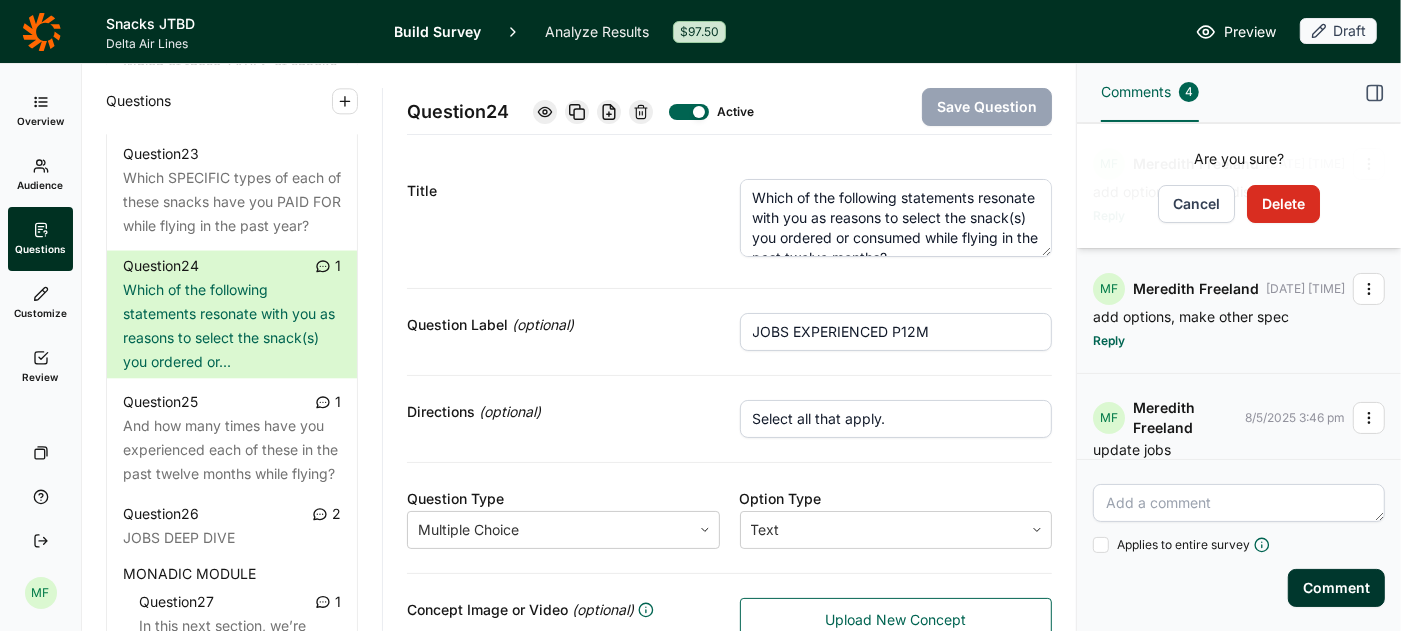 click on "Delete" at bounding box center [1283, 204] 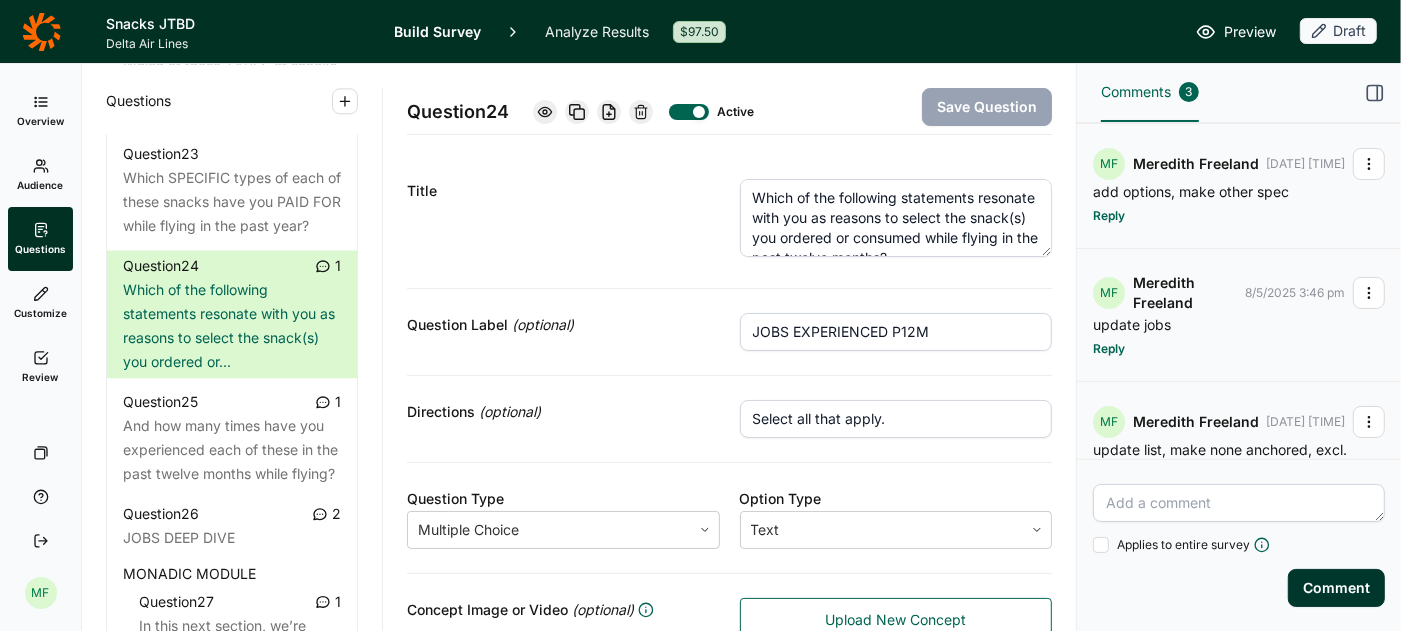 click 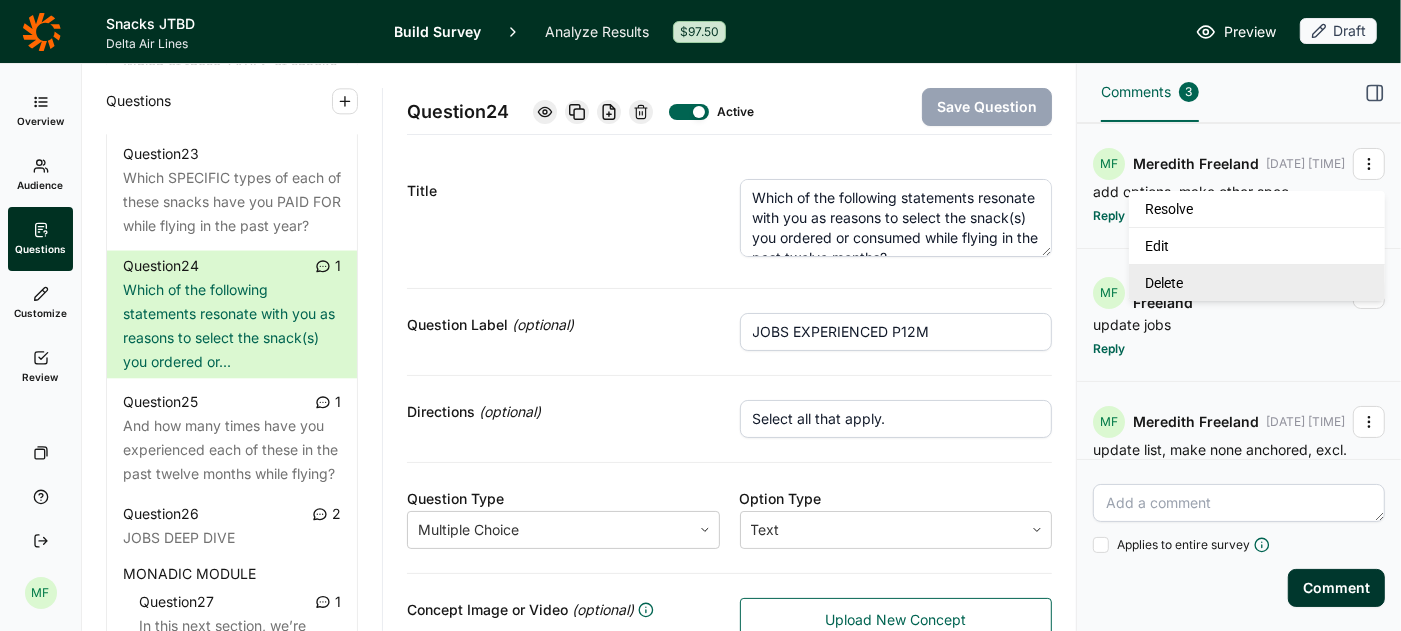 click on "Delete" at bounding box center (1257, 282) 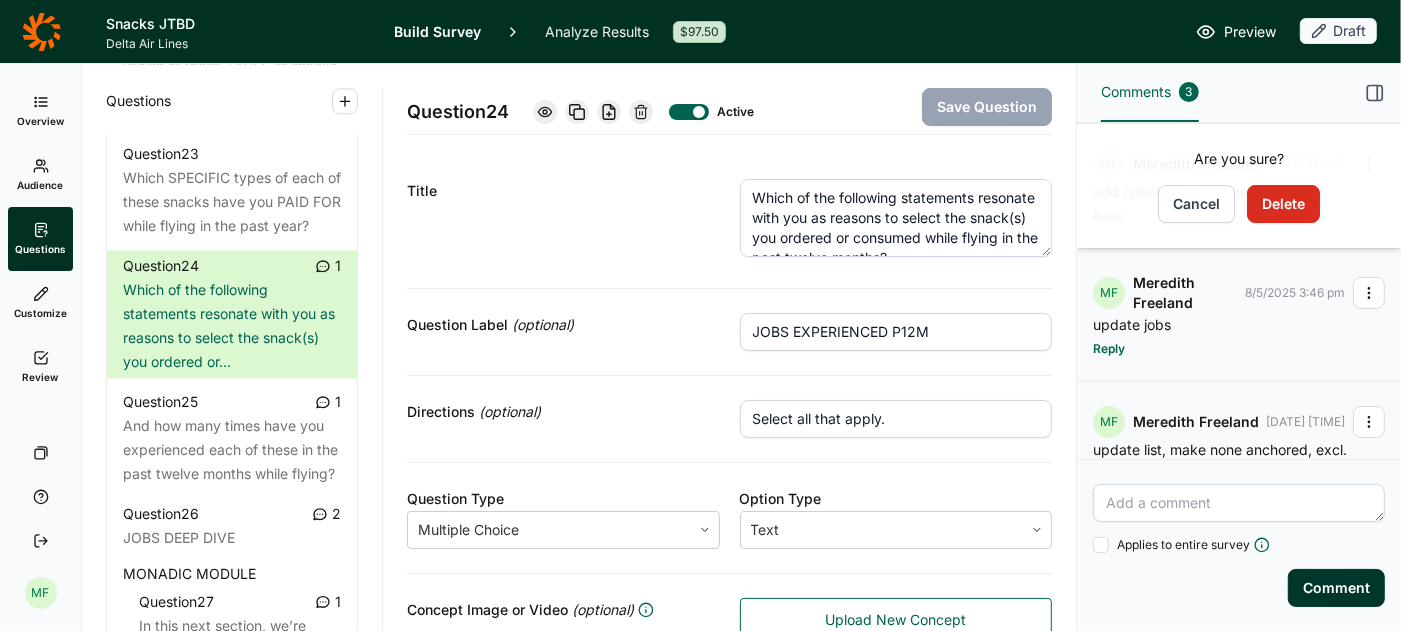 click on "Delete" at bounding box center (1283, 204) 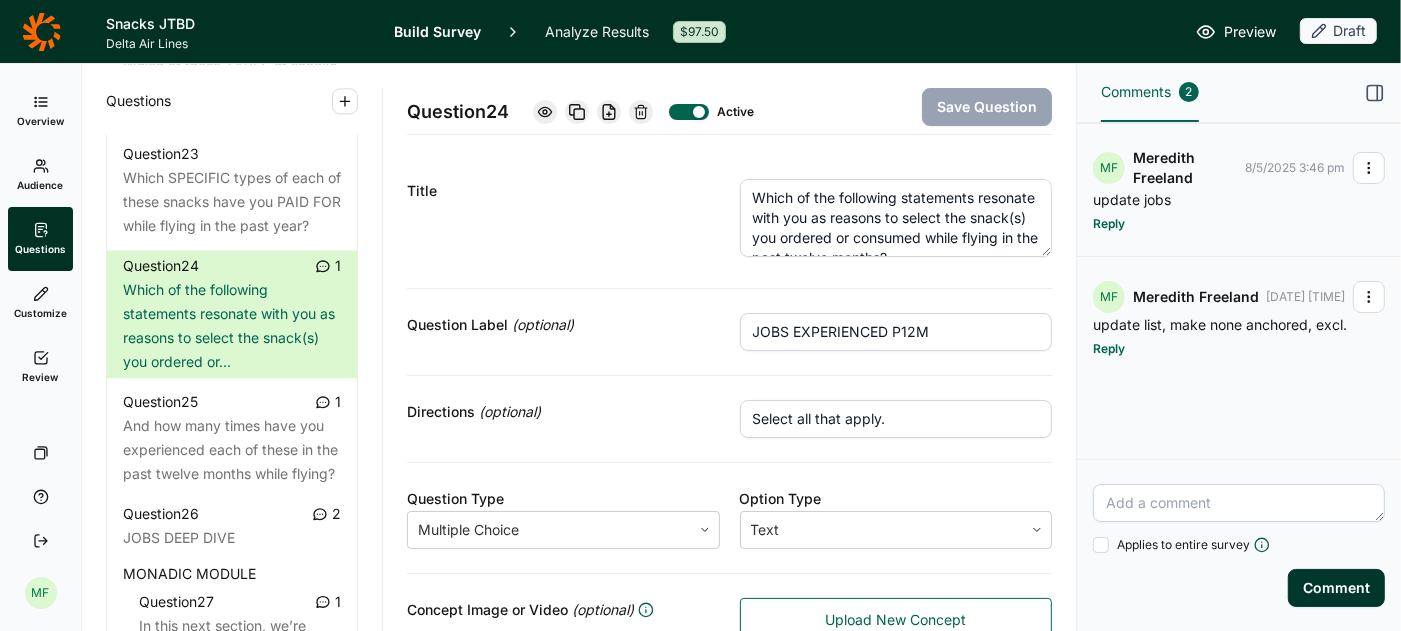 click 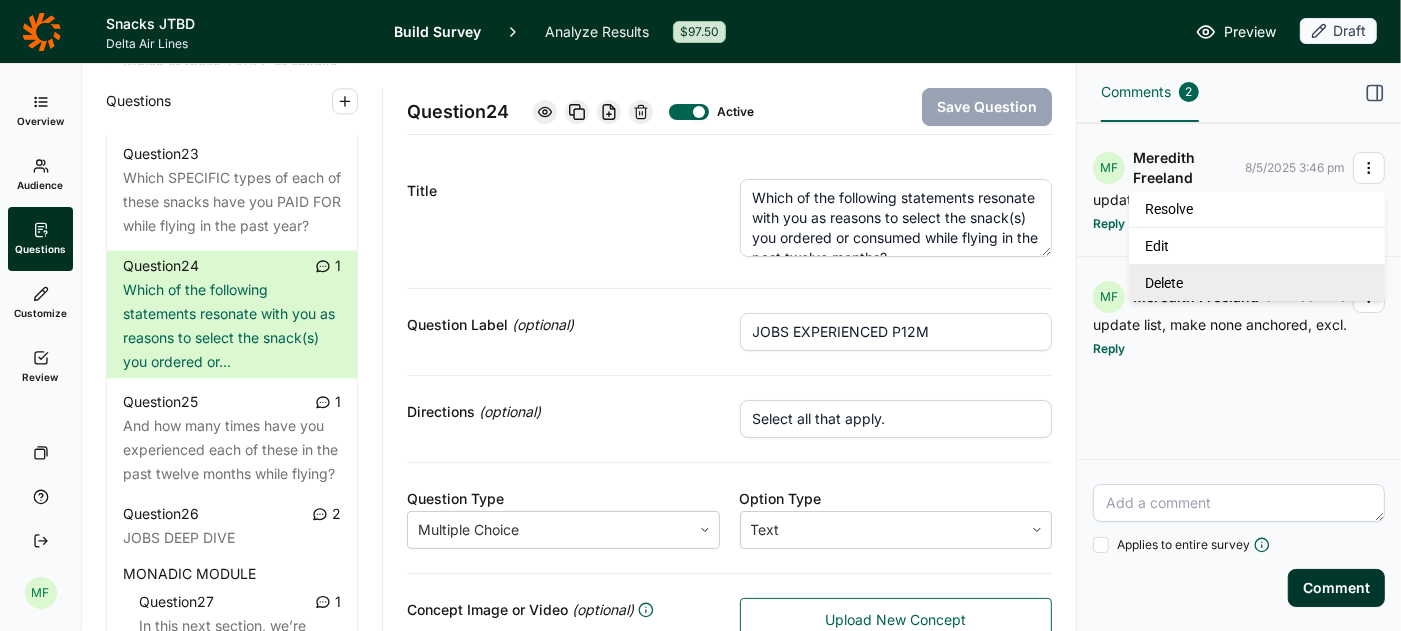 click on "Delete" at bounding box center (1257, 282) 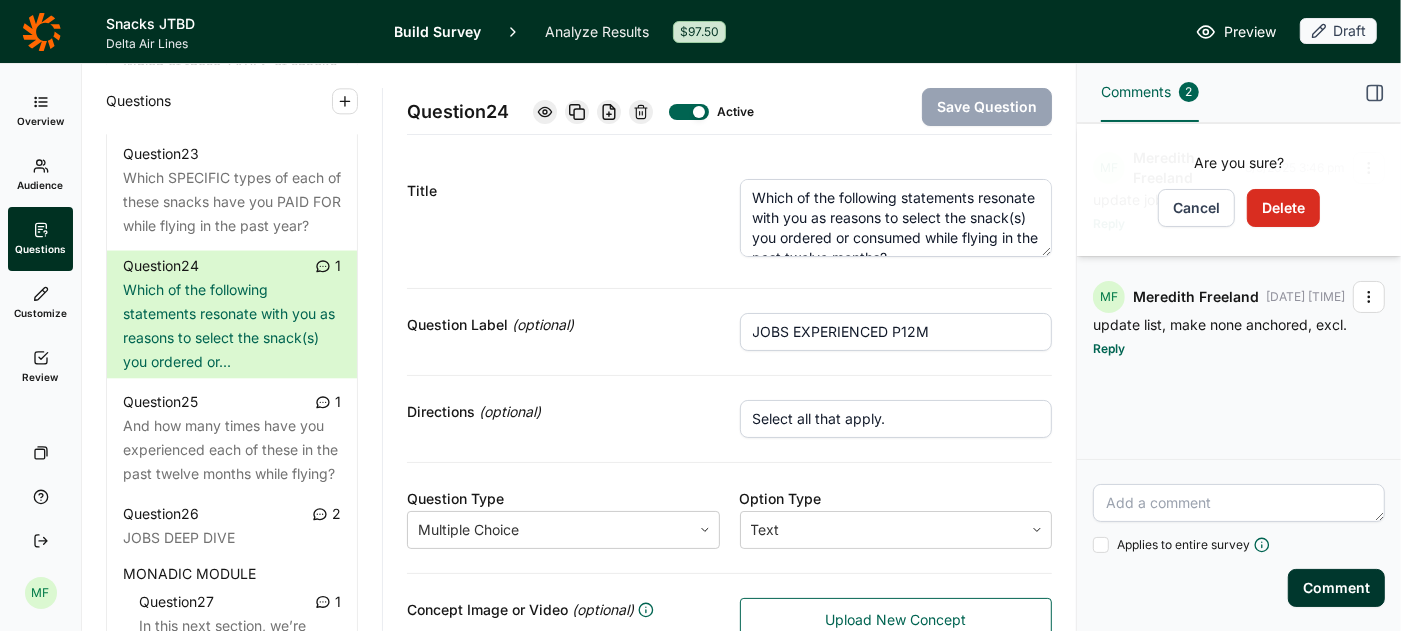 click on "Delete" at bounding box center [1283, 208] 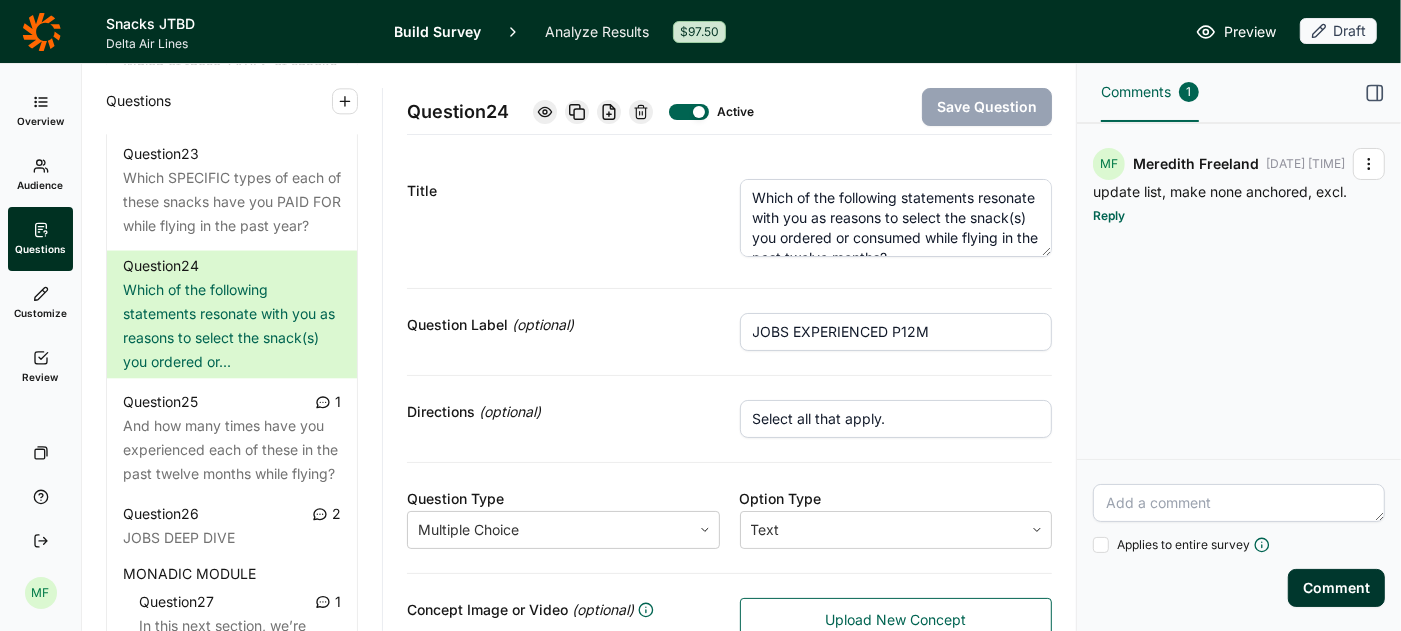 click 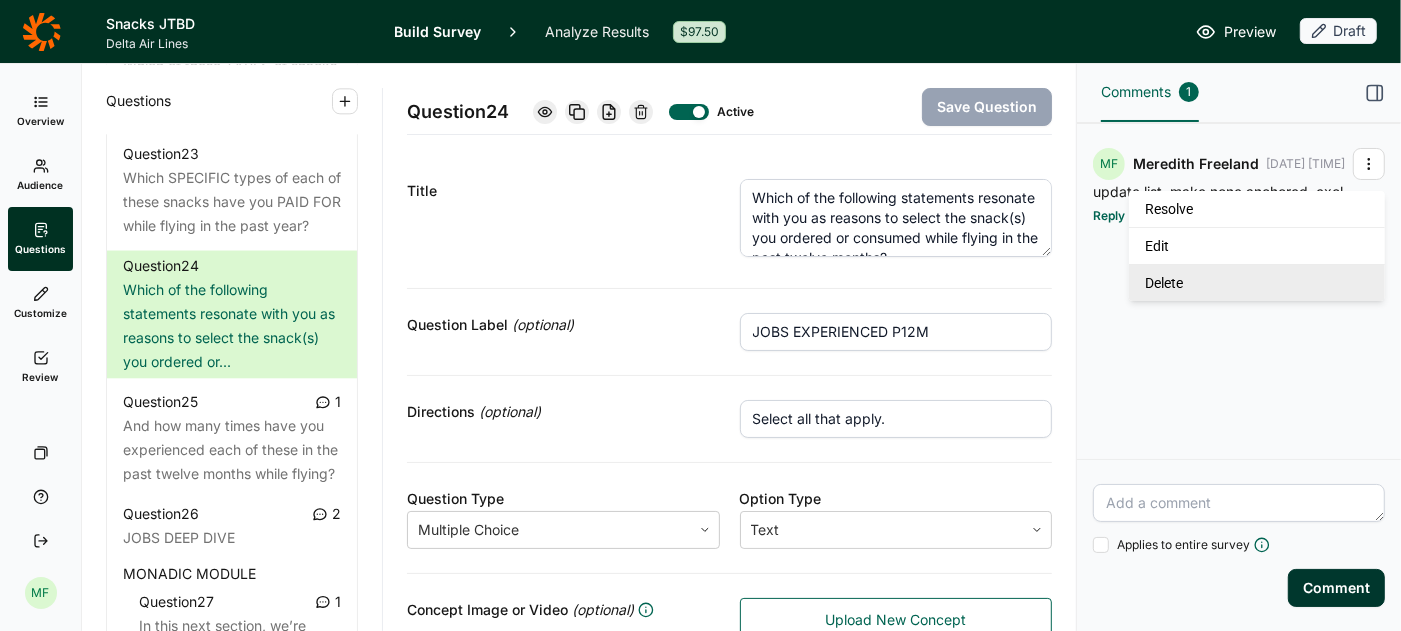 click on "Delete" at bounding box center (1257, 282) 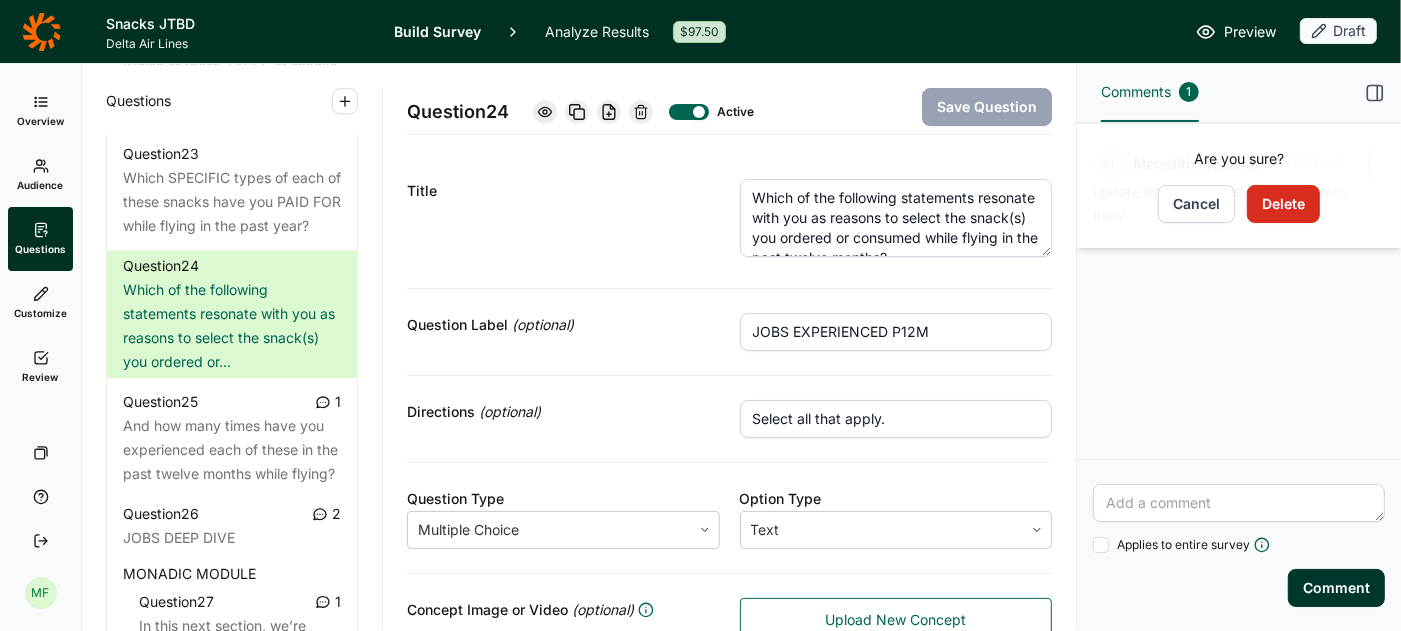click on "Delete" at bounding box center [1283, 204] 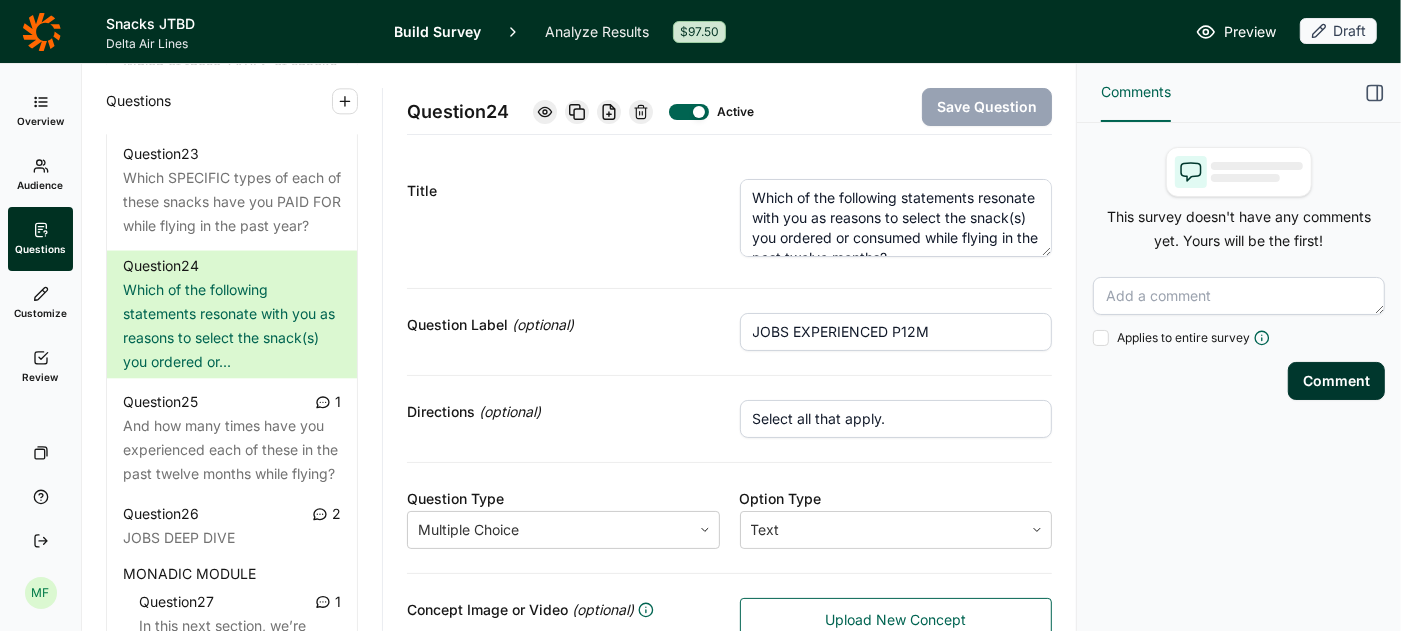 click 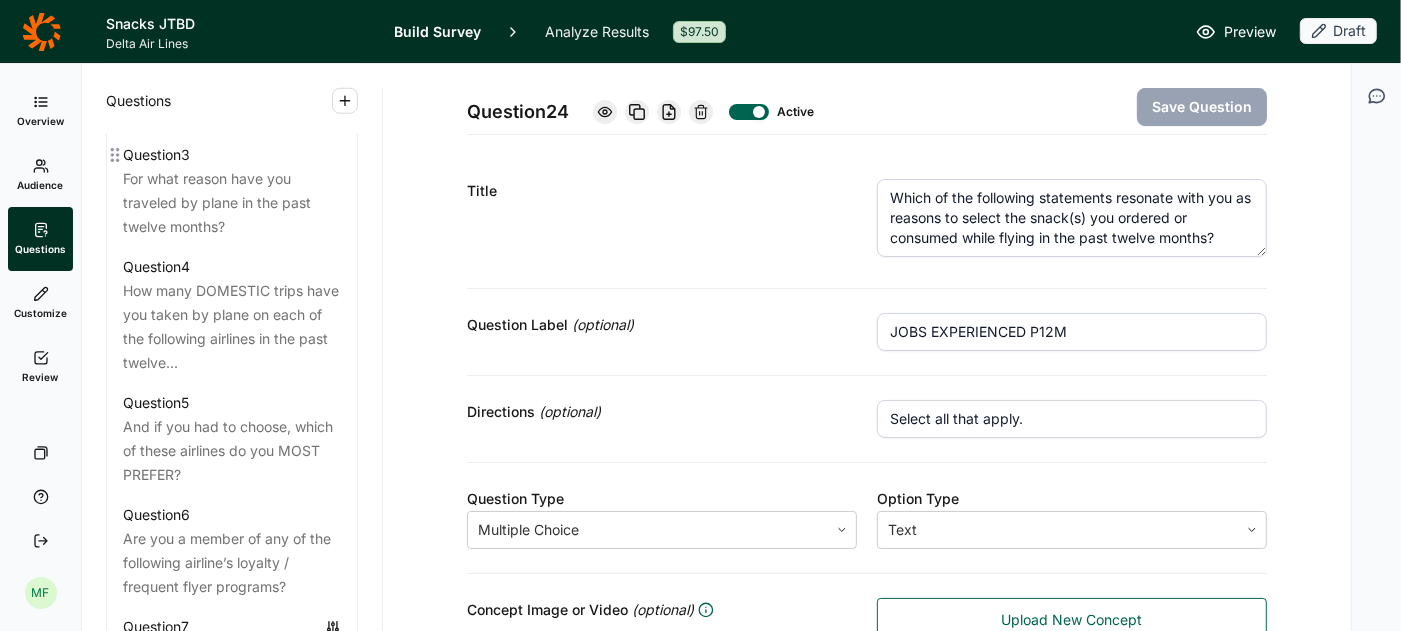 scroll, scrollTop: 1197, scrollLeft: 0, axis: vertical 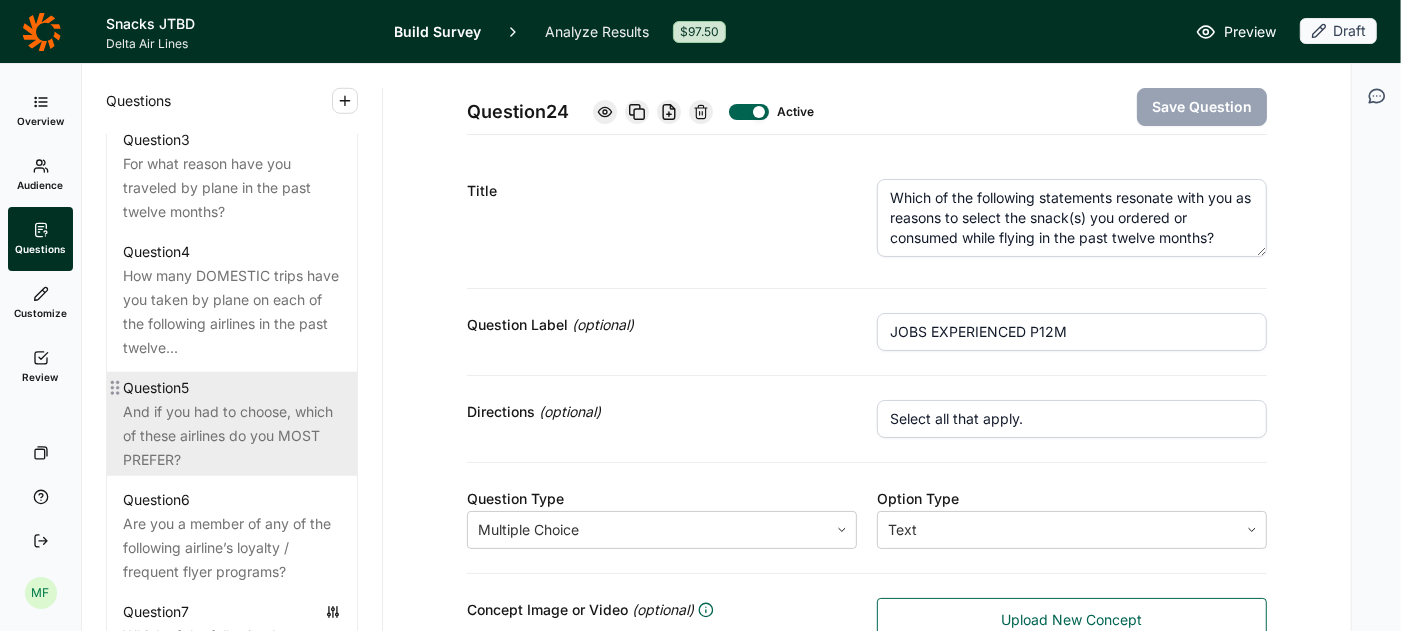 click on "And if you had to choose, which of these airlines do you MOST PREFER?" at bounding box center (232, 436) 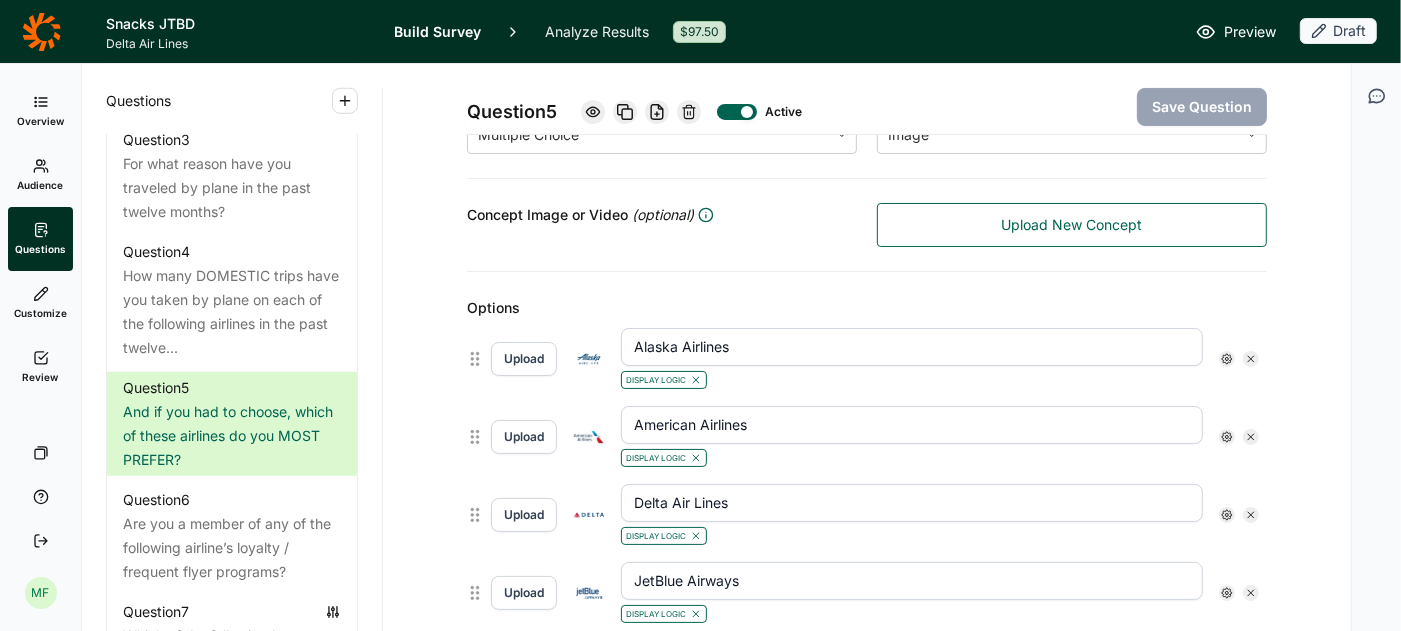 scroll, scrollTop: 405, scrollLeft: 0, axis: vertical 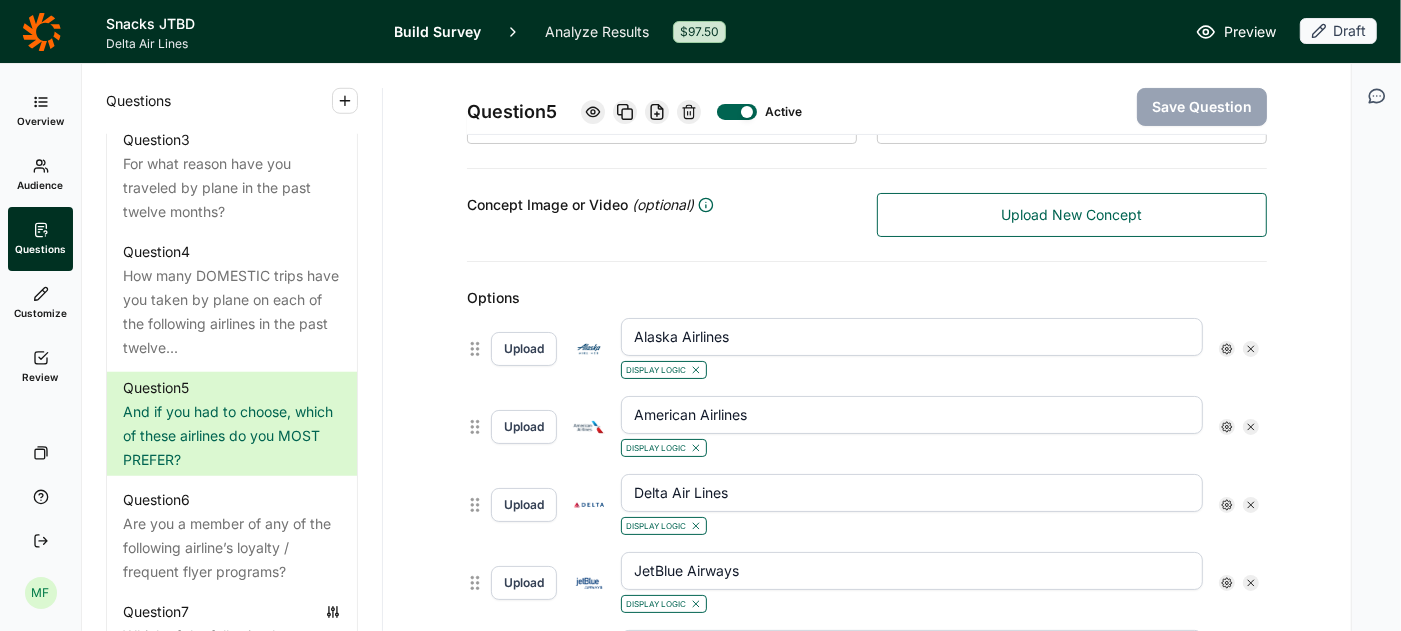 click 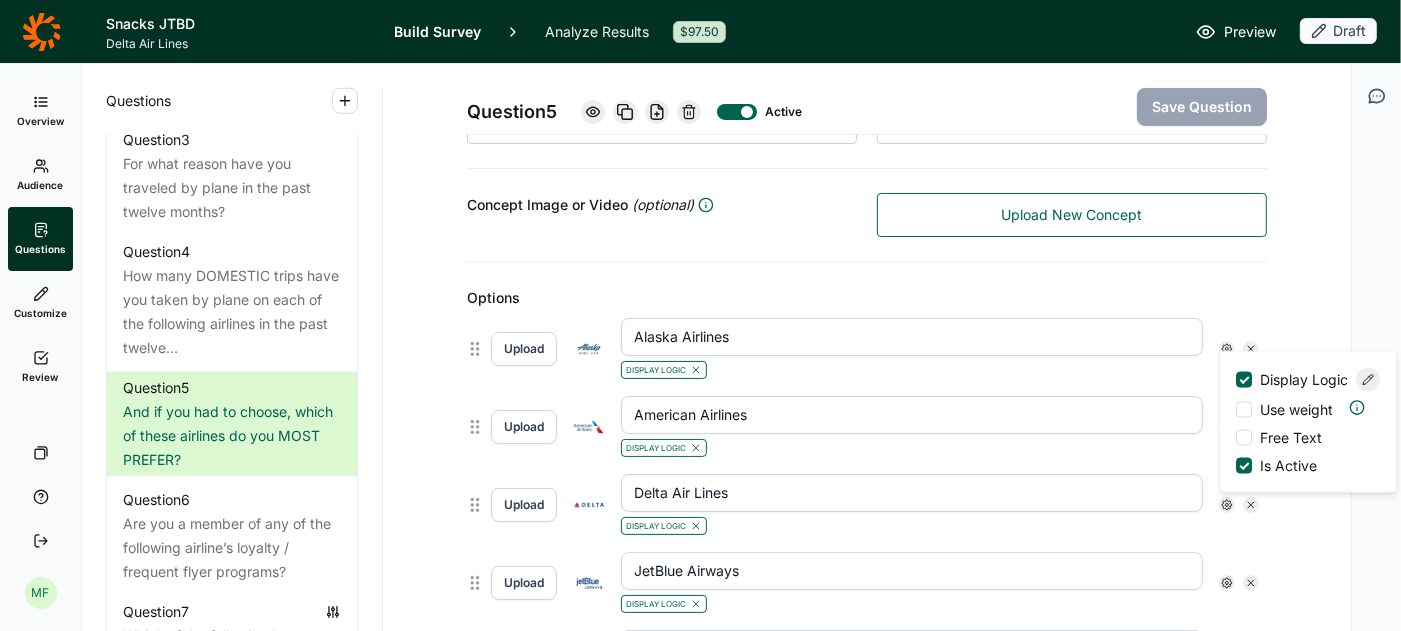 click at bounding box center (1368, 380) 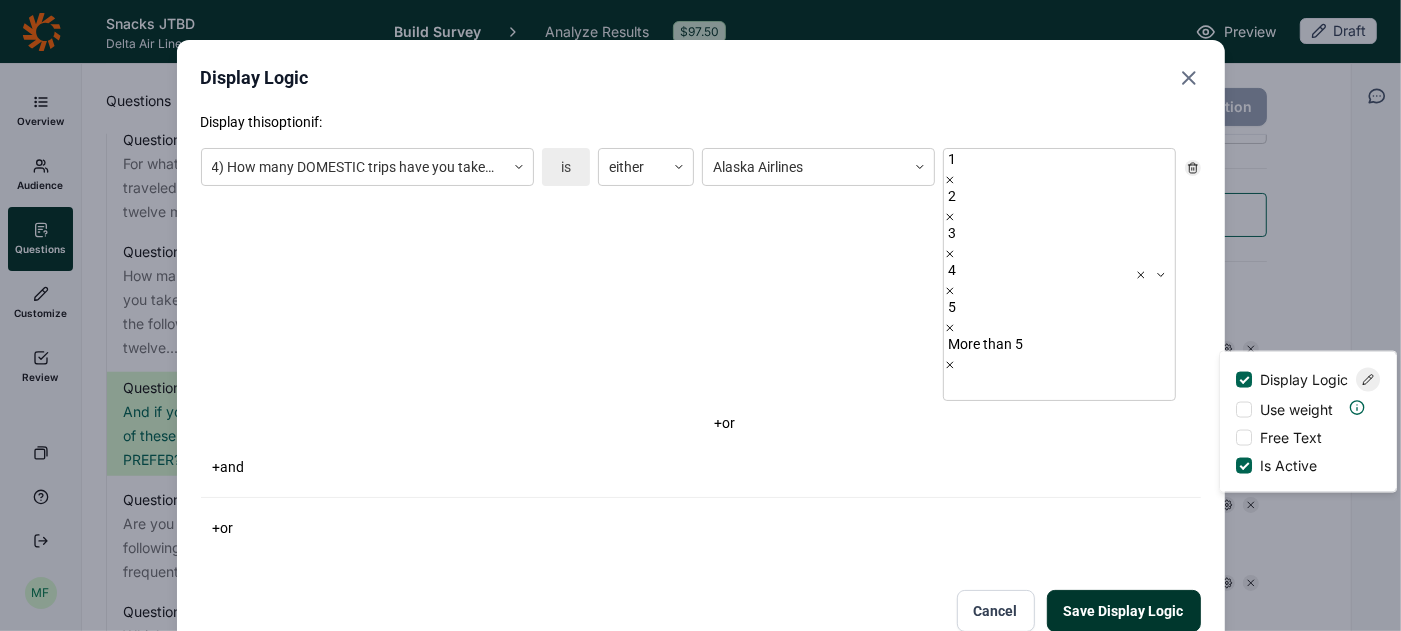 click 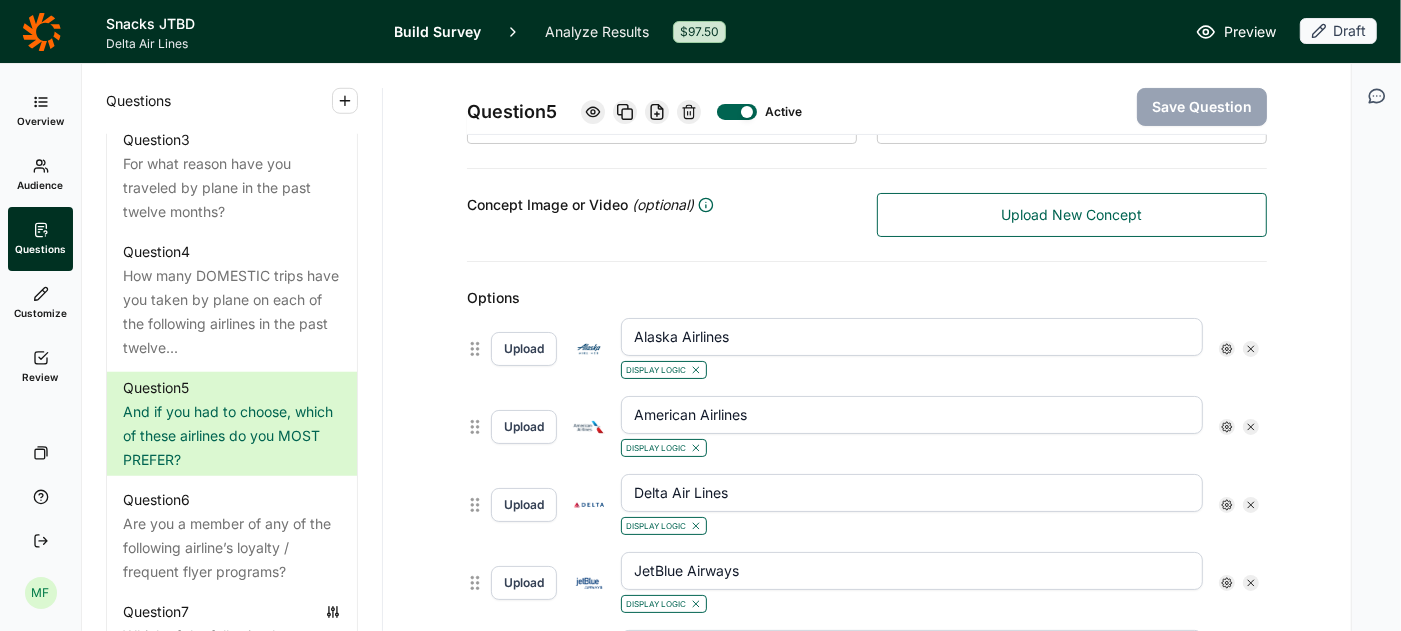 click 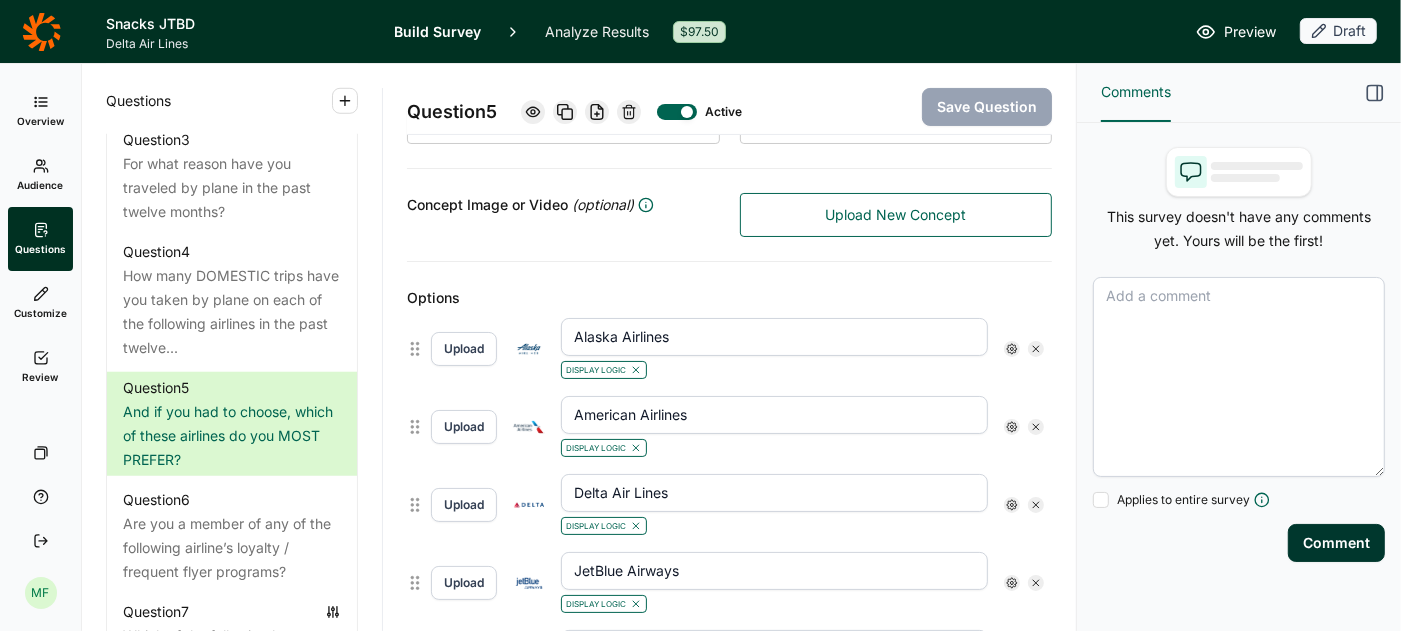 click at bounding box center [1239, 377] 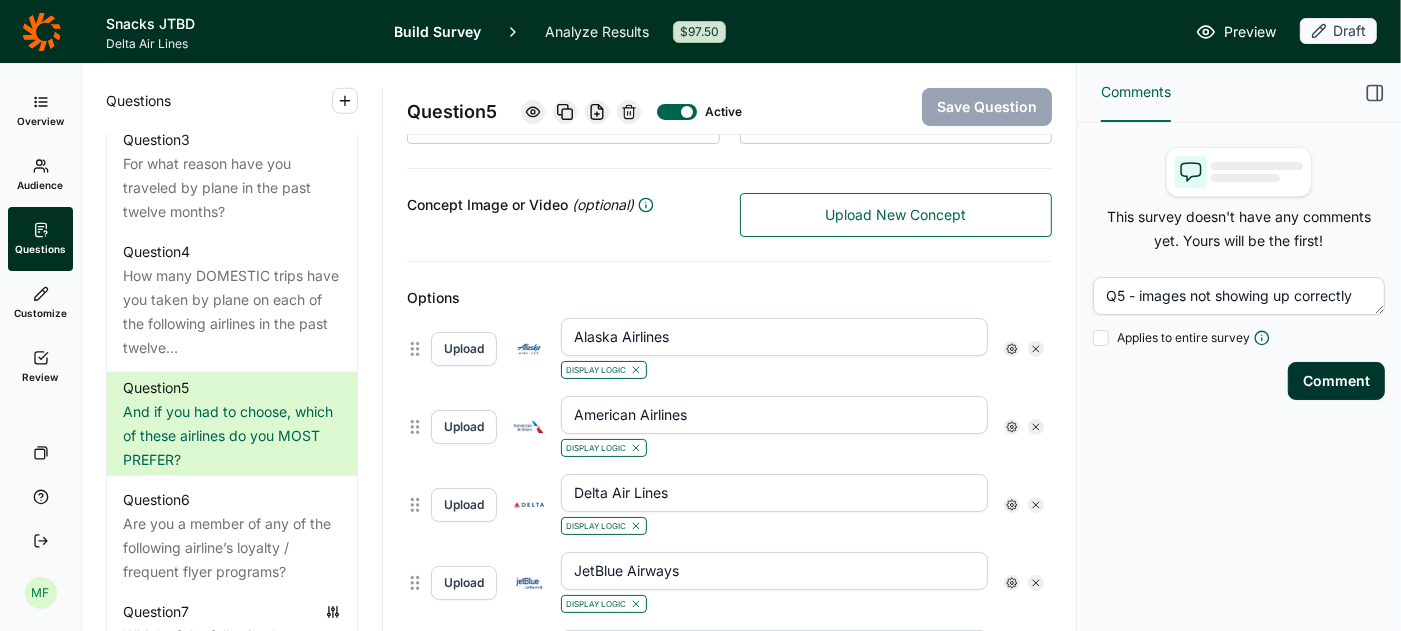 type on "Q5 - images not showing up correctly" 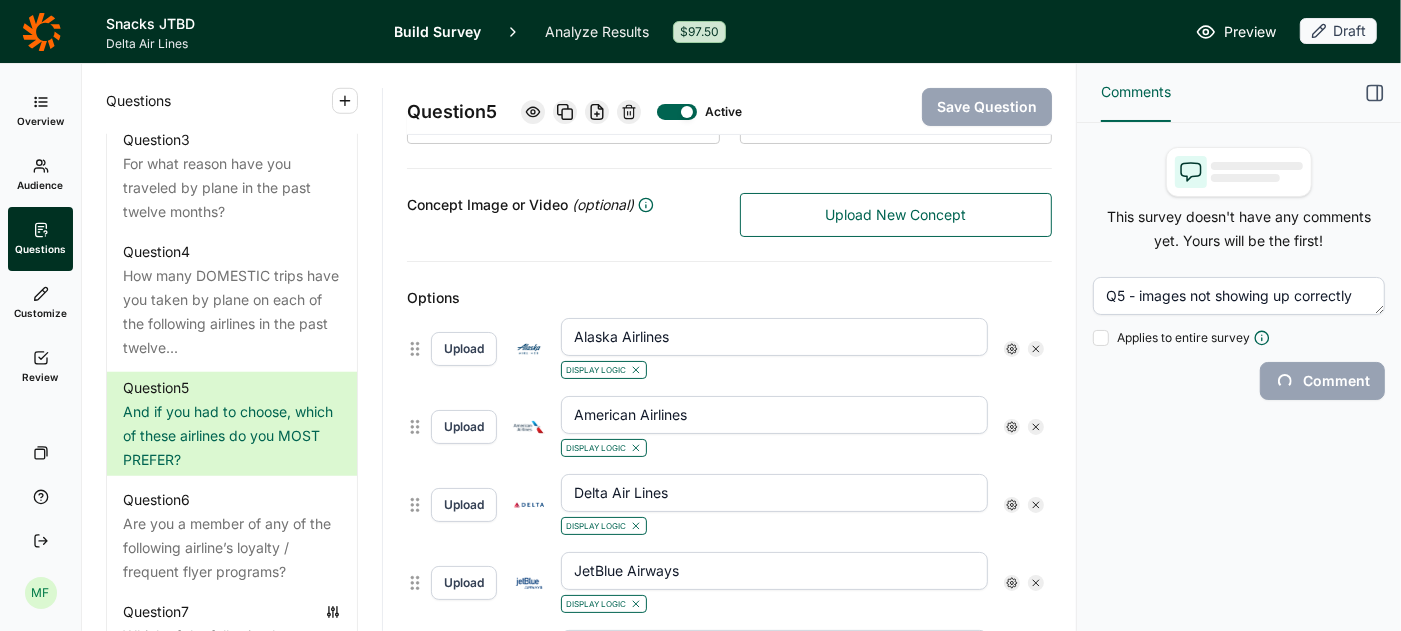 type 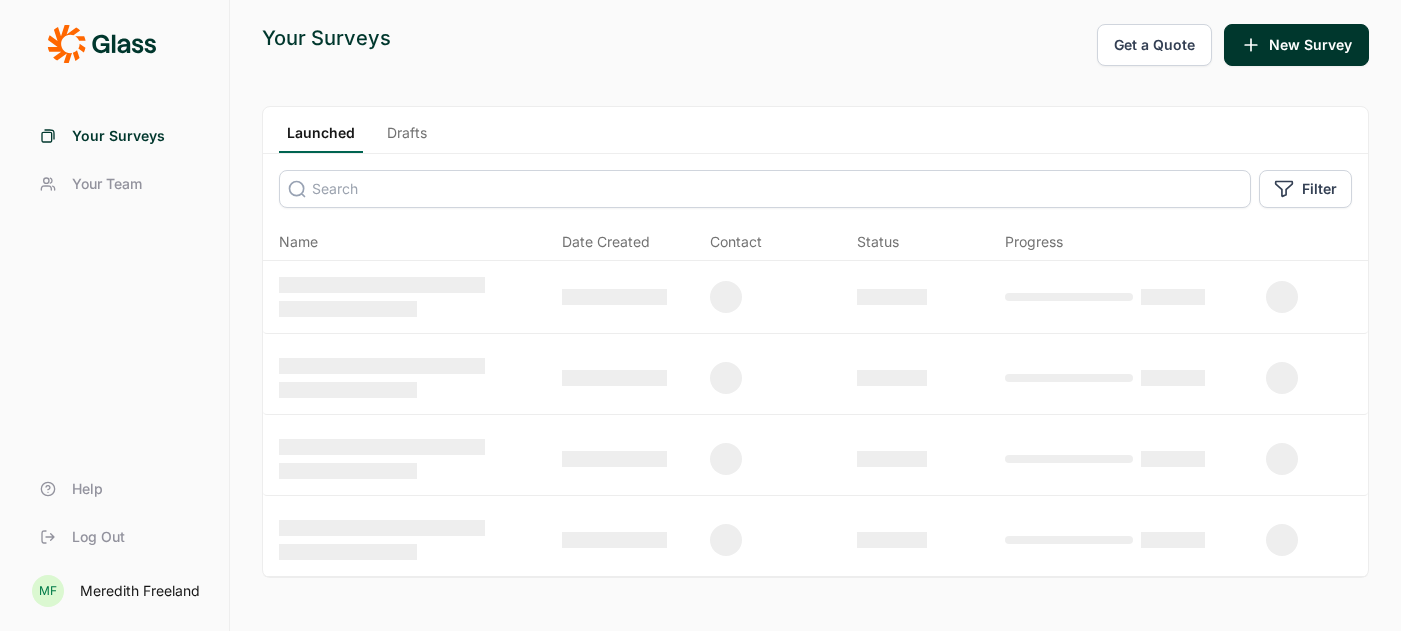 scroll, scrollTop: 0, scrollLeft: 0, axis: both 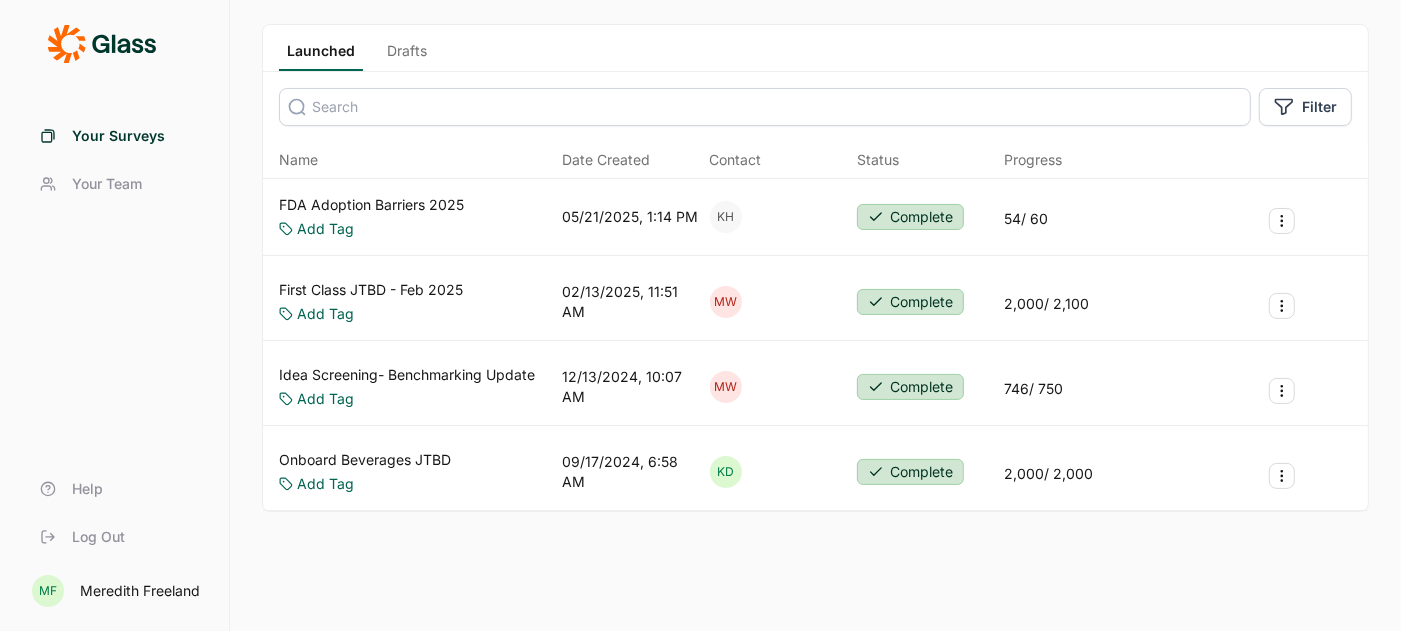 click on "Onboard Beverages JTBD" at bounding box center [365, 460] 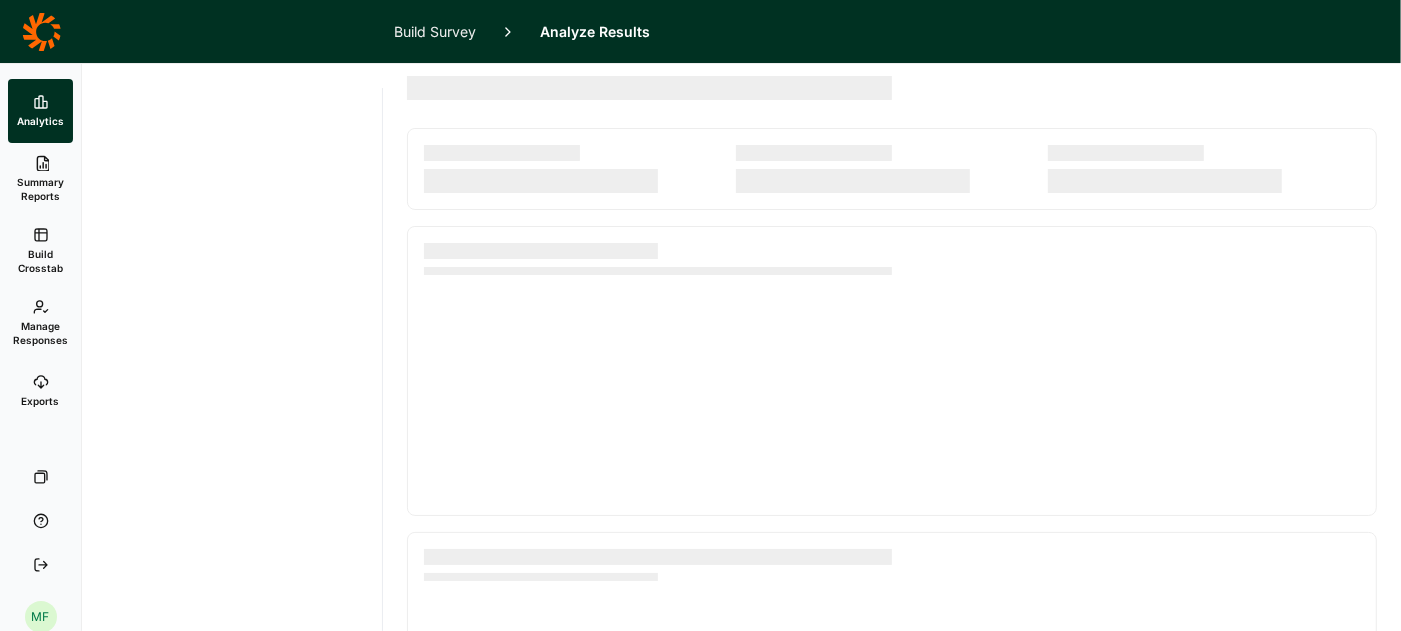 scroll, scrollTop: 0, scrollLeft: 0, axis: both 